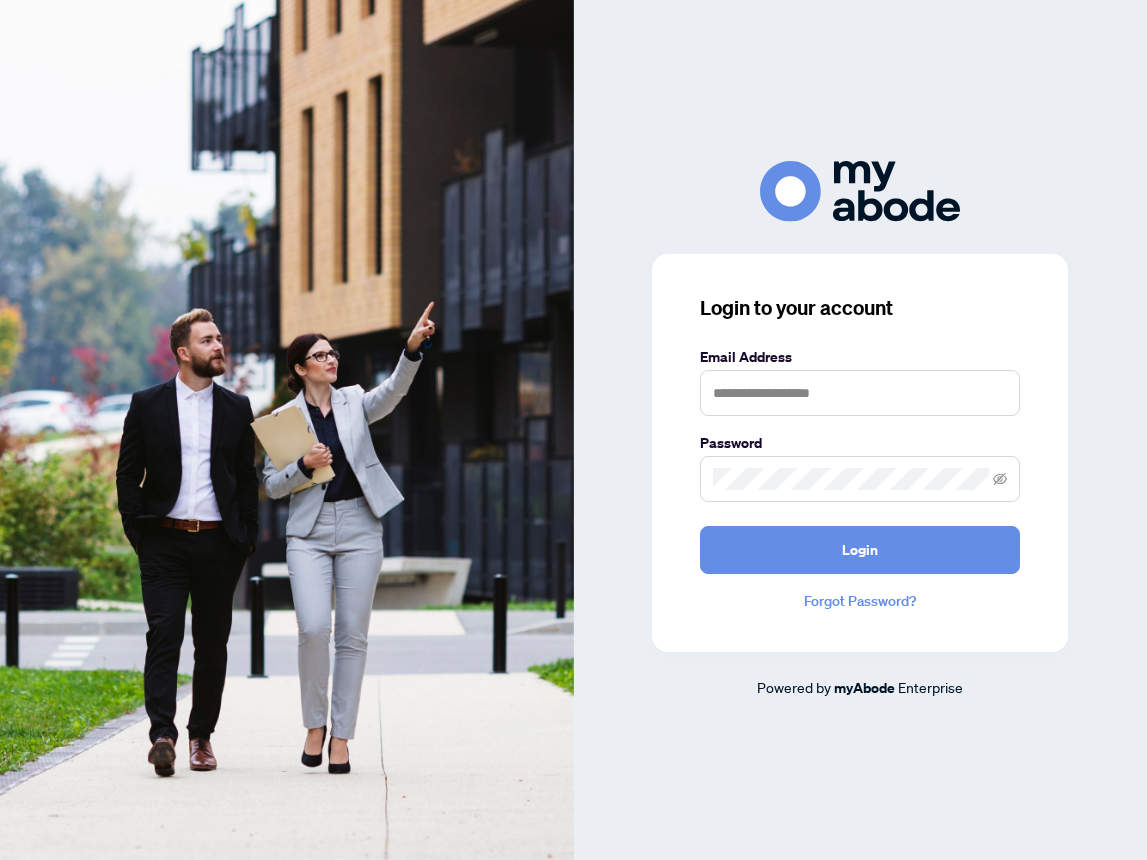 scroll, scrollTop: 0, scrollLeft: 0, axis: both 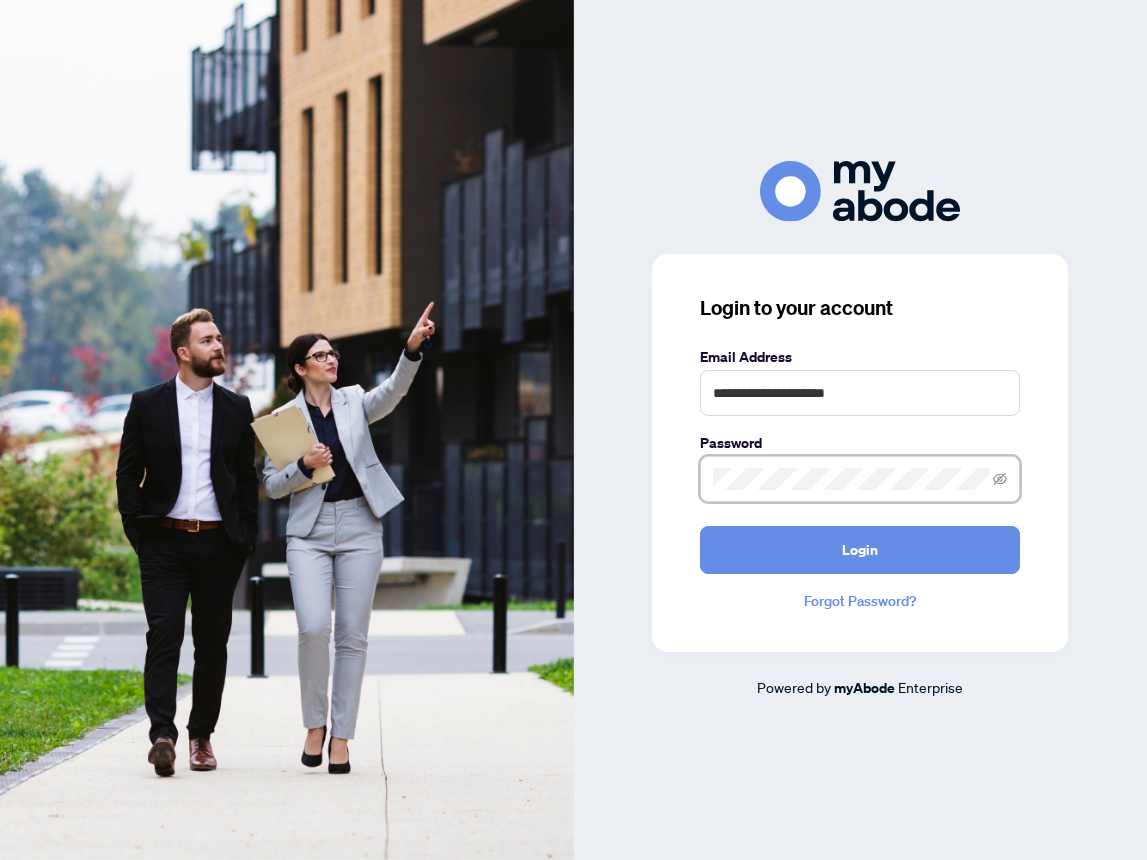 click on "Login" at bounding box center (860, 550) 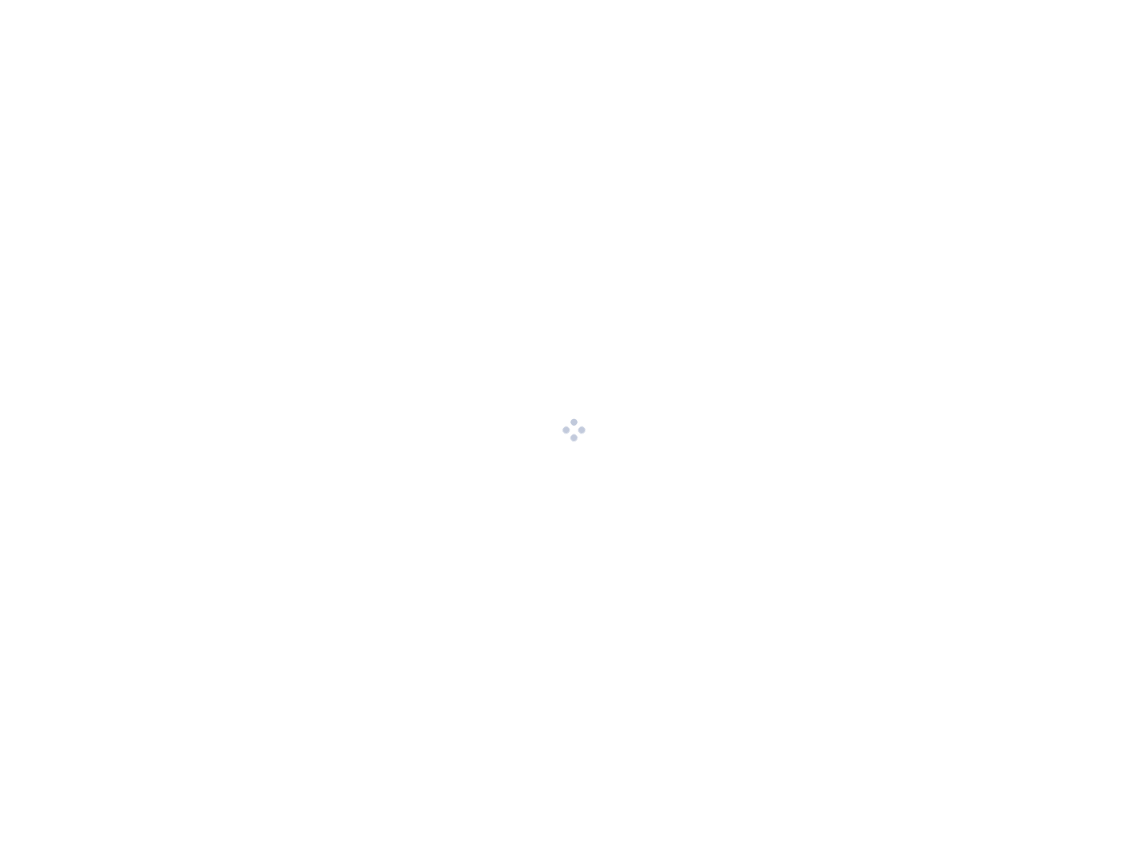 scroll, scrollTop: 0, scrollLeft: 0, axis: both 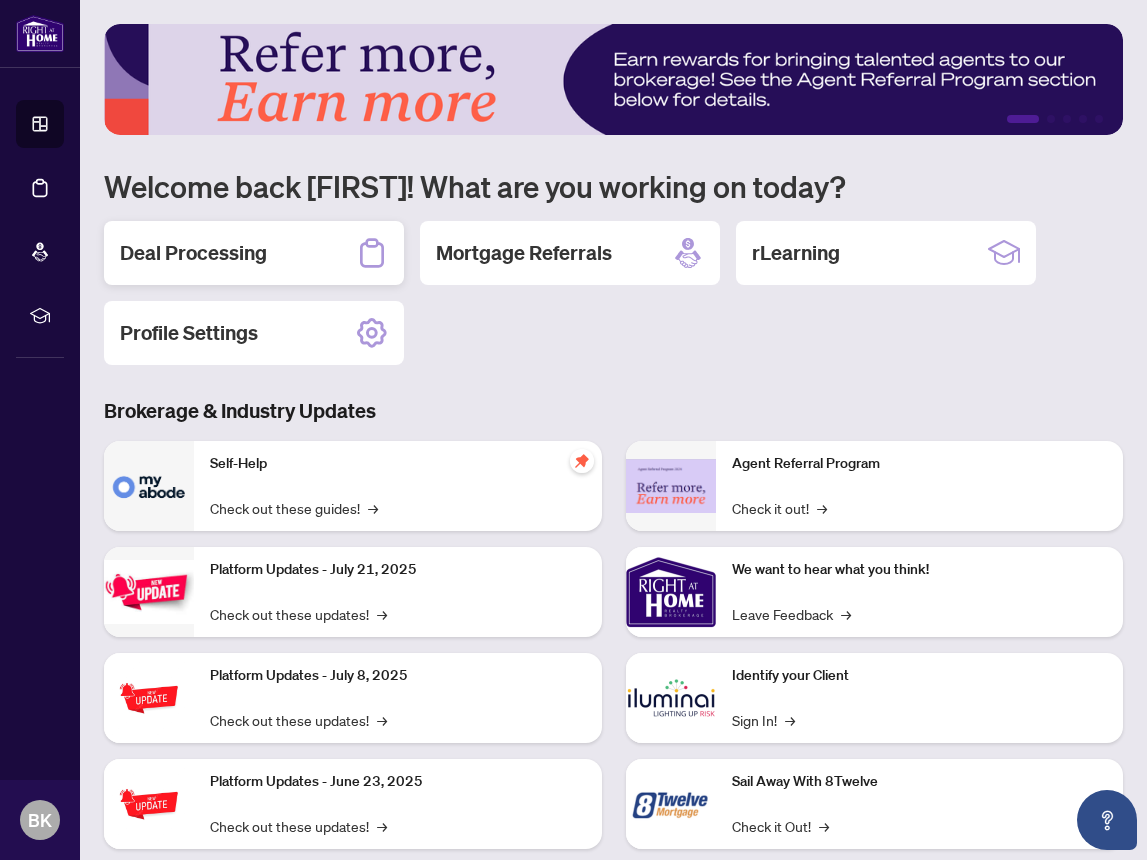 click on "Deal Processing" at bounding box center [193, 253] 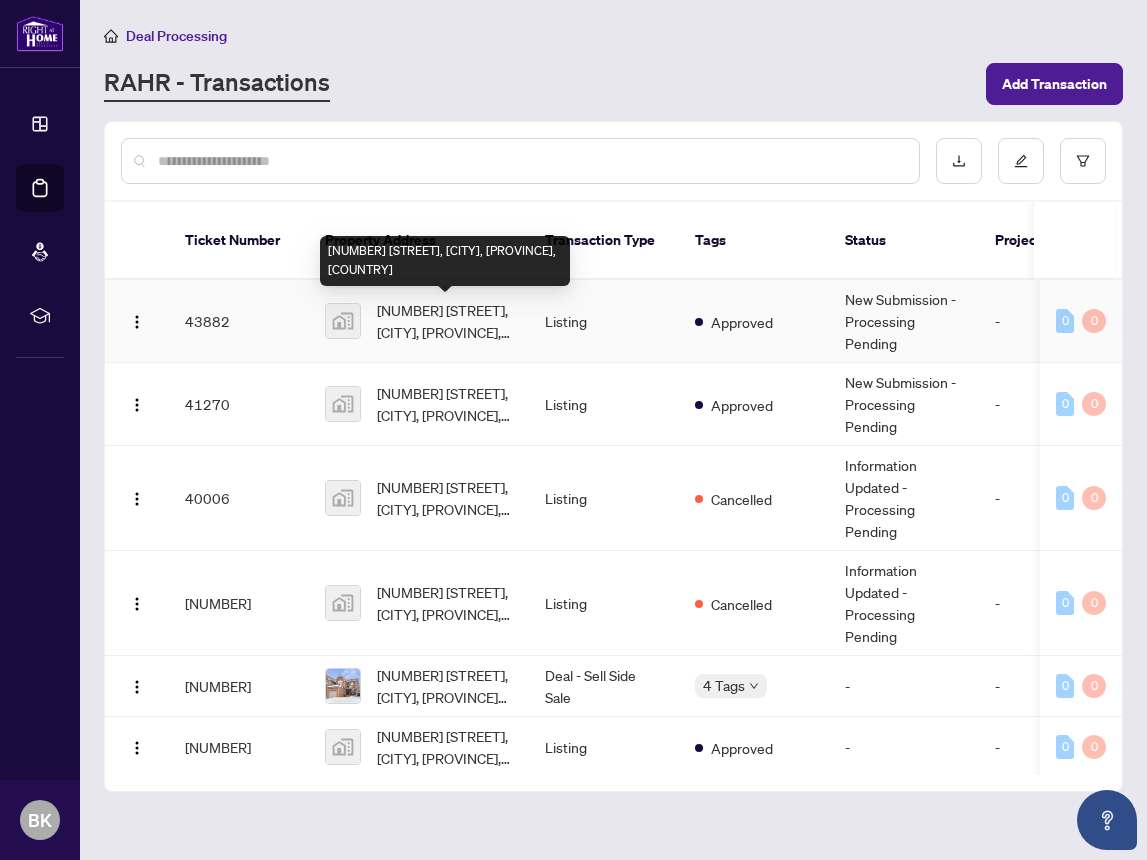 click on "[NUMBER] [STREET], [CITY], [PROVINCE], [COUNTRY]" at bounding box center (445, 321) 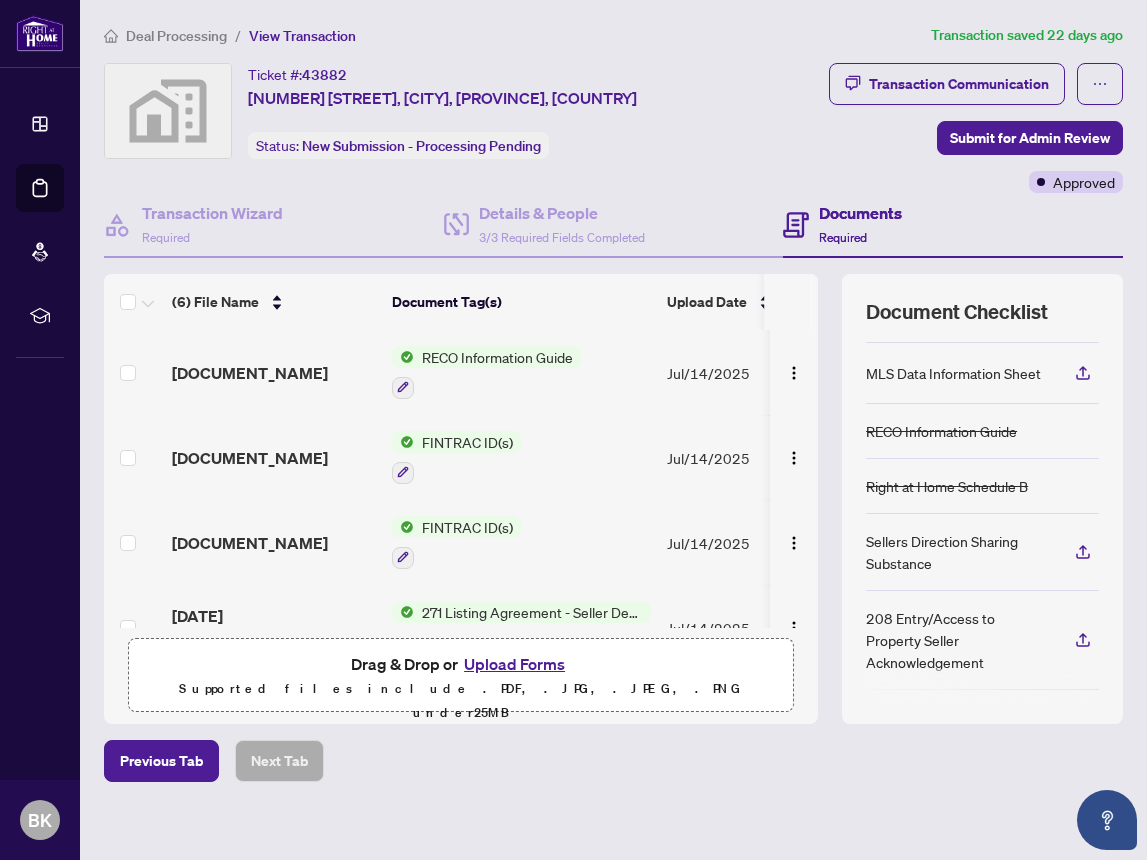 scroll, scrollTop: 243, scrollLeft: 0, axis: vertical 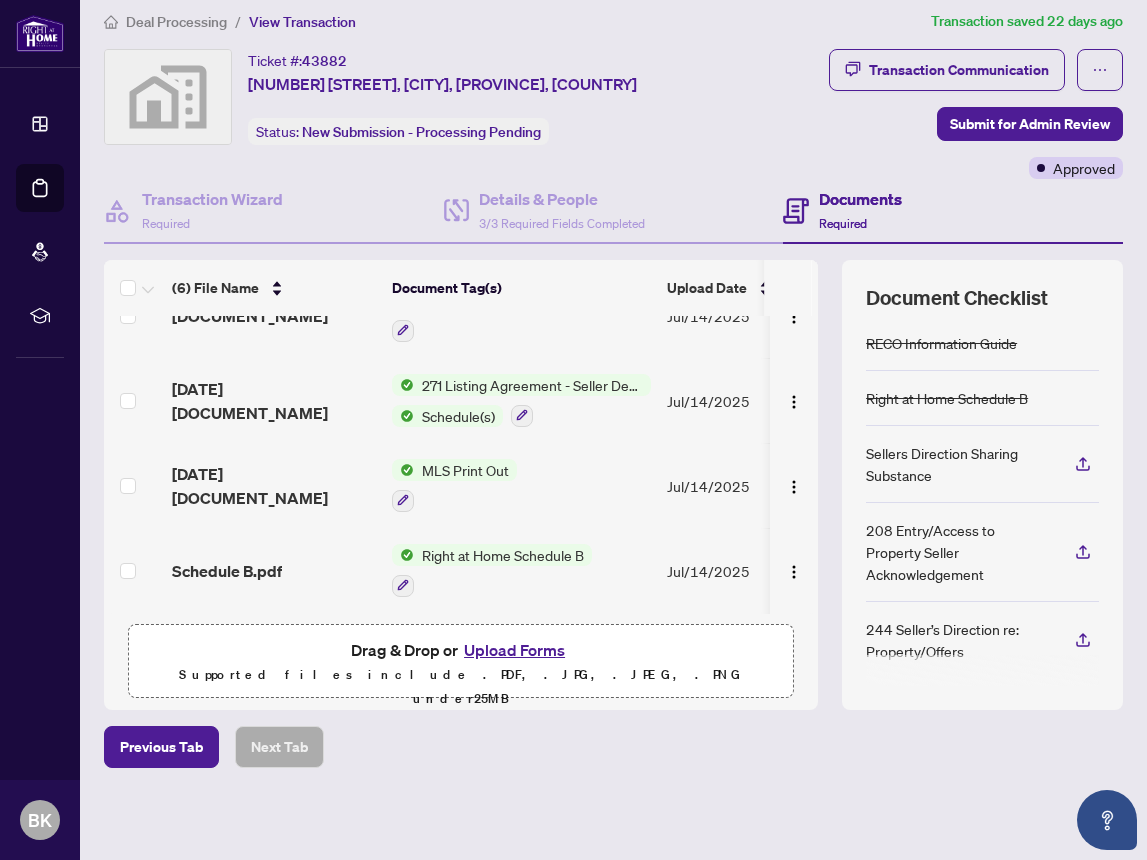 click on "Upload Forms" at bounding box center [514, 650] 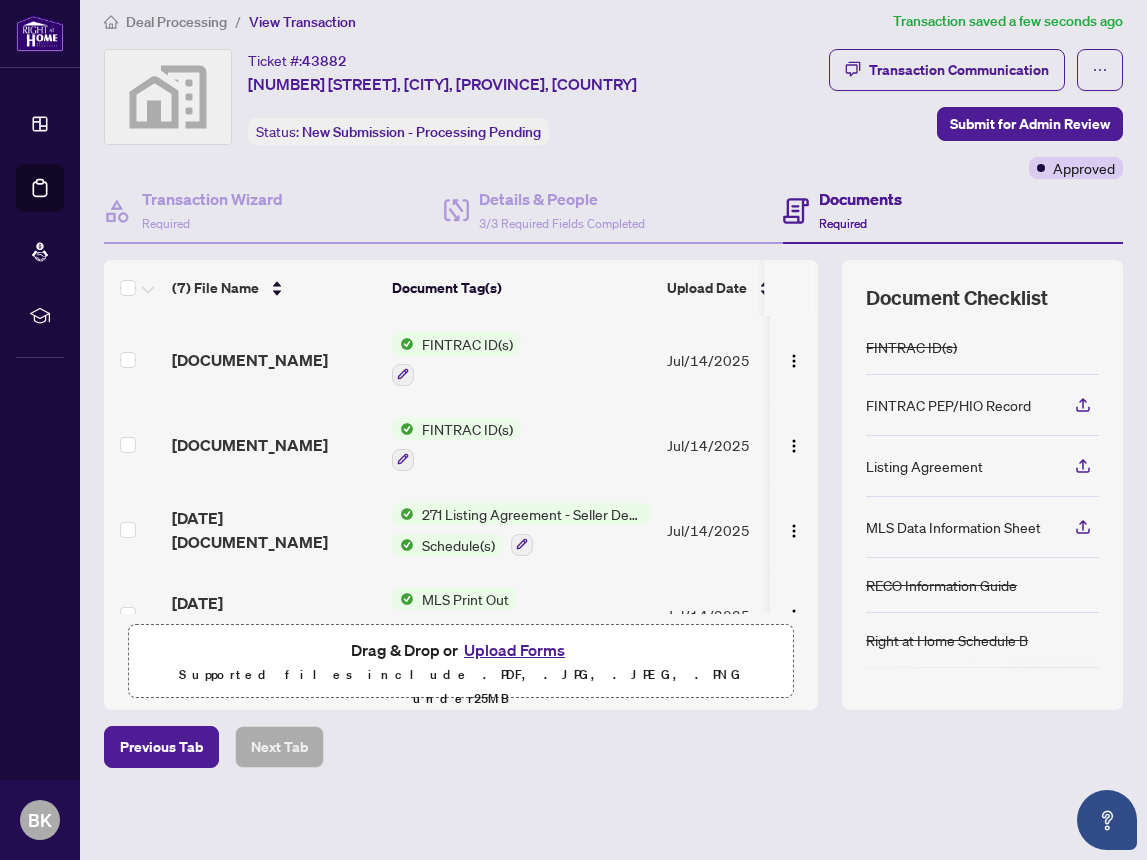 scroll, scrollTop: 0, scrollLeft: 0, axis: both 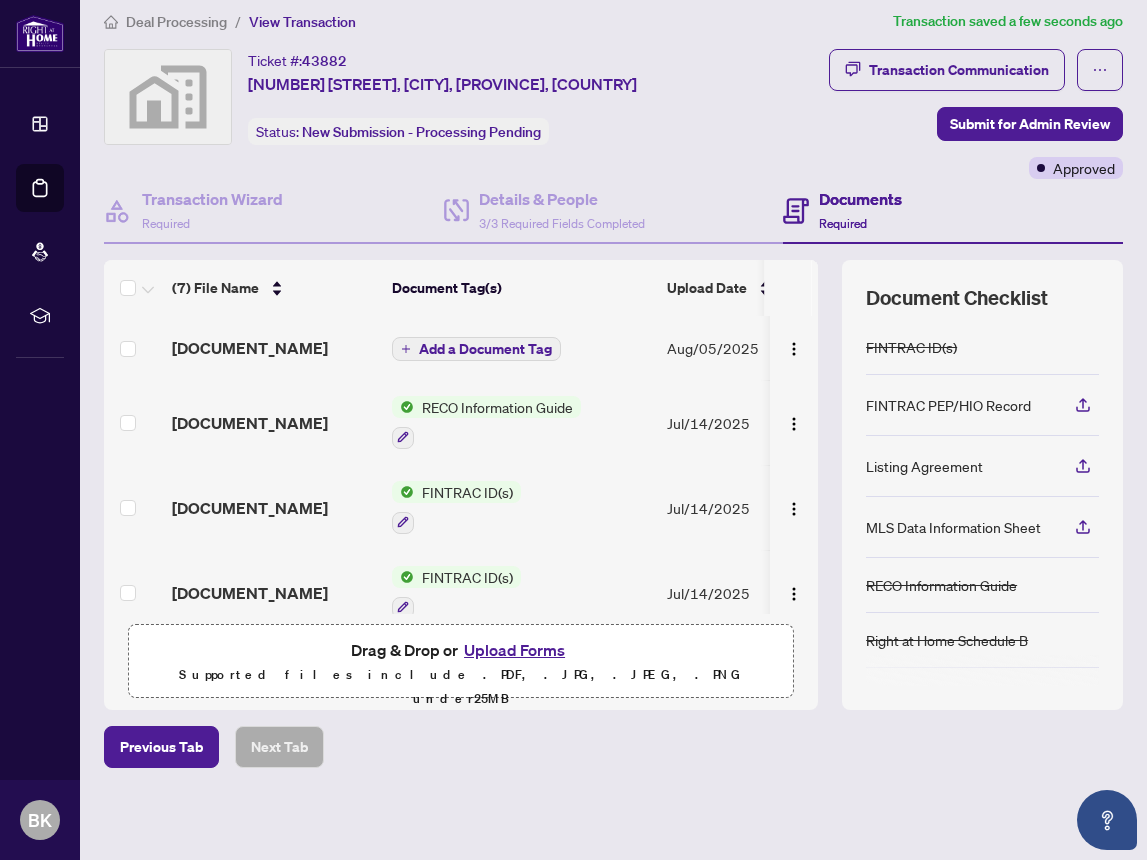 click on "Add a Document Tag" at bounding box center [476, 349] 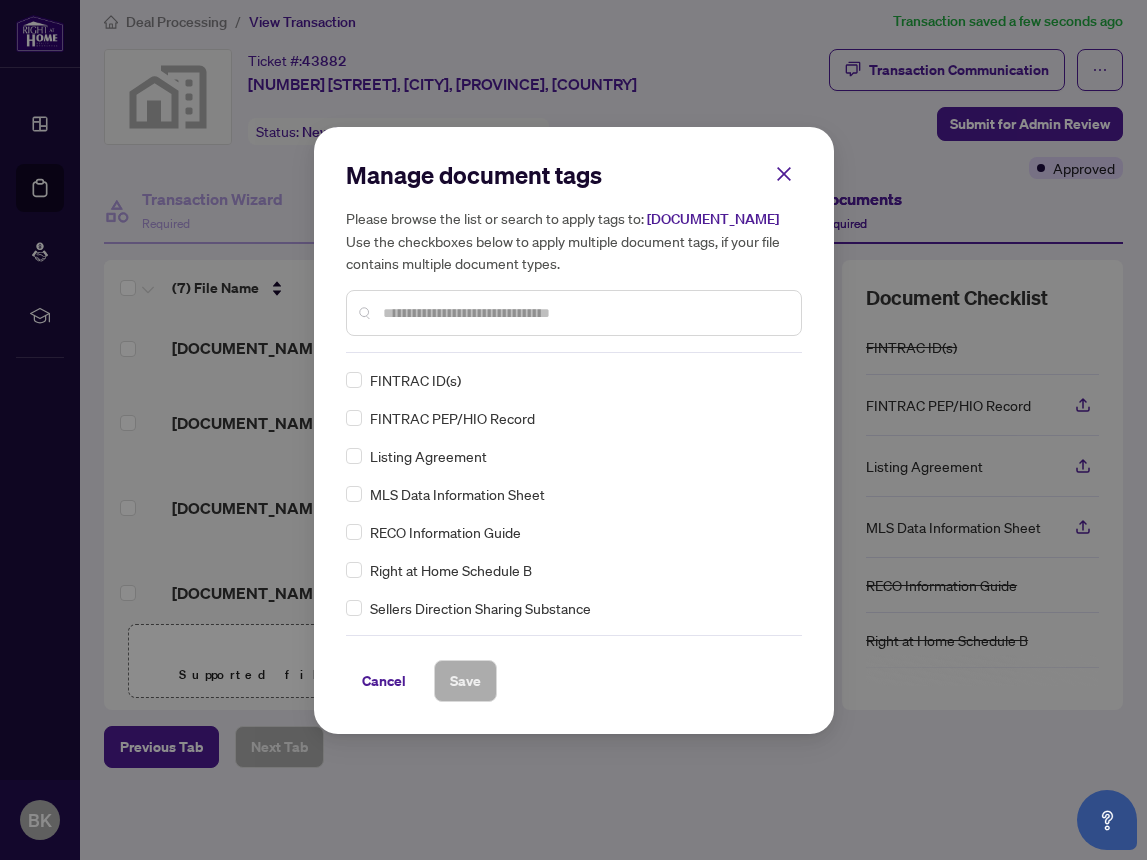 click at bounding box center [584, 313] 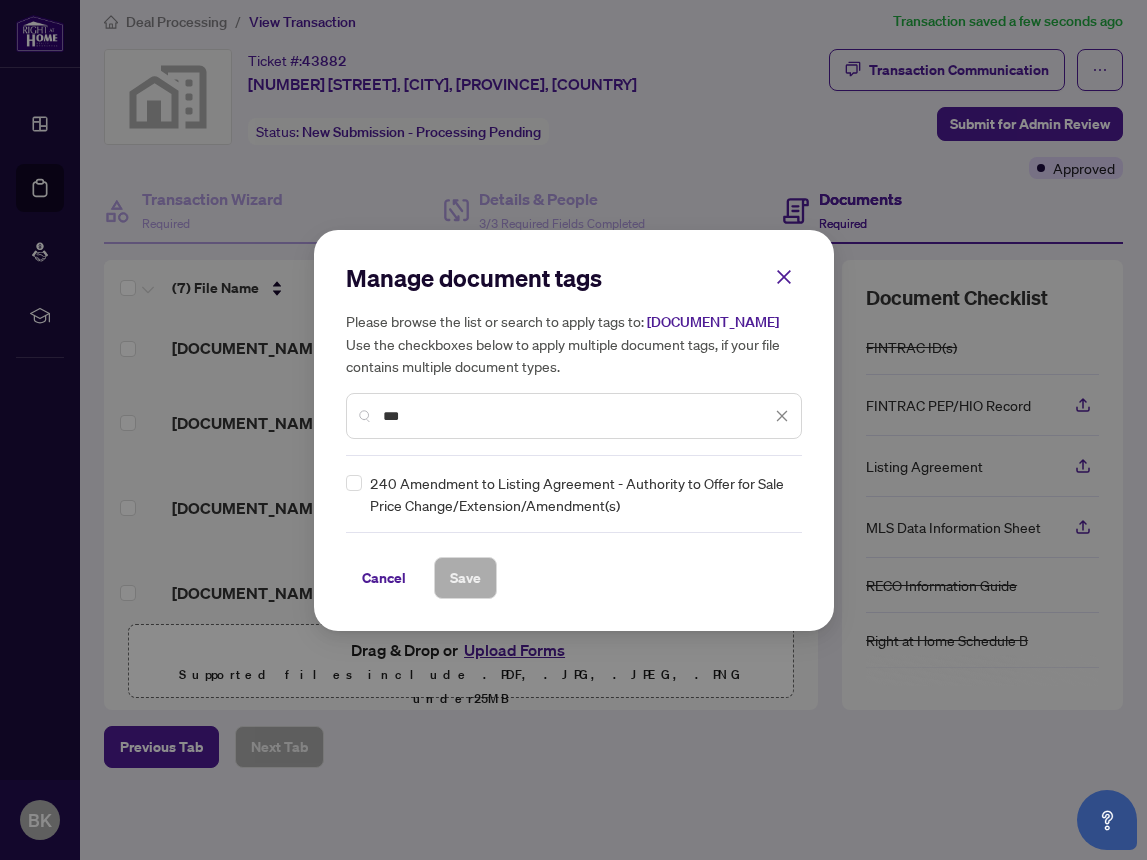 type on "***" 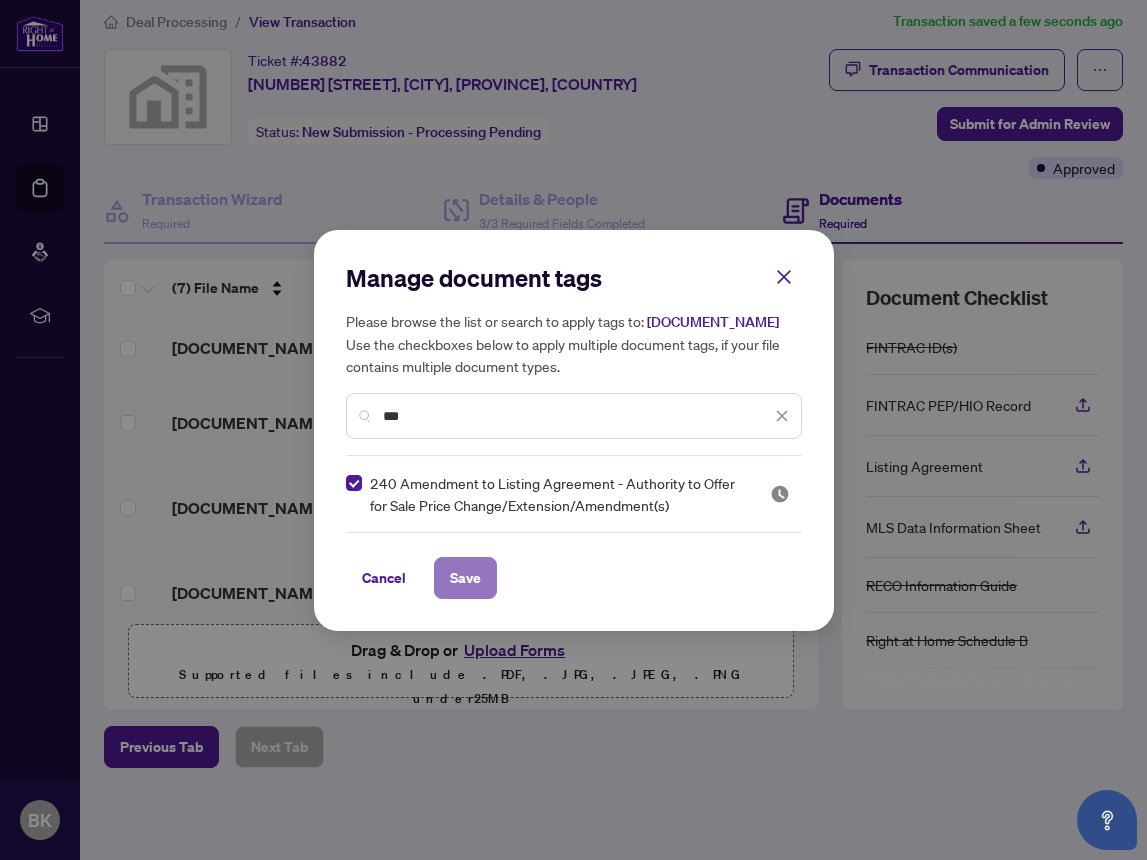 click on "Save" at bounding box center [465, 578] 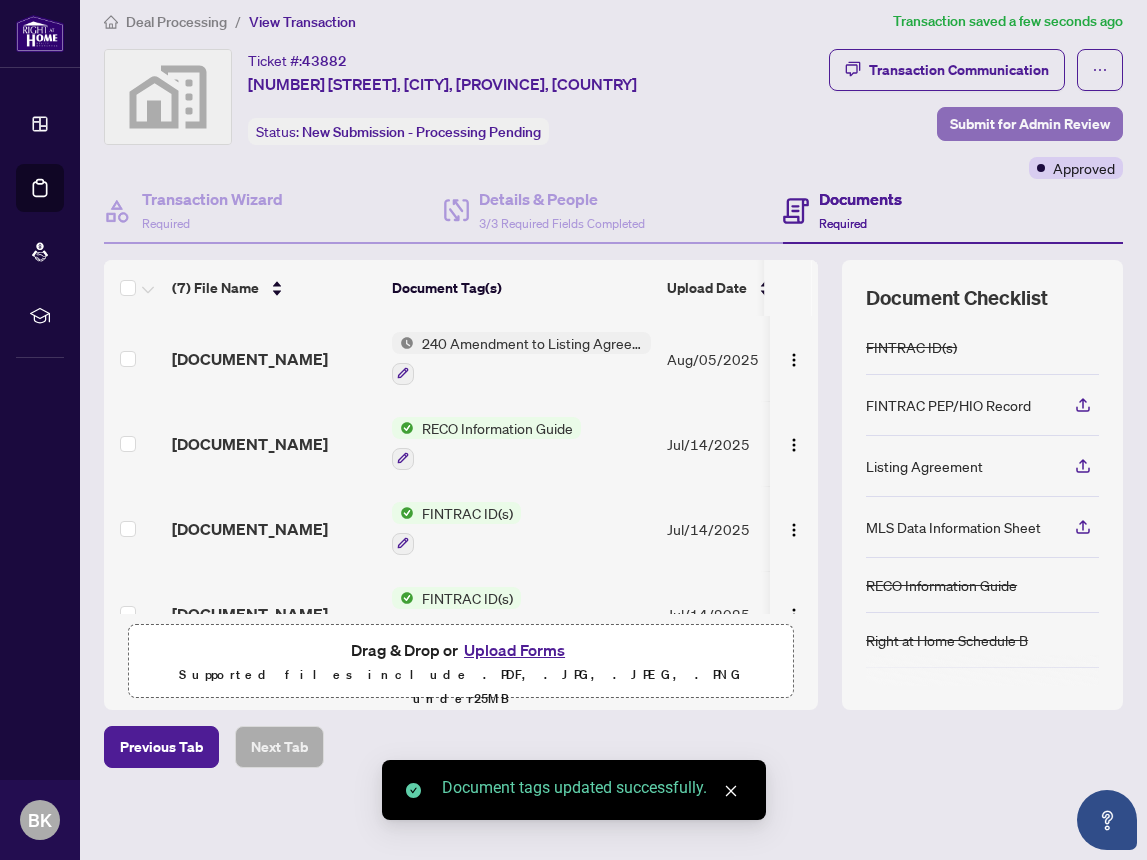 click on "Submit for Admin Review" at bounding box center [1030, 124] 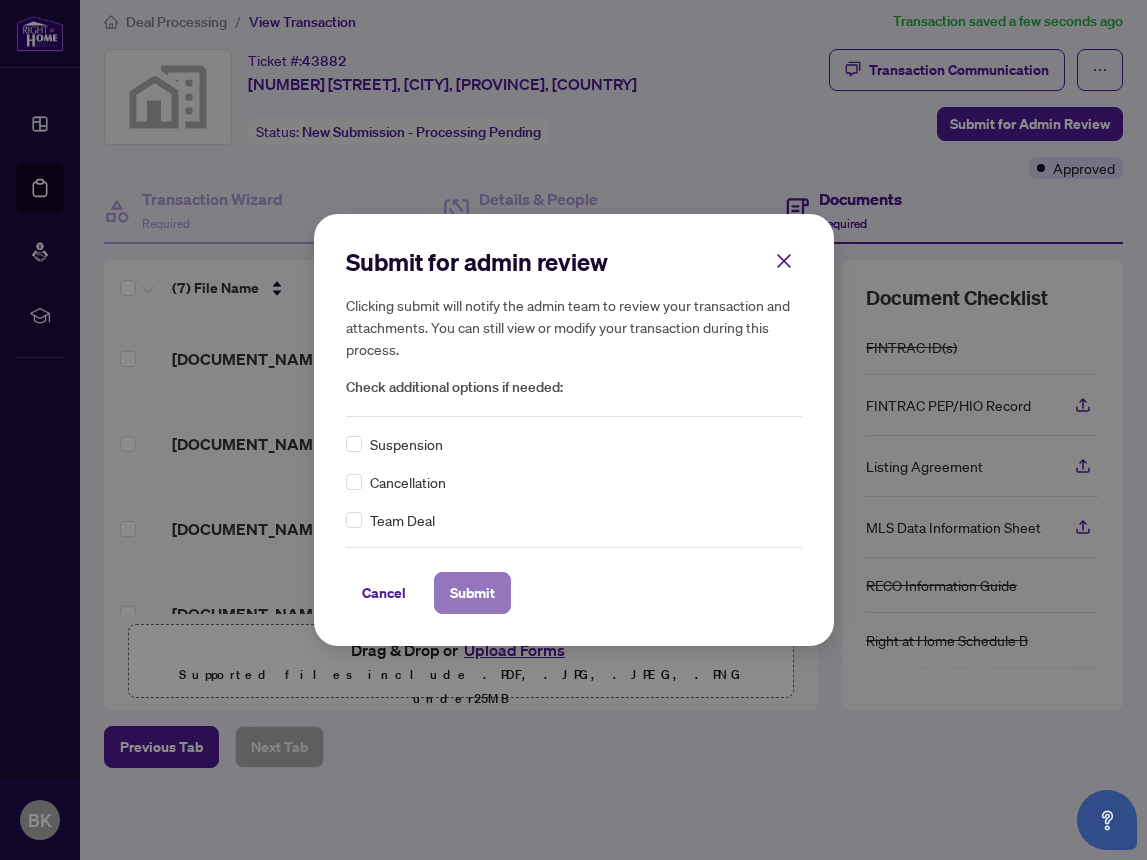 click on "Submit" at bounding box center (472, 593) 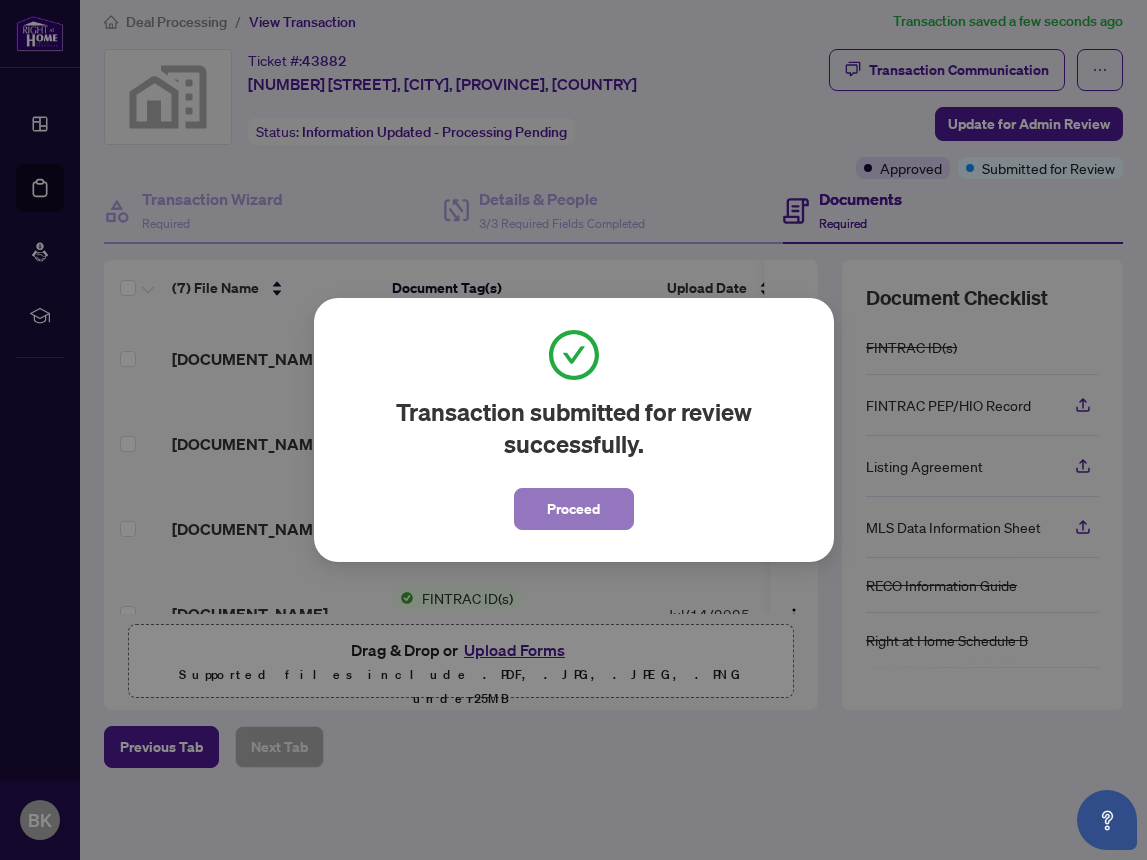 click on "Proceed" at bounding box center (573, 509) 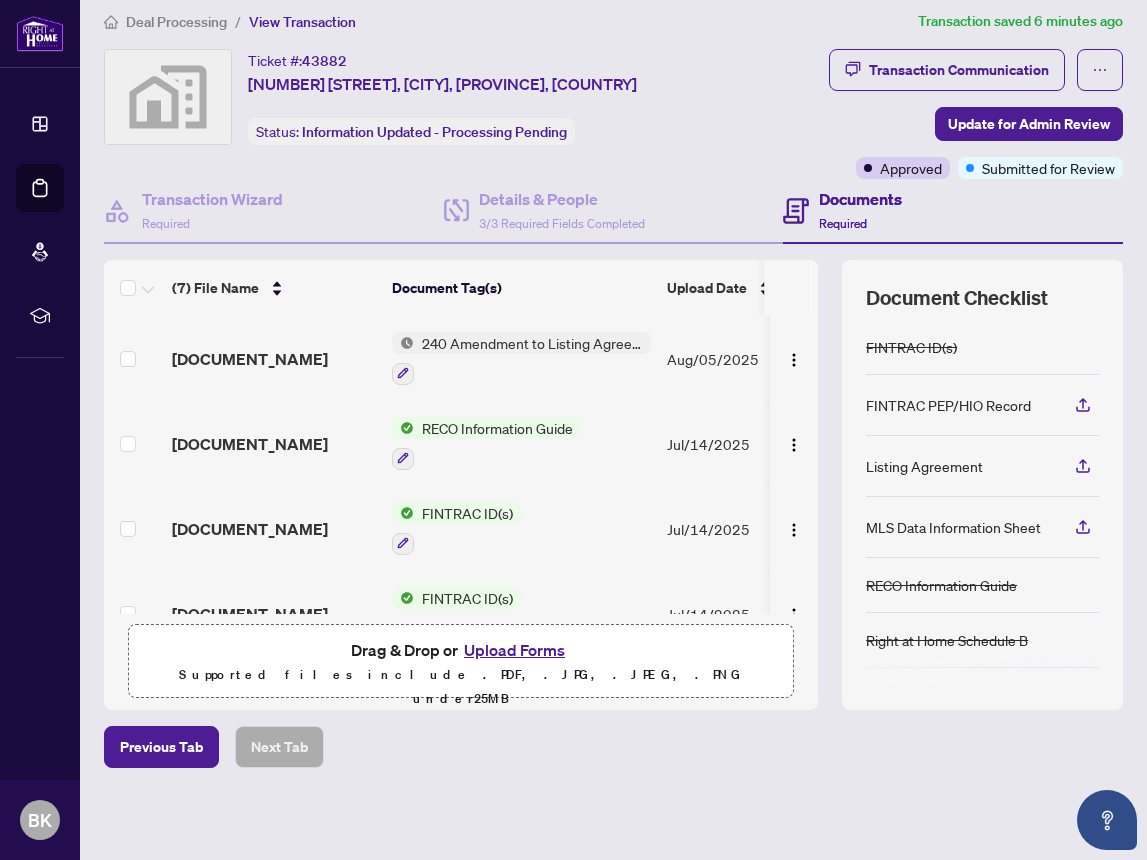 click on "240 Amendment to Listing Agreement - Authority to Offer for Sale
Price Change/Extension/Amendment(s)" at bounding box center (532, 343) 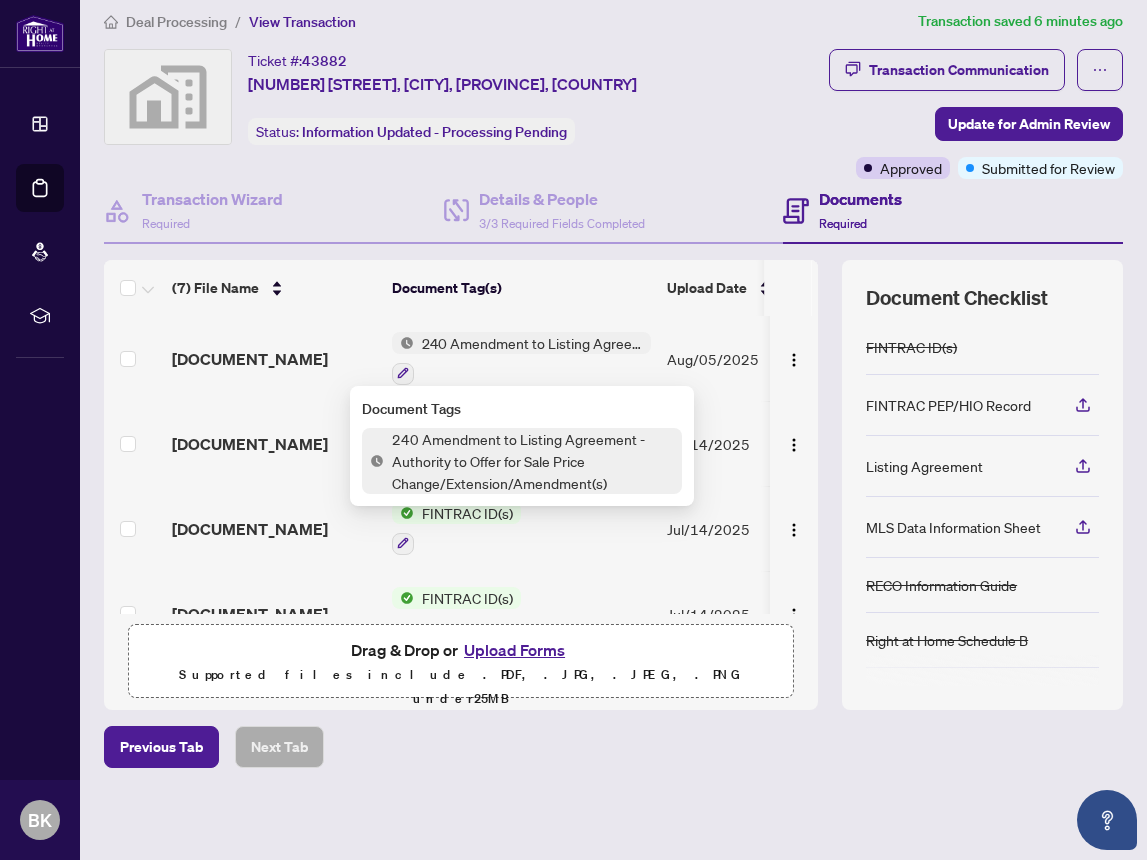 click on "240 Amendment to Listing Agreement - Authority to Offer for Sale
Price Change/Extension/Amendment(s)" at bounding box center (533, 461) 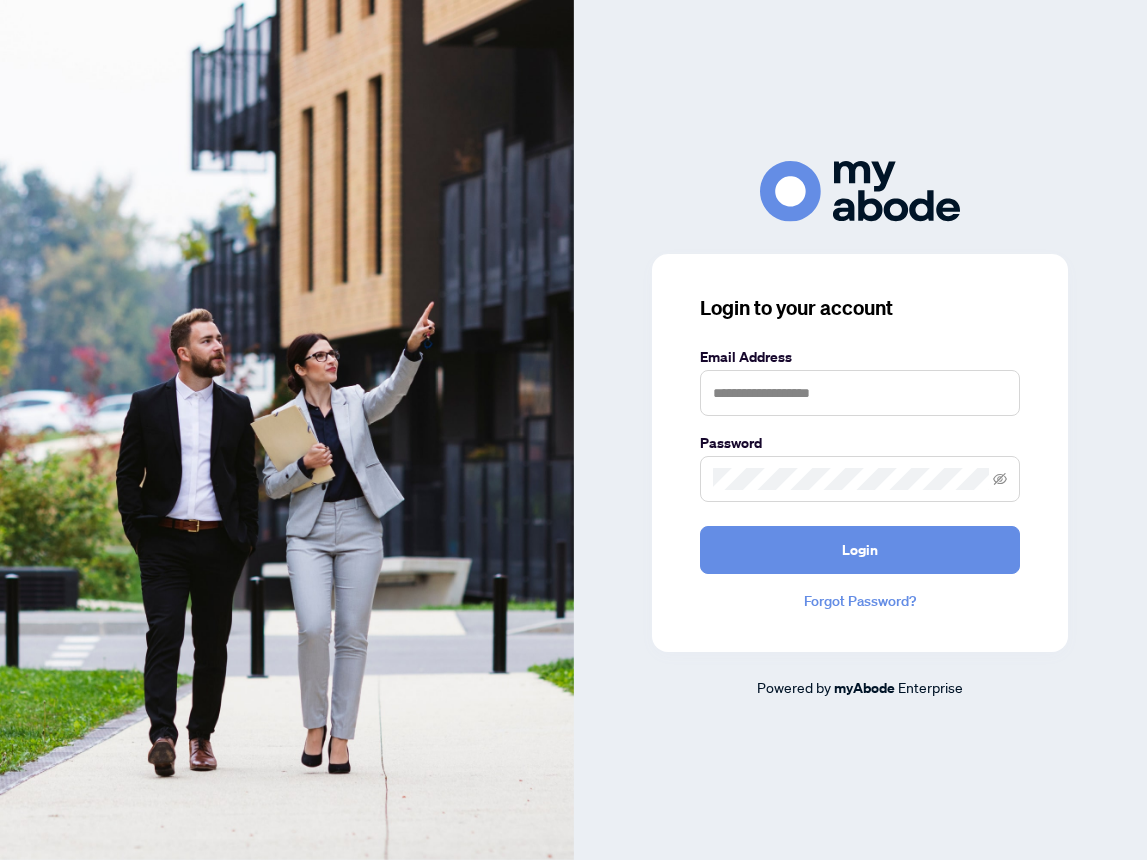 scroll, scrollTop: 0, scrollLeft: 0, axis: both 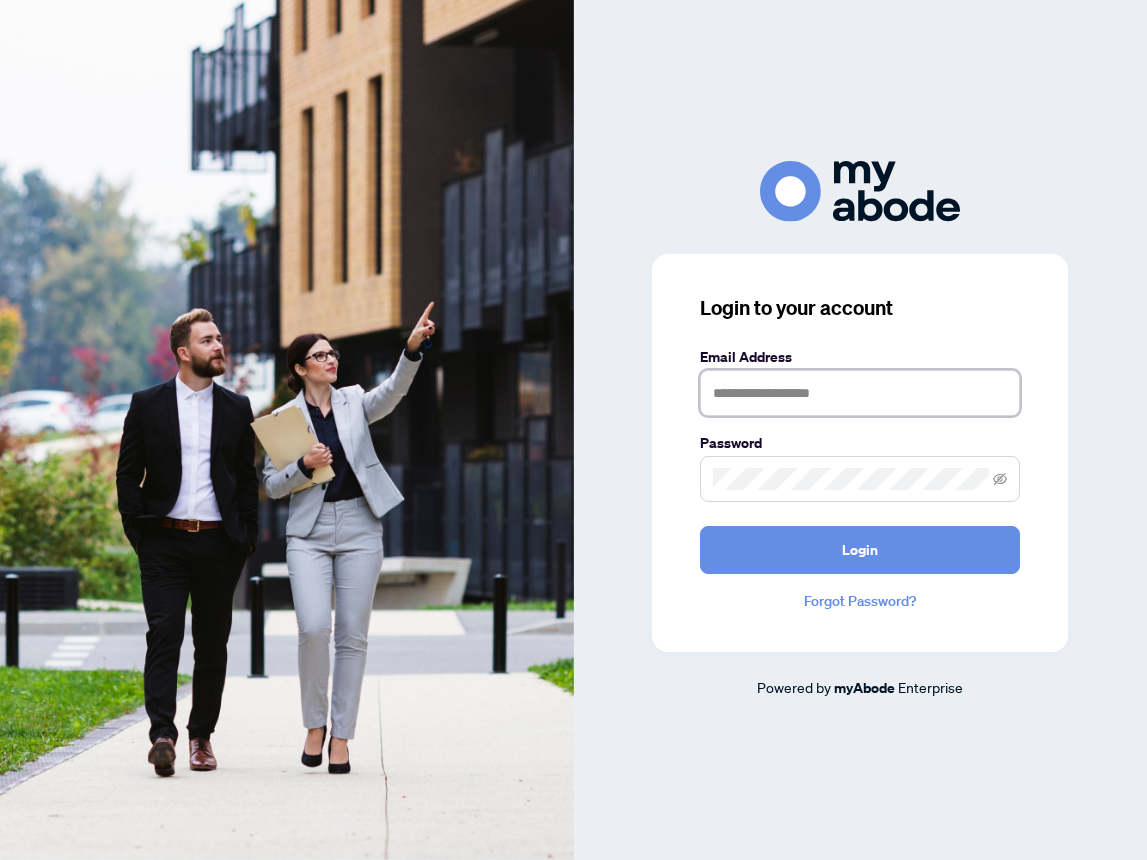 click at bounding box center (860, 393) 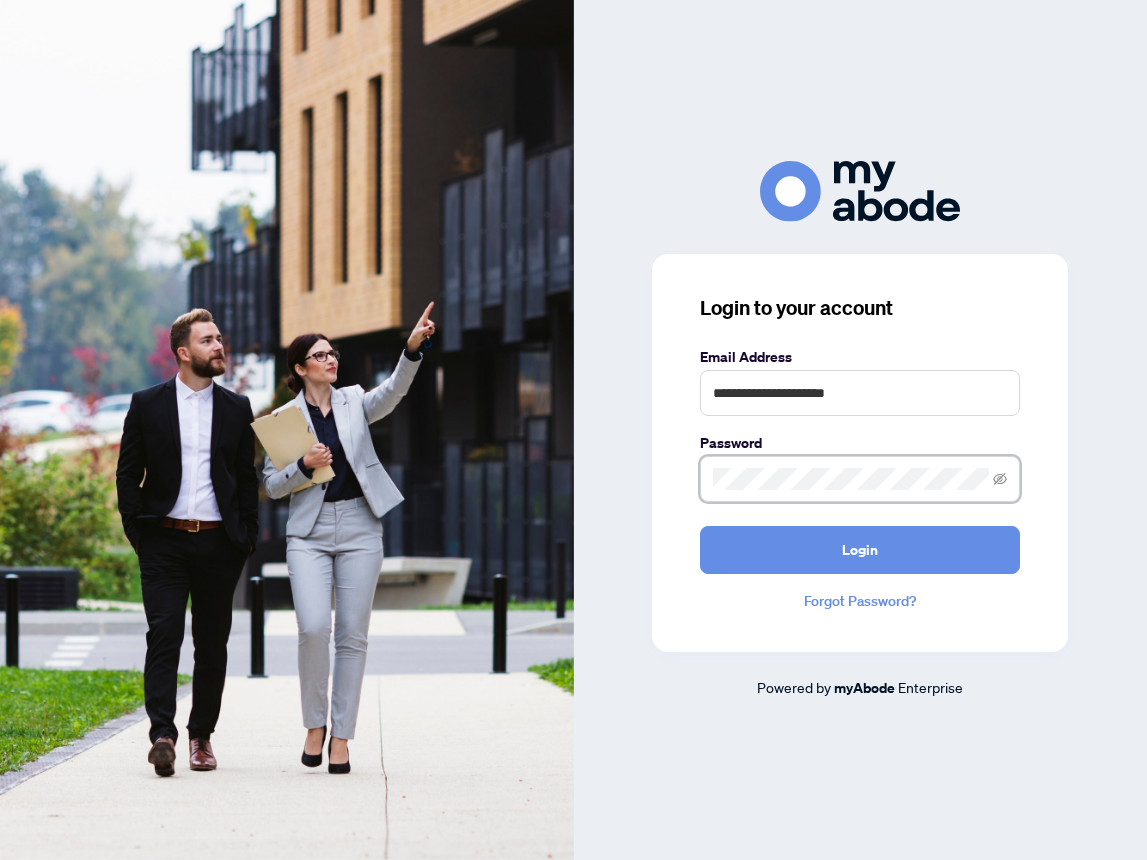 click on "Login" at bounding box center (860, 550) 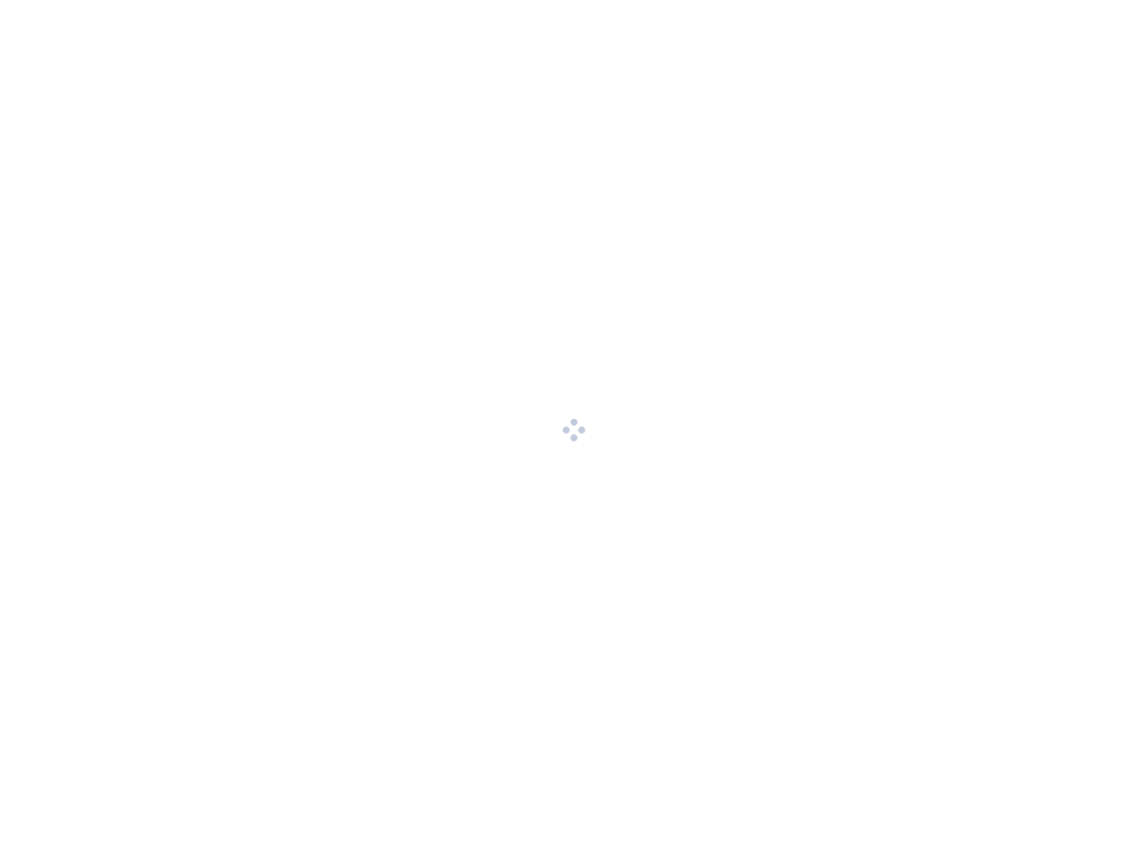 scroll, scrollTop: 0, scrollLeft: 0, axis: both 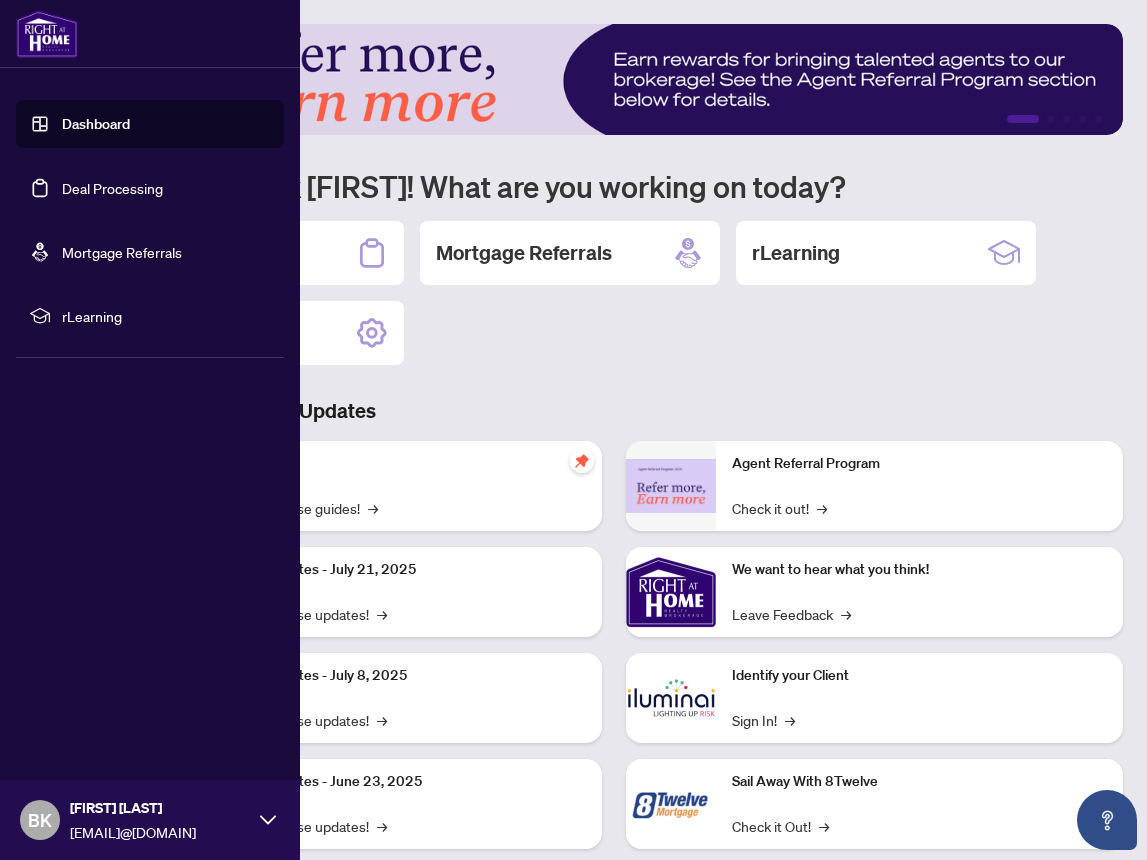 click on "Dashboard" at bounding box center [96, 124] 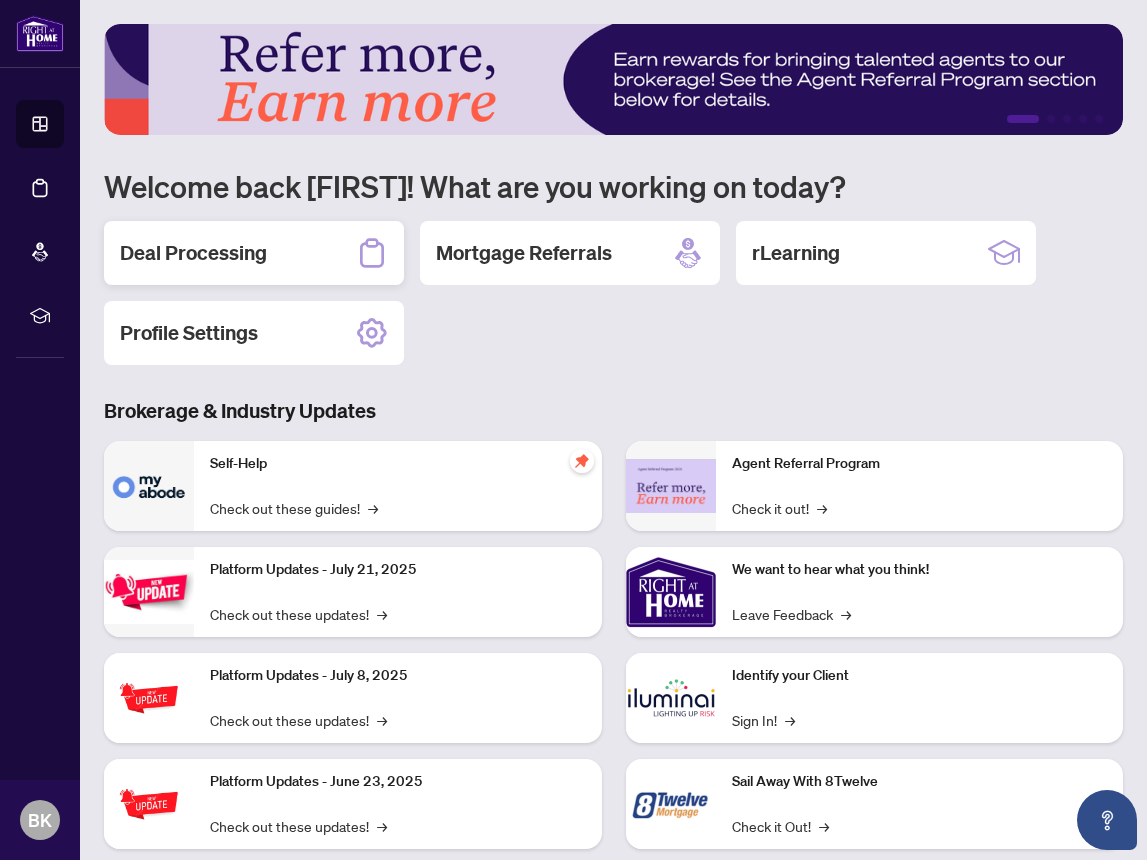click on "Deal Processing" at bounding box center [254, 253] 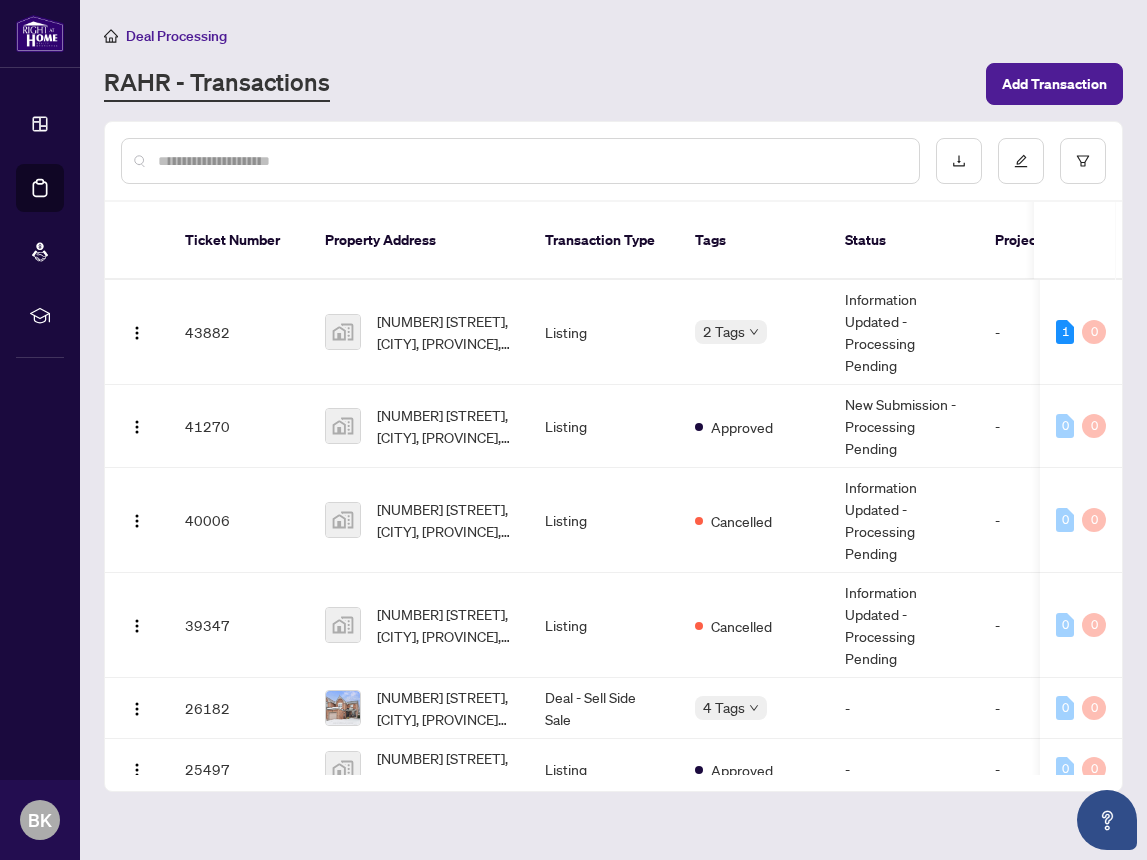 click on "[NUMBER] [STREET], [CITY], [PROVINCE], [COUNTRY]" at bounding box center [445, 332] 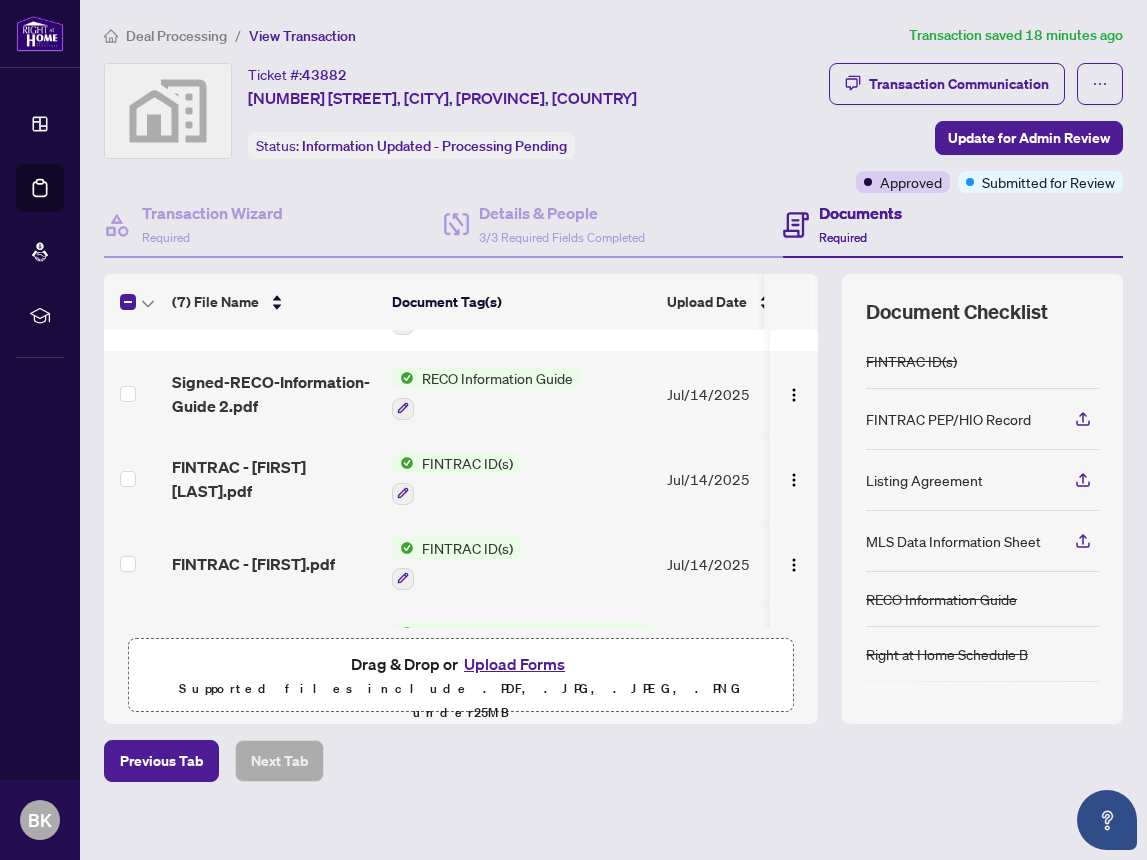 scroll, scrollTop: 0, scrollLeft: 0, axis: both 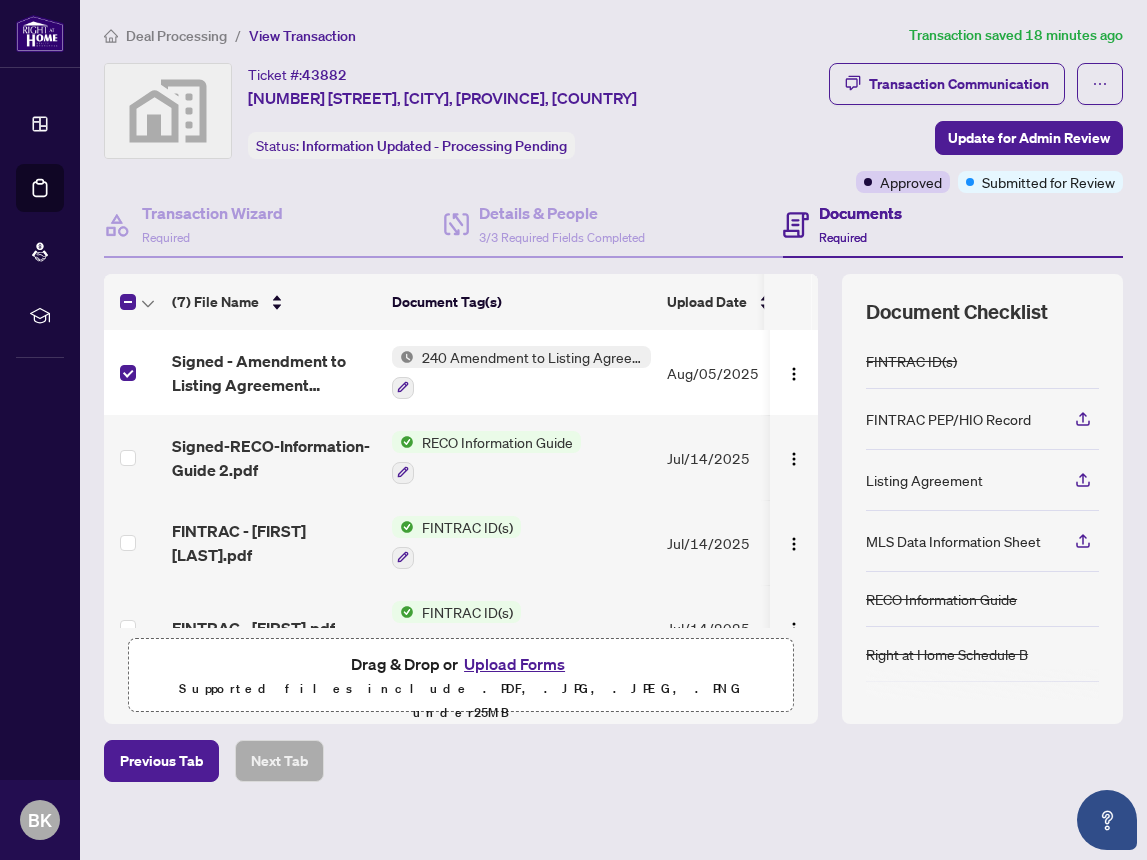 click on "240 Amendment to Listing Agreement - Authority to Offer for Sale
Price Change/Extension/Amendment(s)" at bounding box center (521, 372) 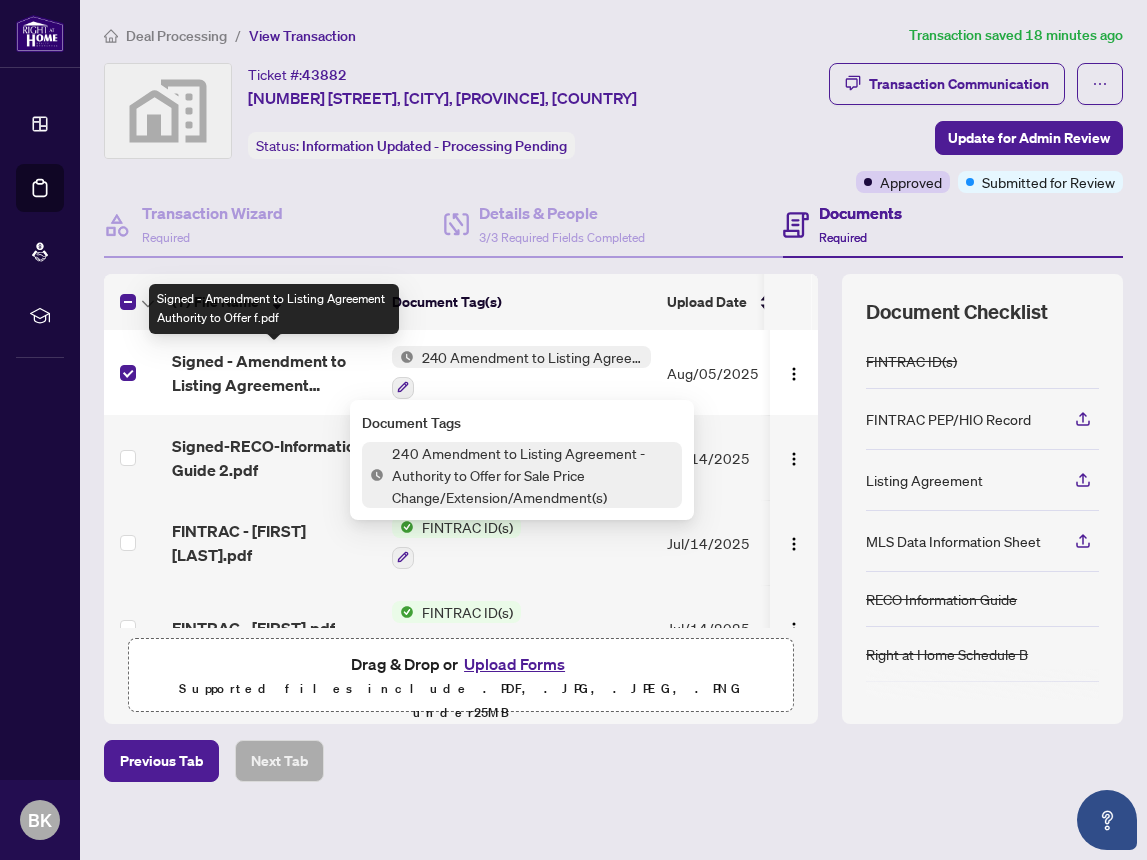 click on "Signed - Amendment to Listing Agreement  Authority to Offer f.pdf" at bounding box center (274, 373) 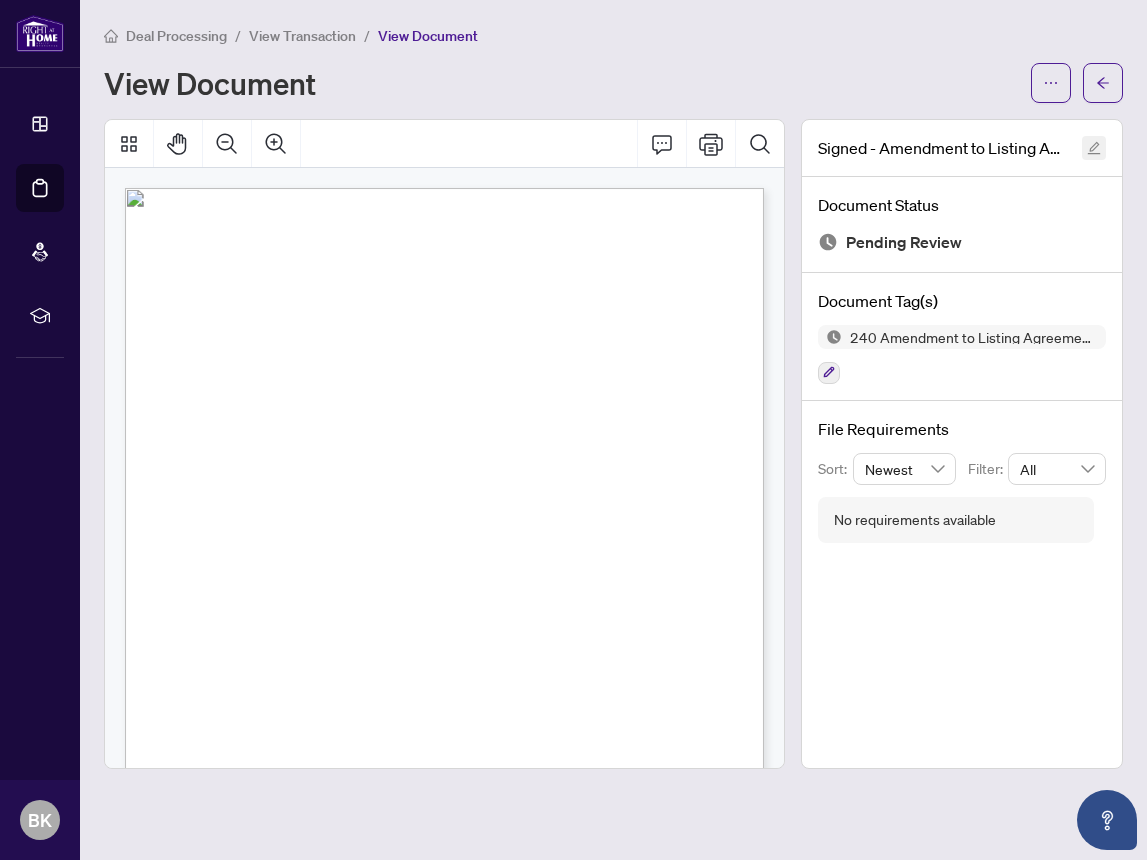 click 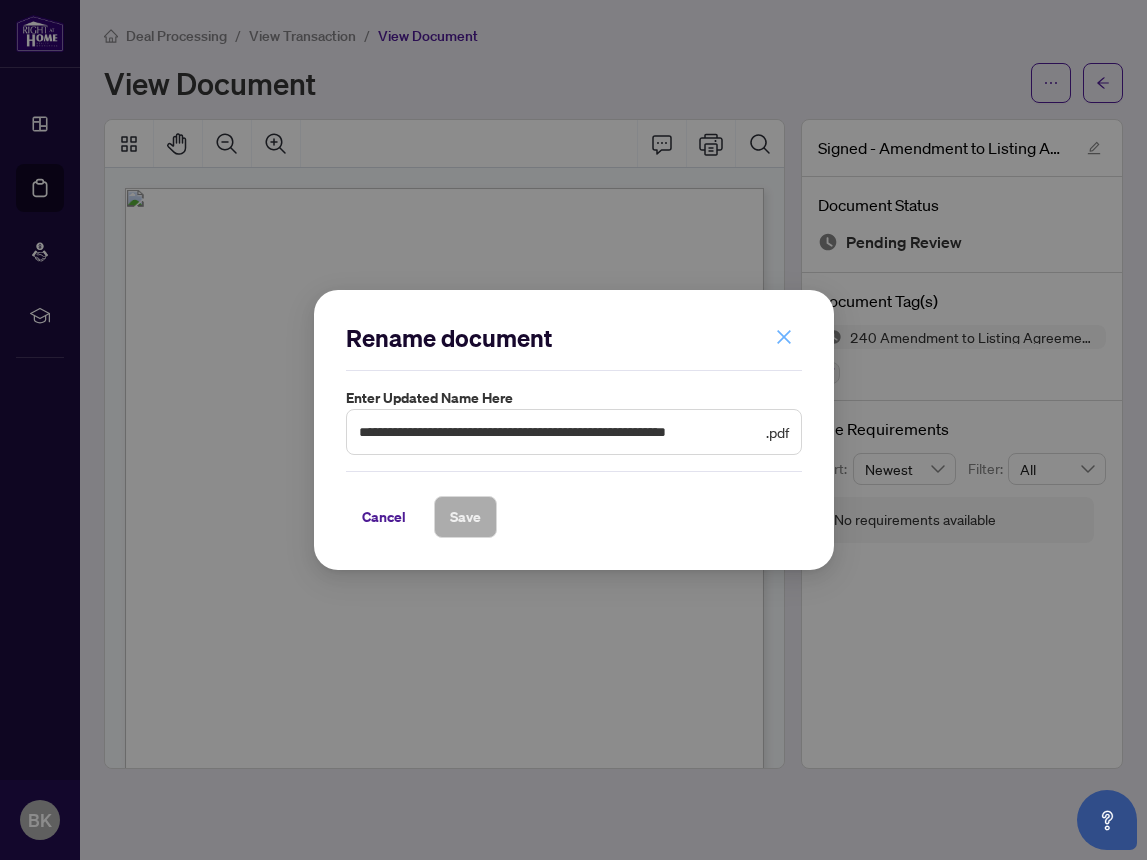 click 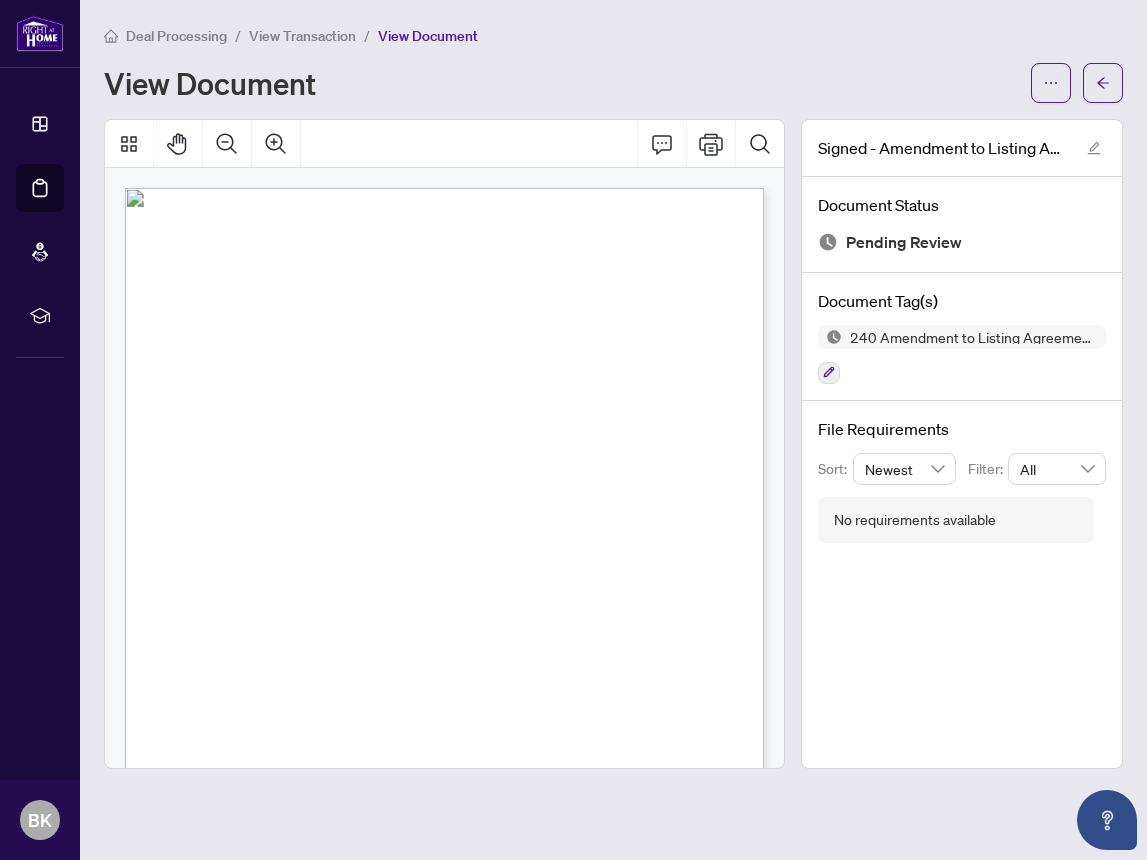 click on "Deal Processing / View Transaction / View Document View Document Signed - Amendment to Listing Agreement  Authority to Offer f.pdf Document Status Pending Review Document Tag(s) 240 Amendment to Listing Agreement - Authority to Offer for Sale
Price Change/Extension/Amendment(s) File Requirements Sort: Newest Filter: All No requirements available" at bounding box center (613, 396) 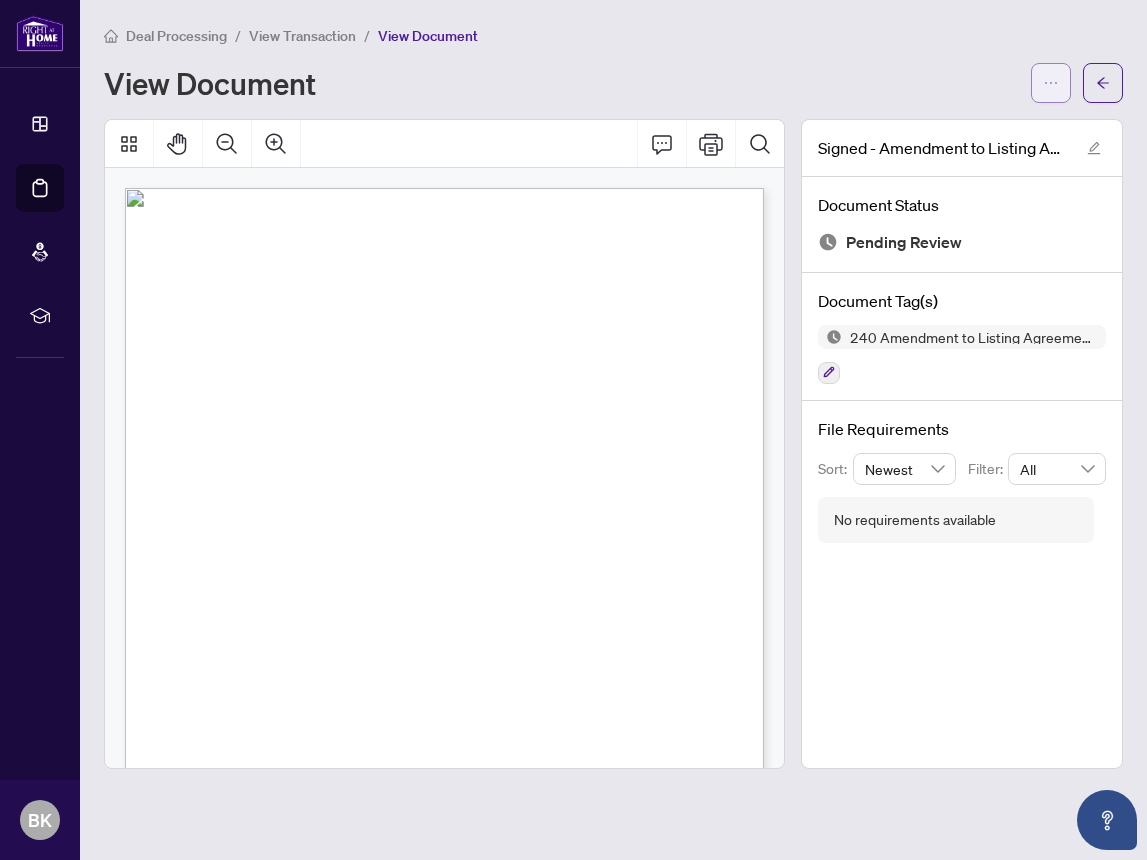 click 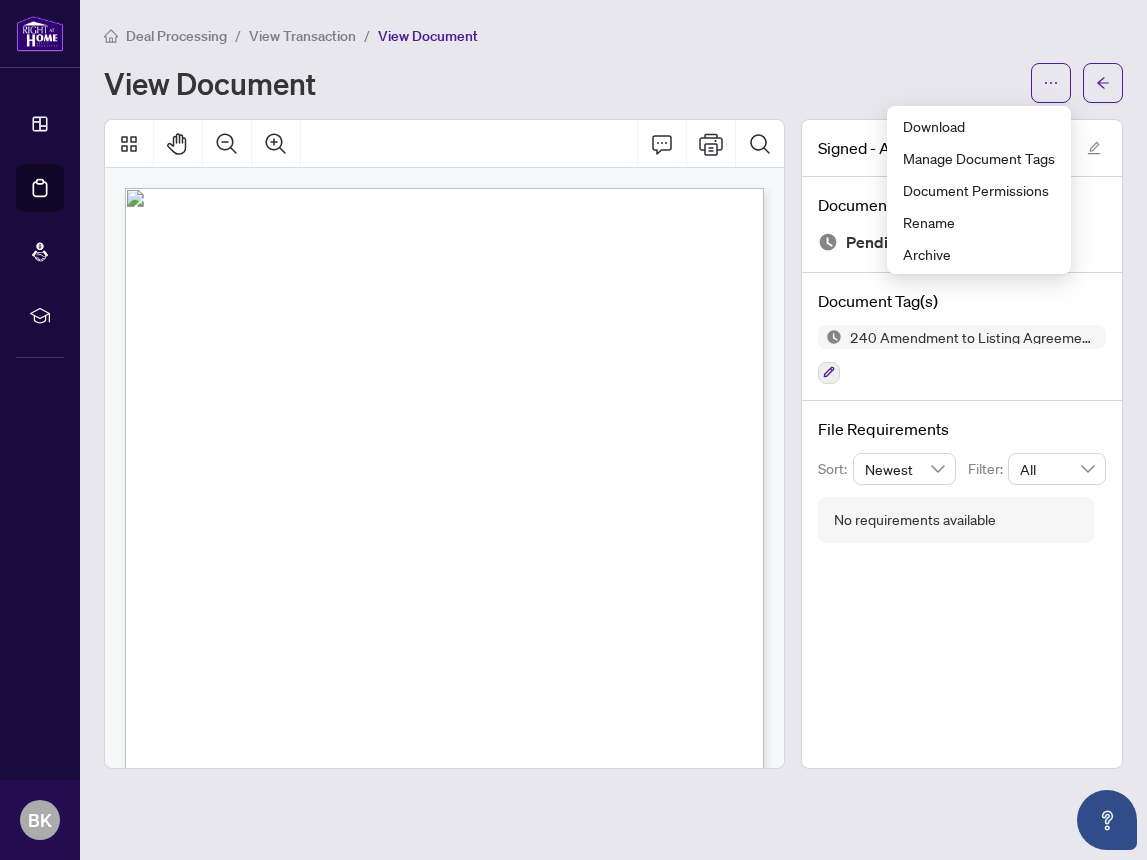 click on "View Document" at bounding box center [561, 83] 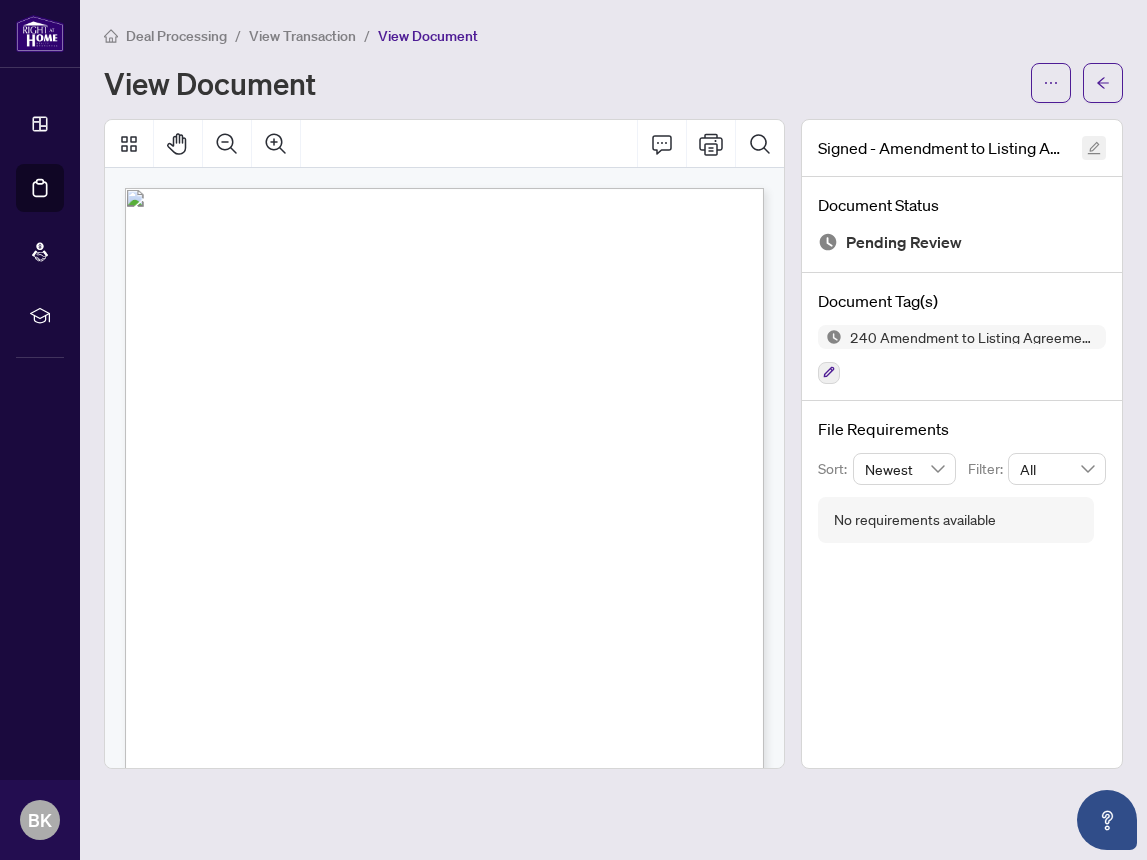 click 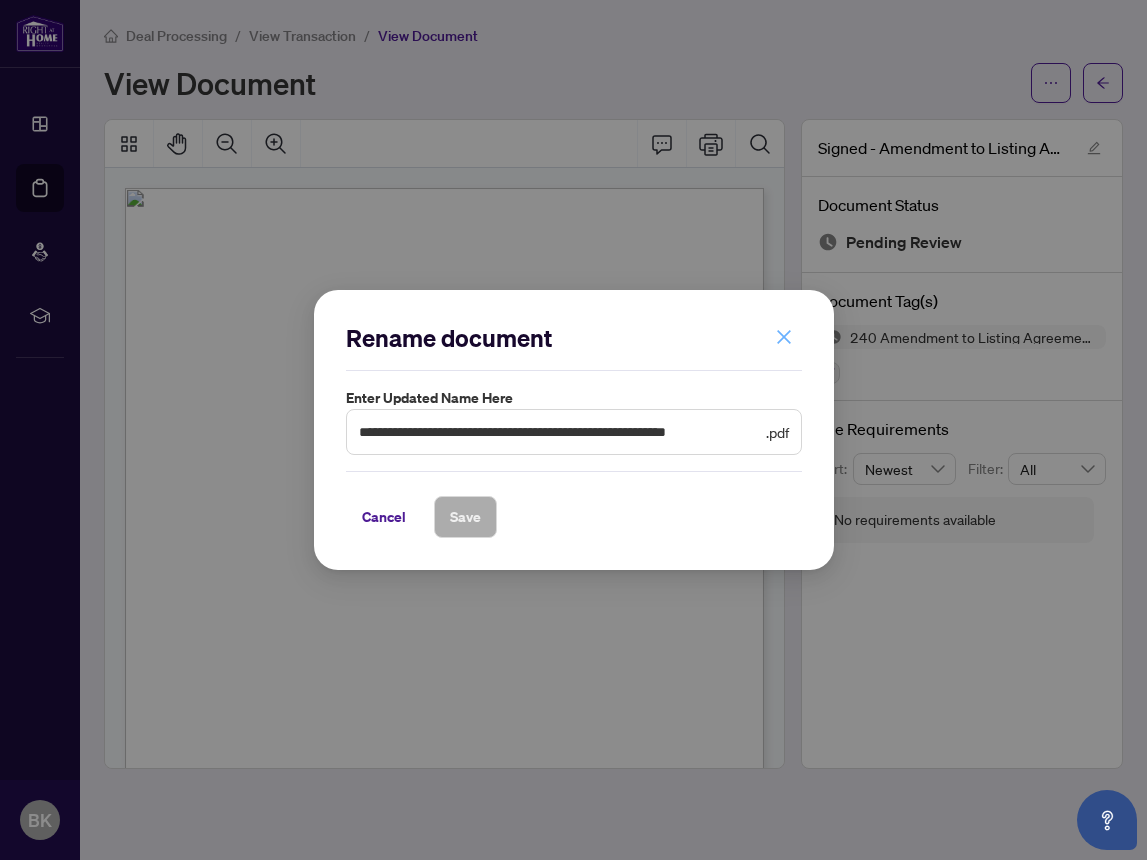 click 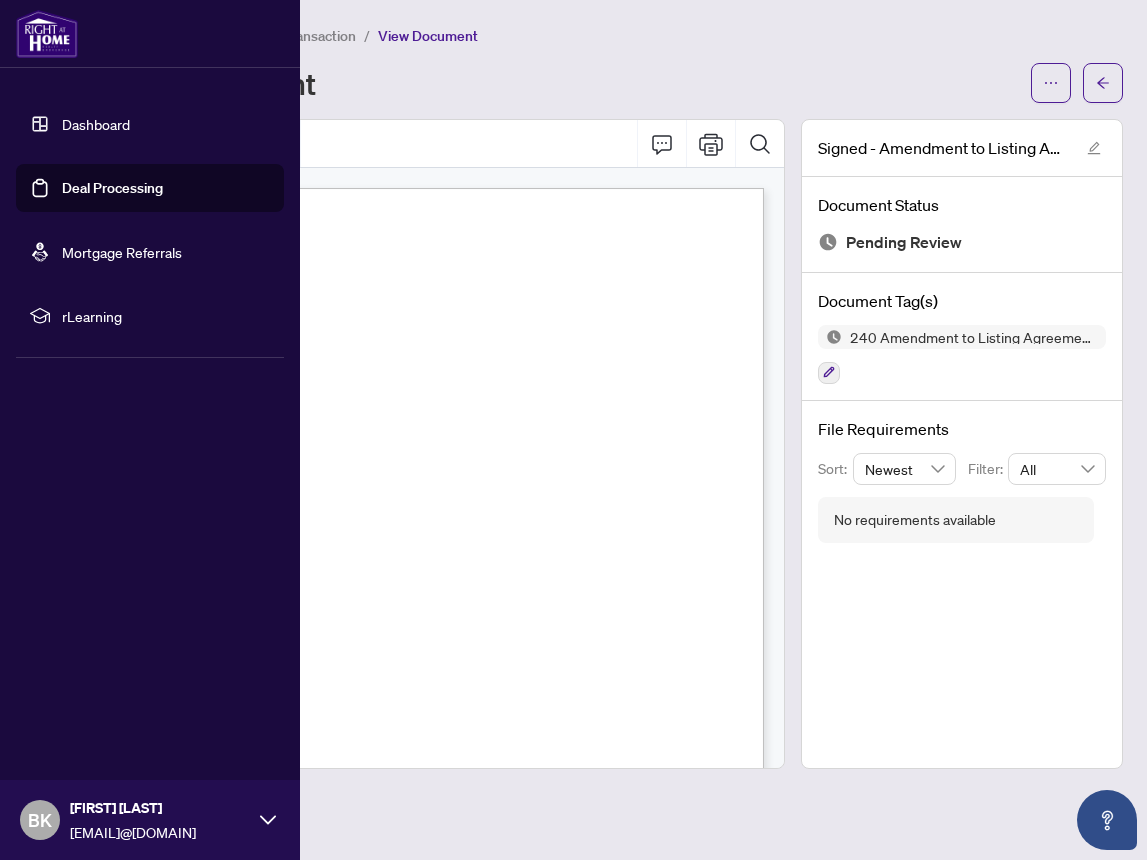 click on "Deal Processing" at bounding box center [112, 188] 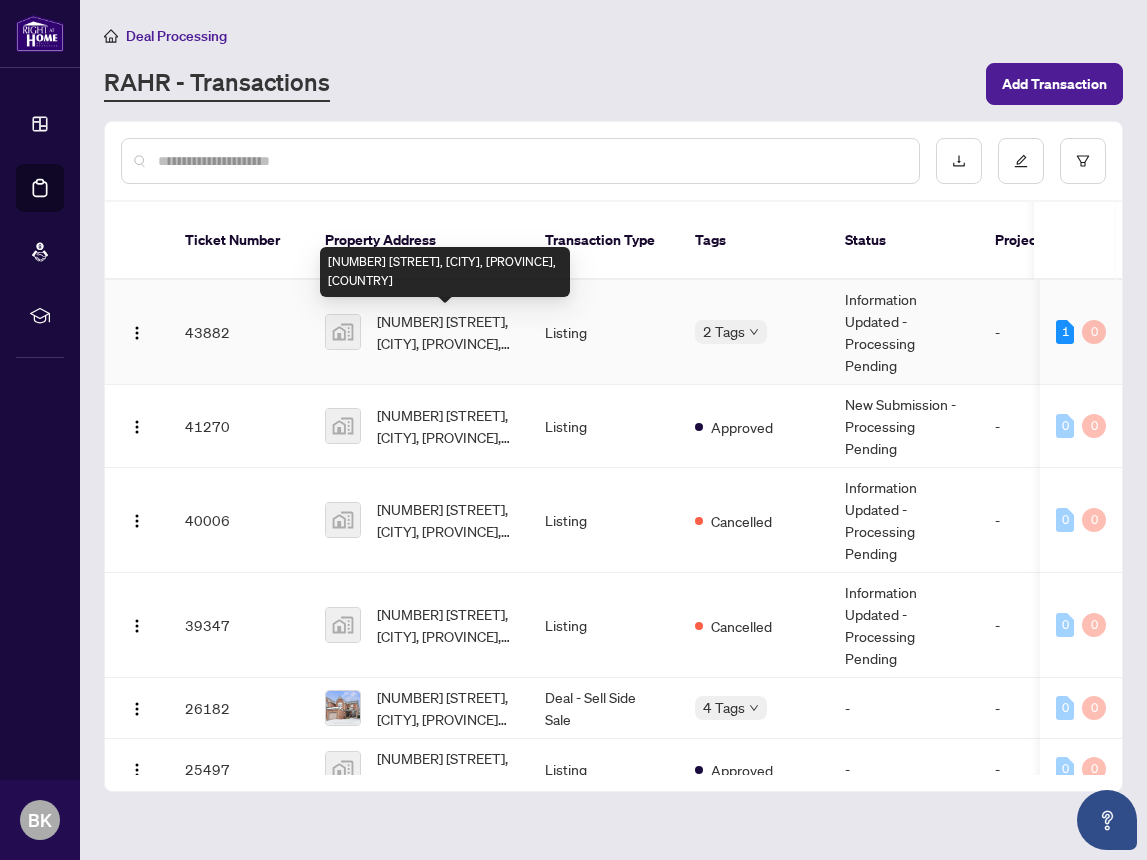 click on "[NUMBER] [STREET], [CITY], [PROVINCE], [COUNTRY]" at bounding box center (445, 332) 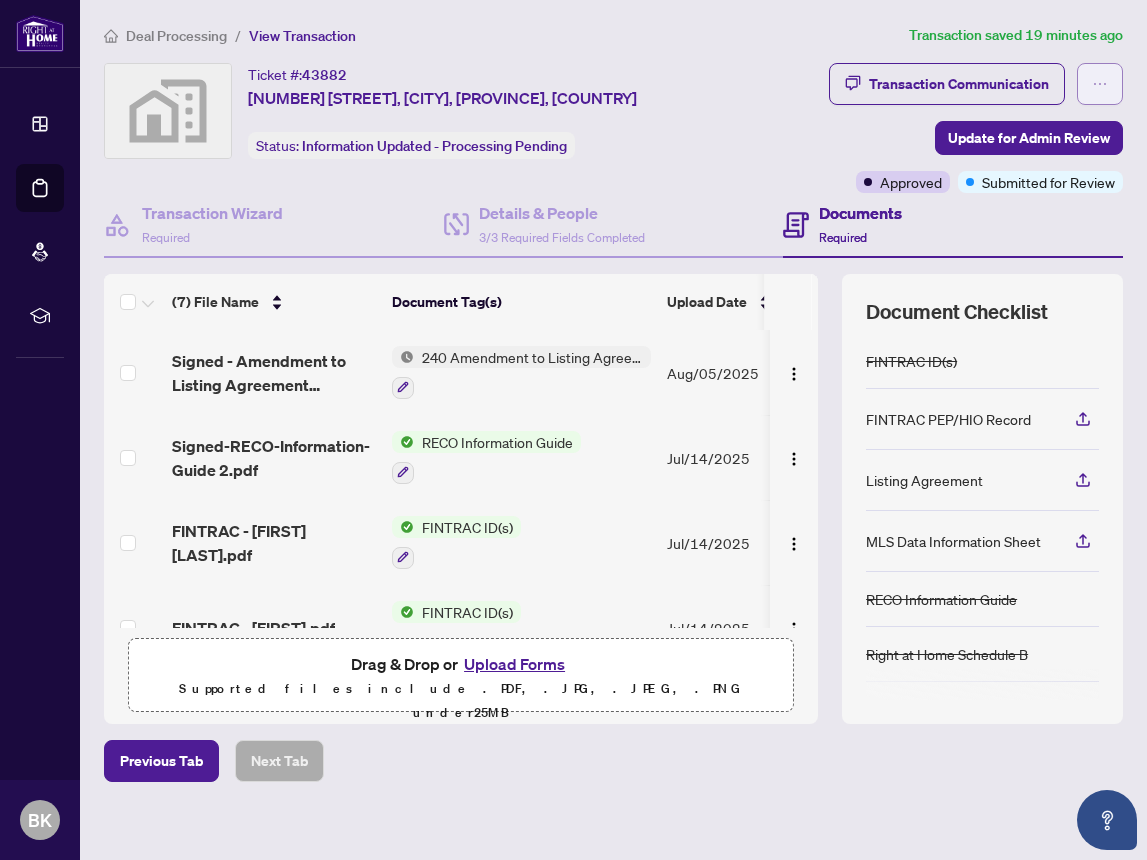 click 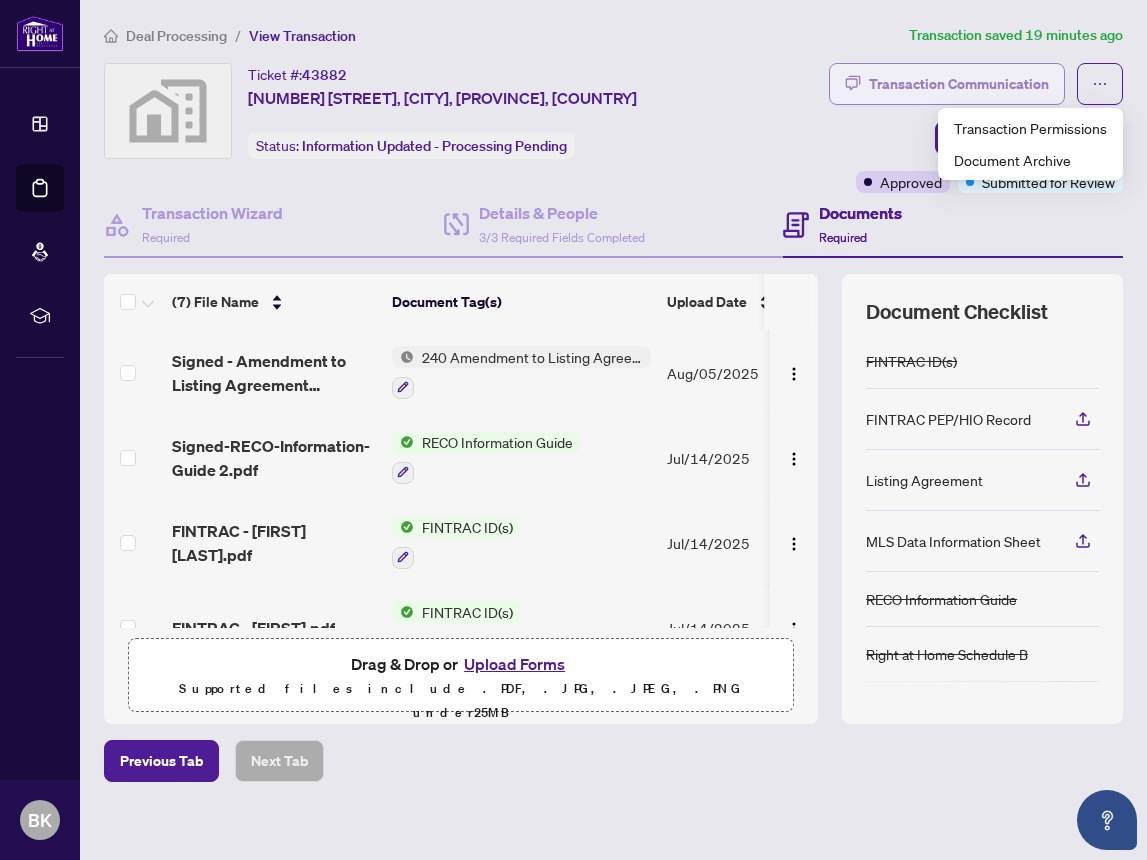 click on "Transaction Communication" at bounding box center [947, 84] 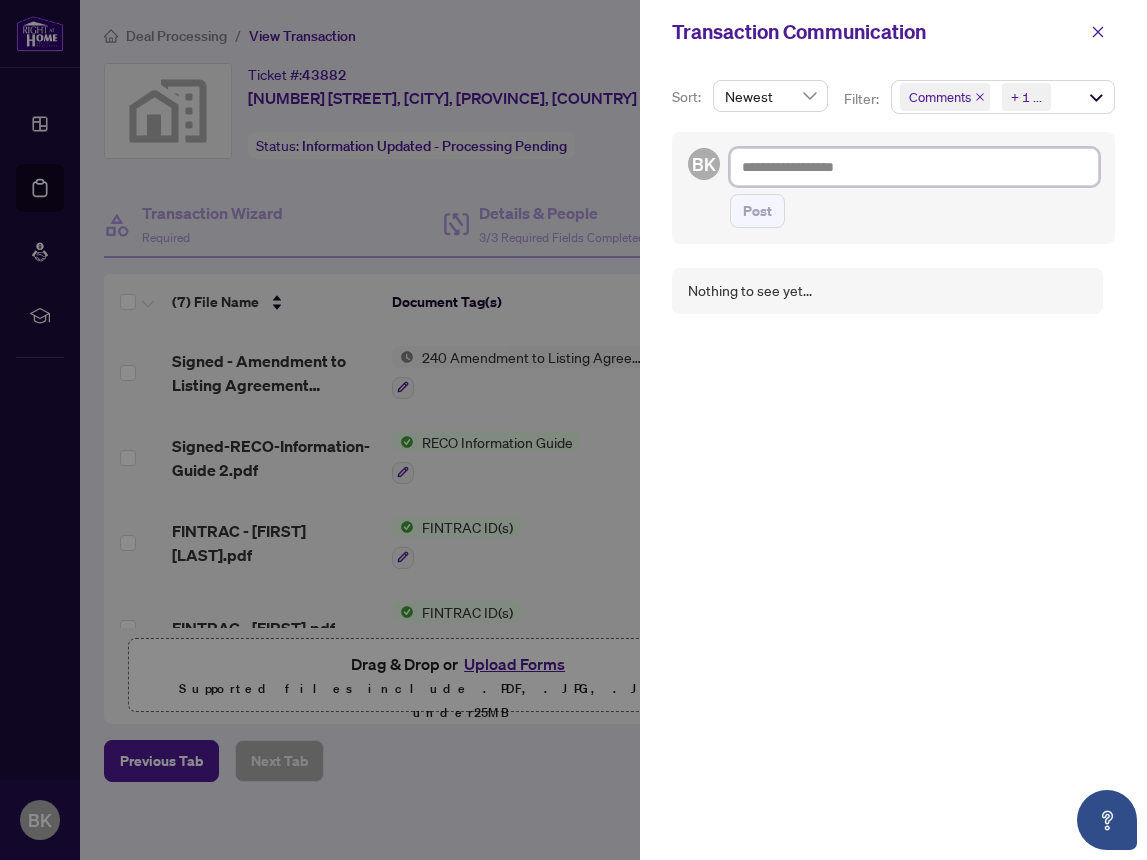 click at bounding box center [914, 167] 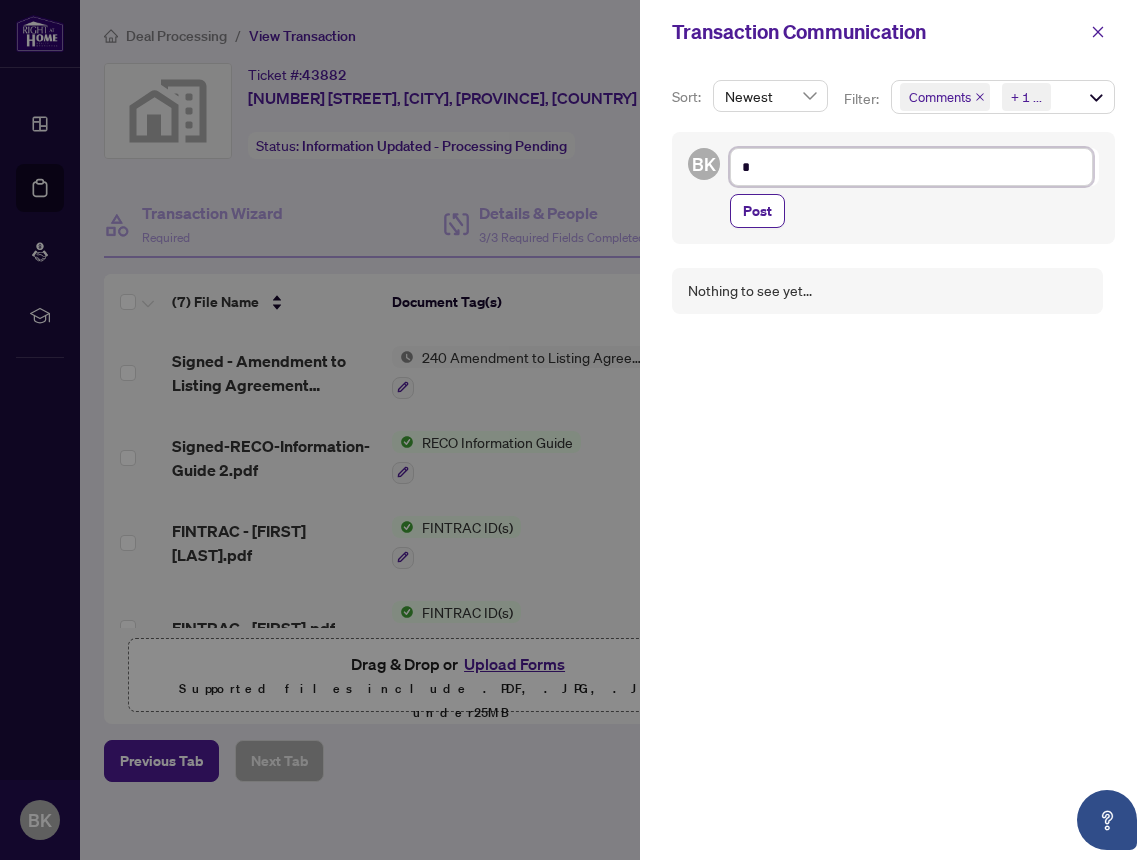 type on "**" 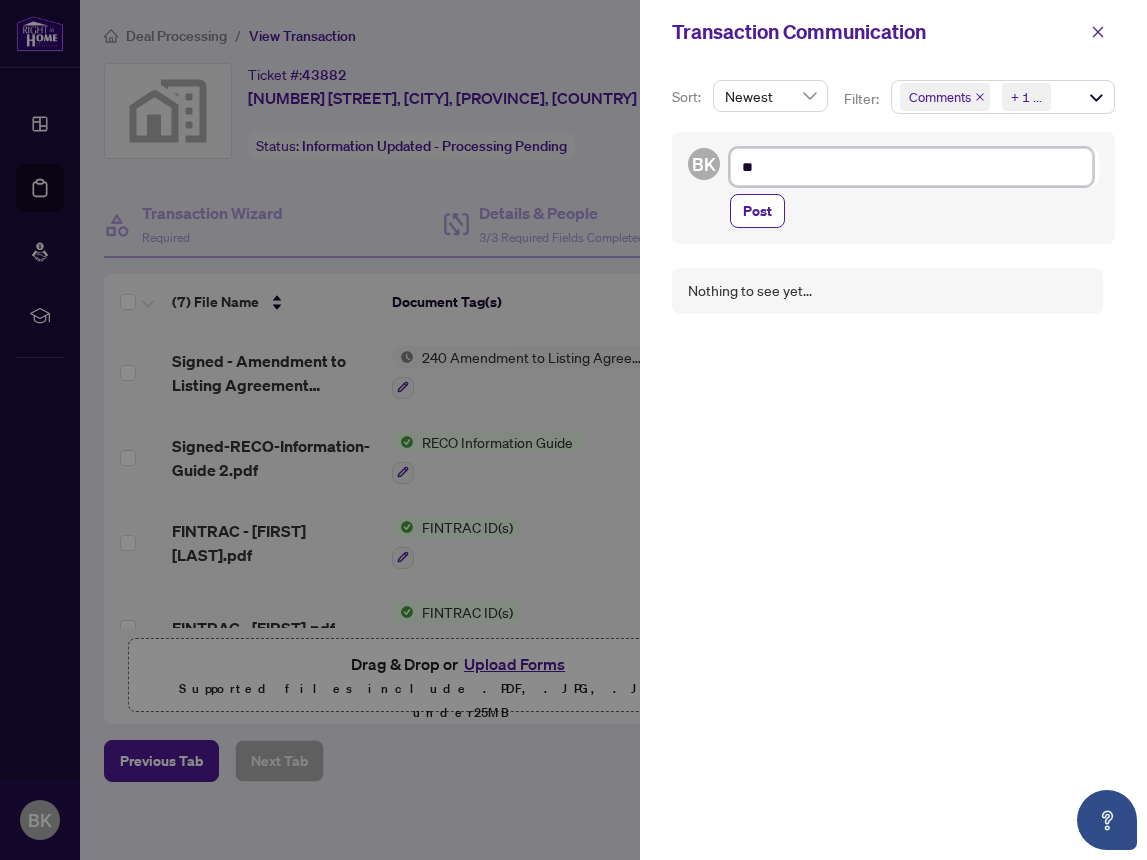 type on "**" 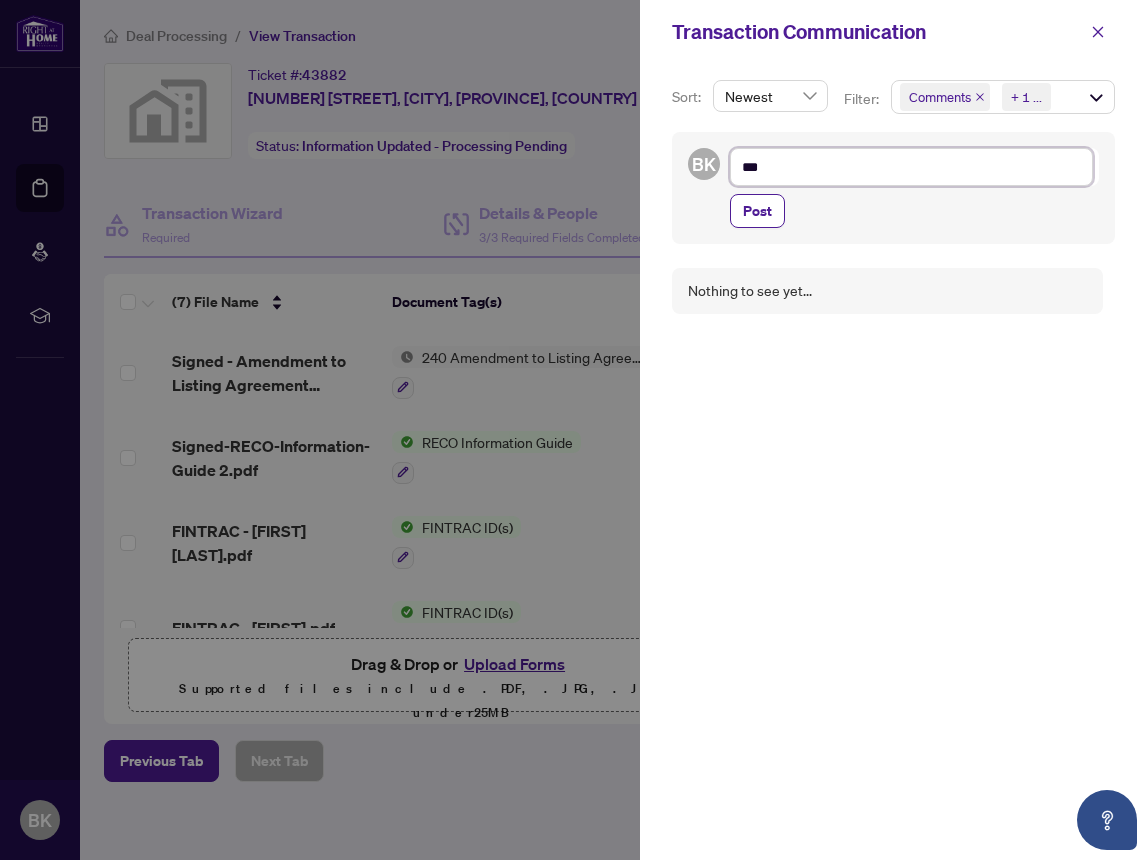 type on "****" 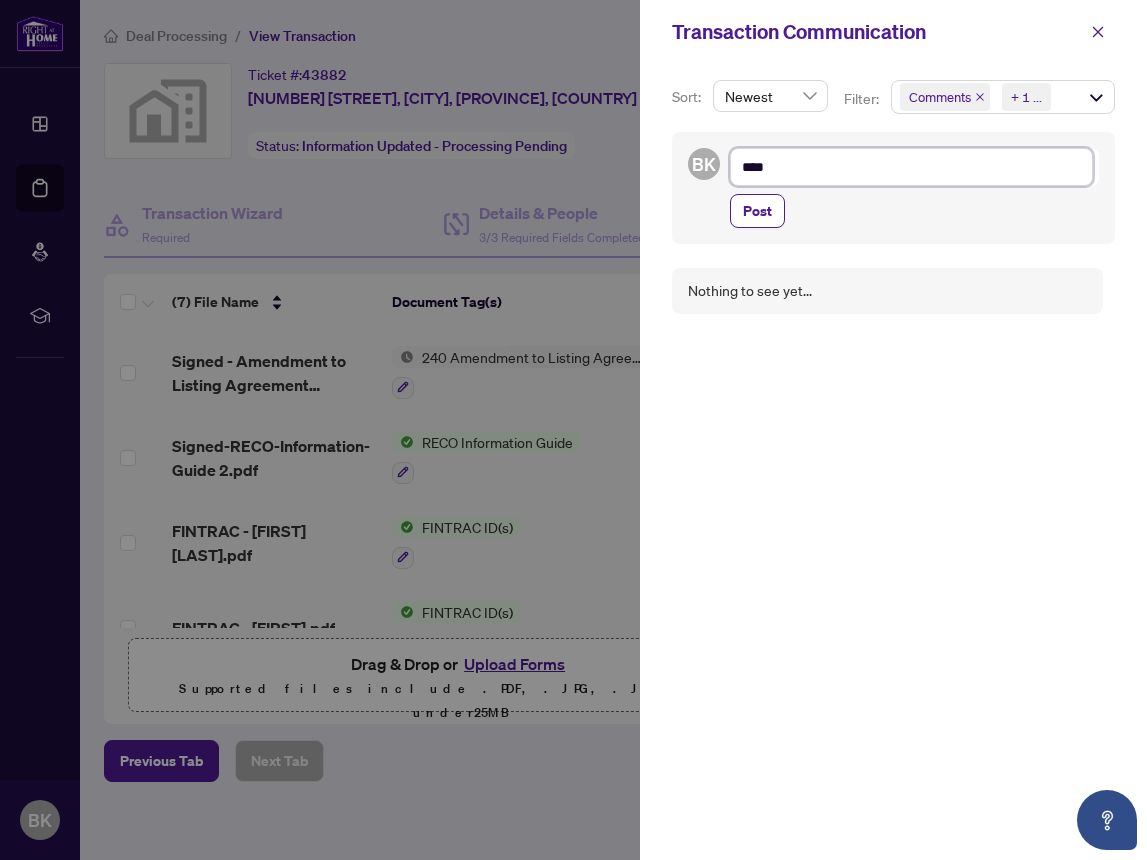 type on "*****" 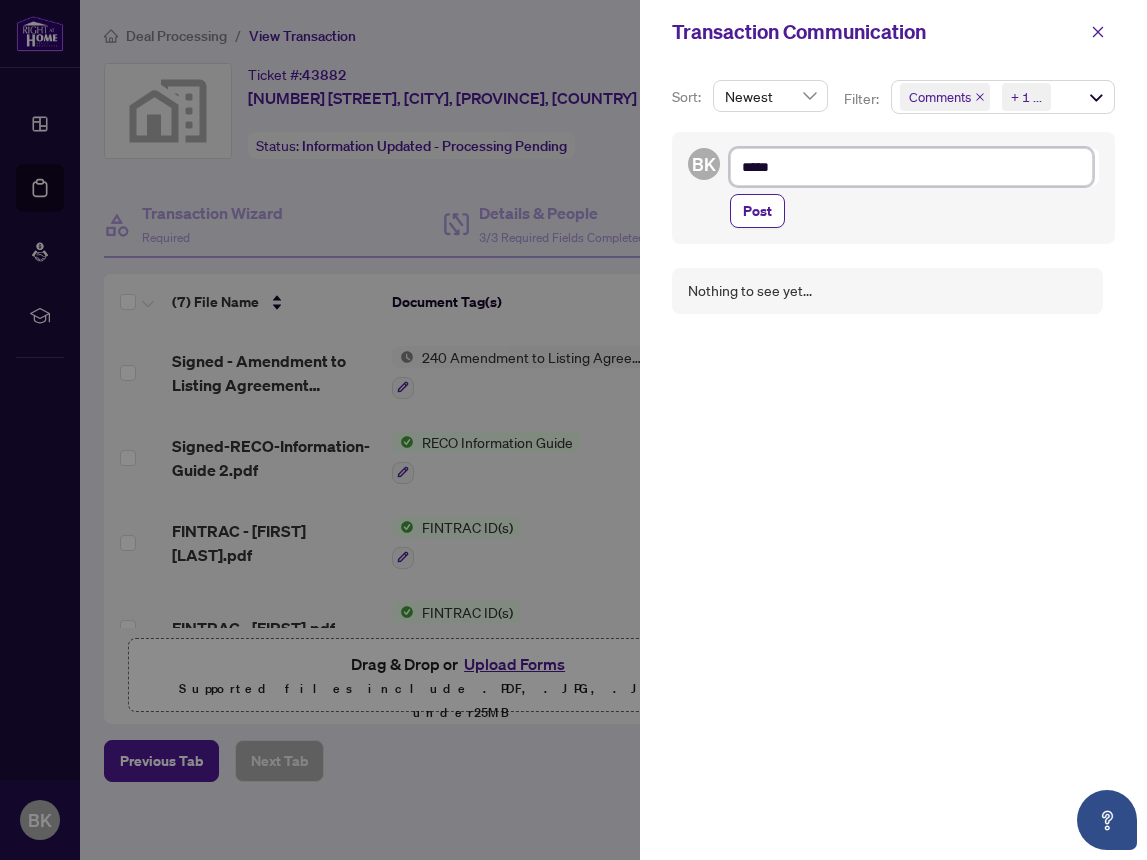 type on "******" 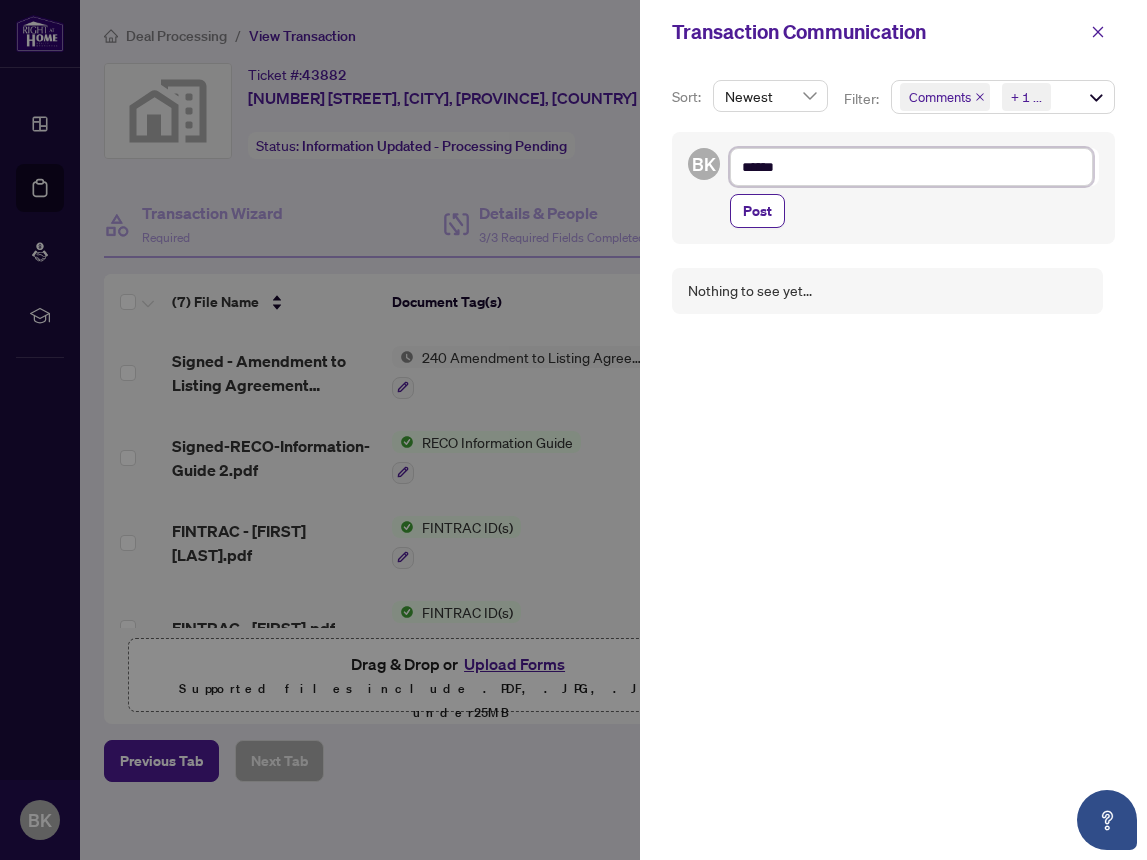 type on "******" 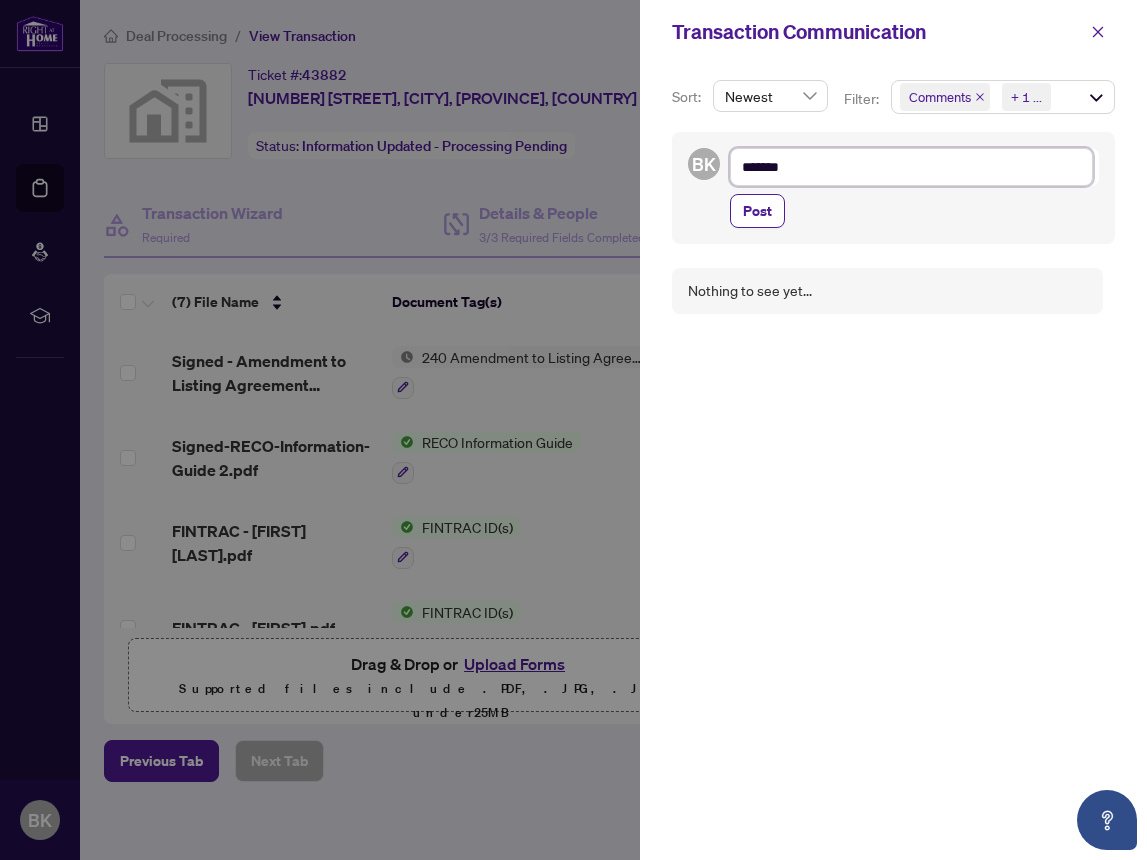 type on "********" 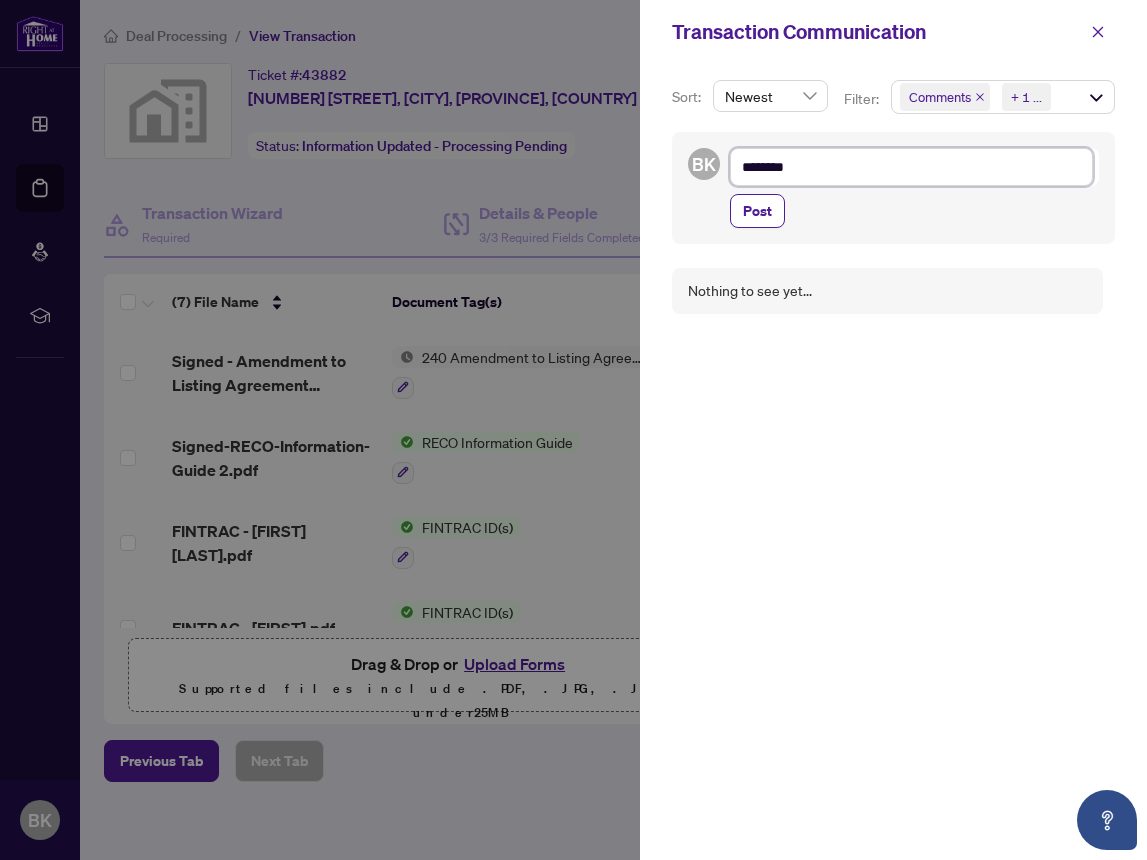 type on "*********" 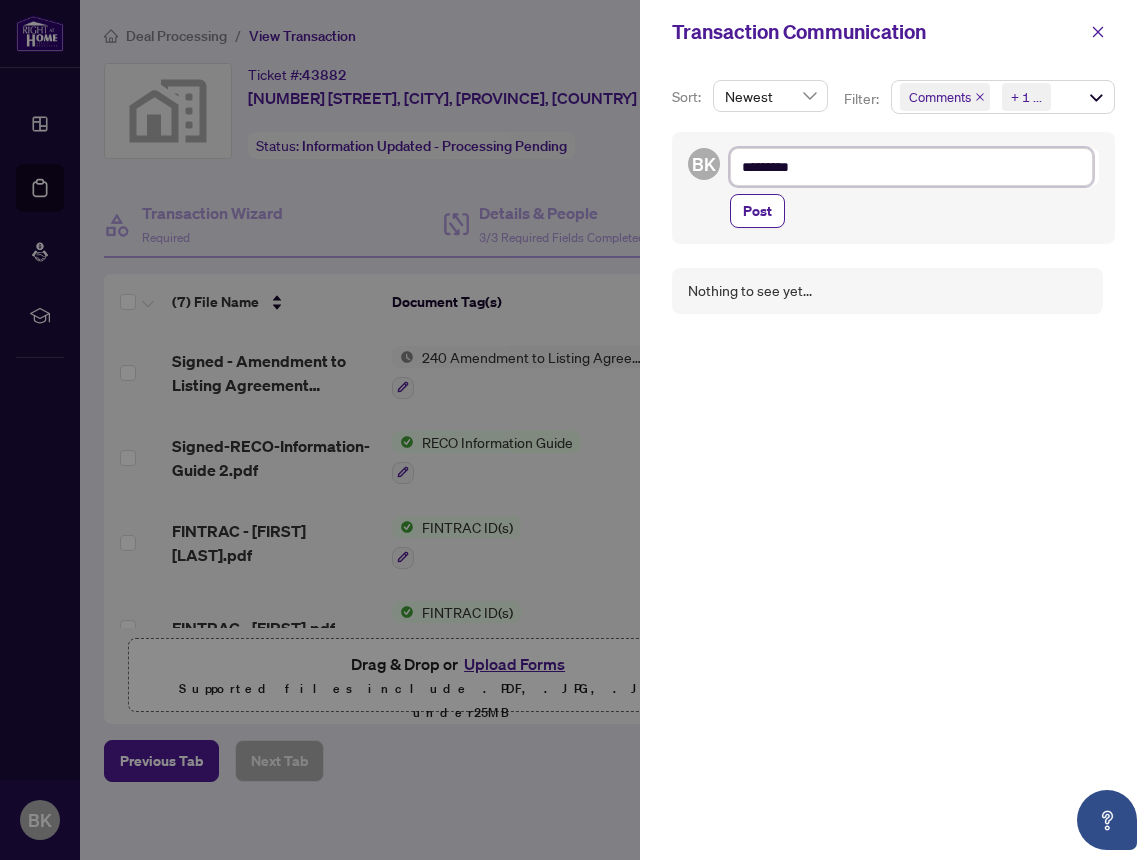 type on "**********" 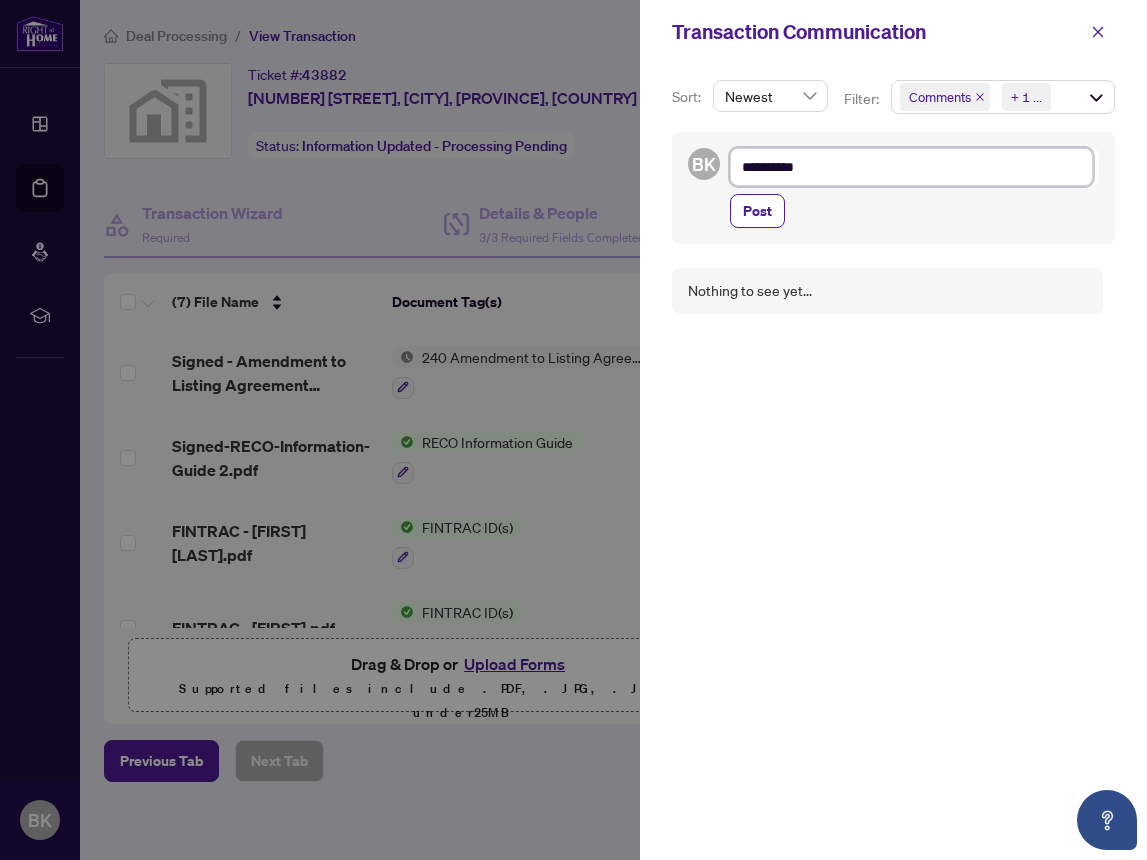 type on "**********" 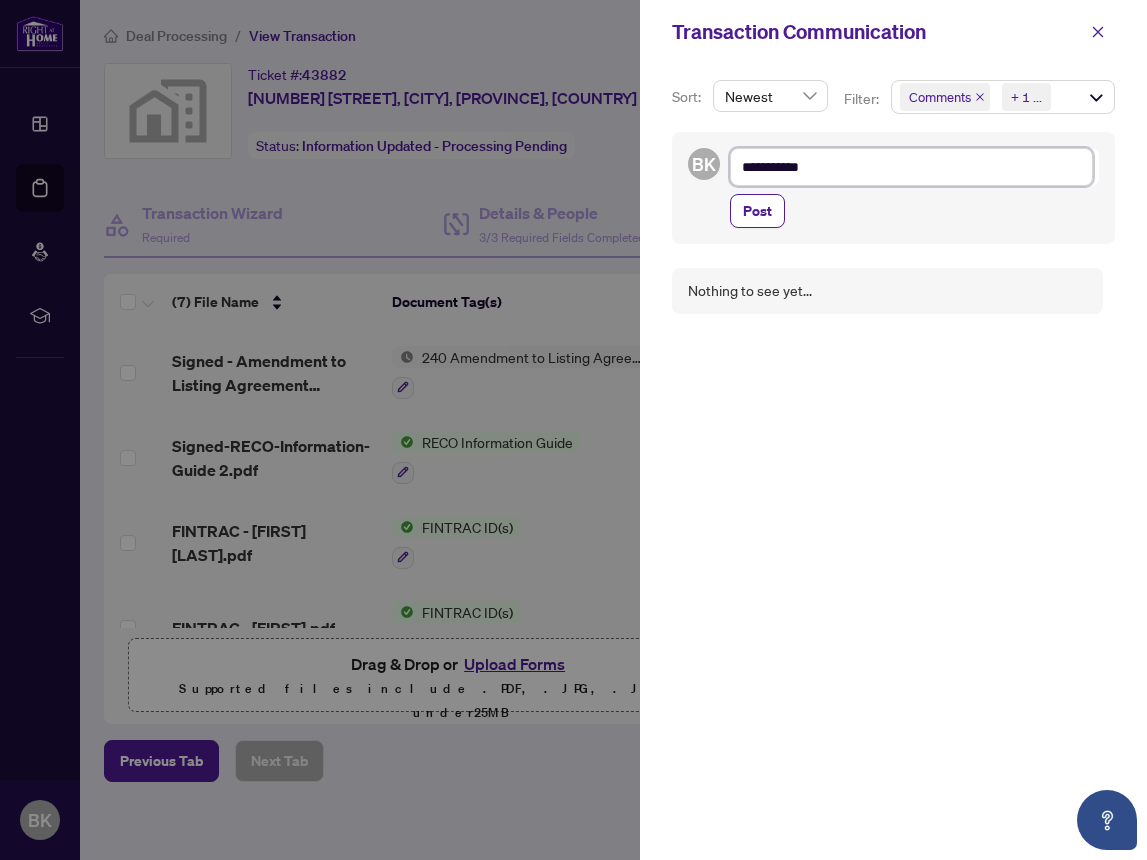 type on "**********" 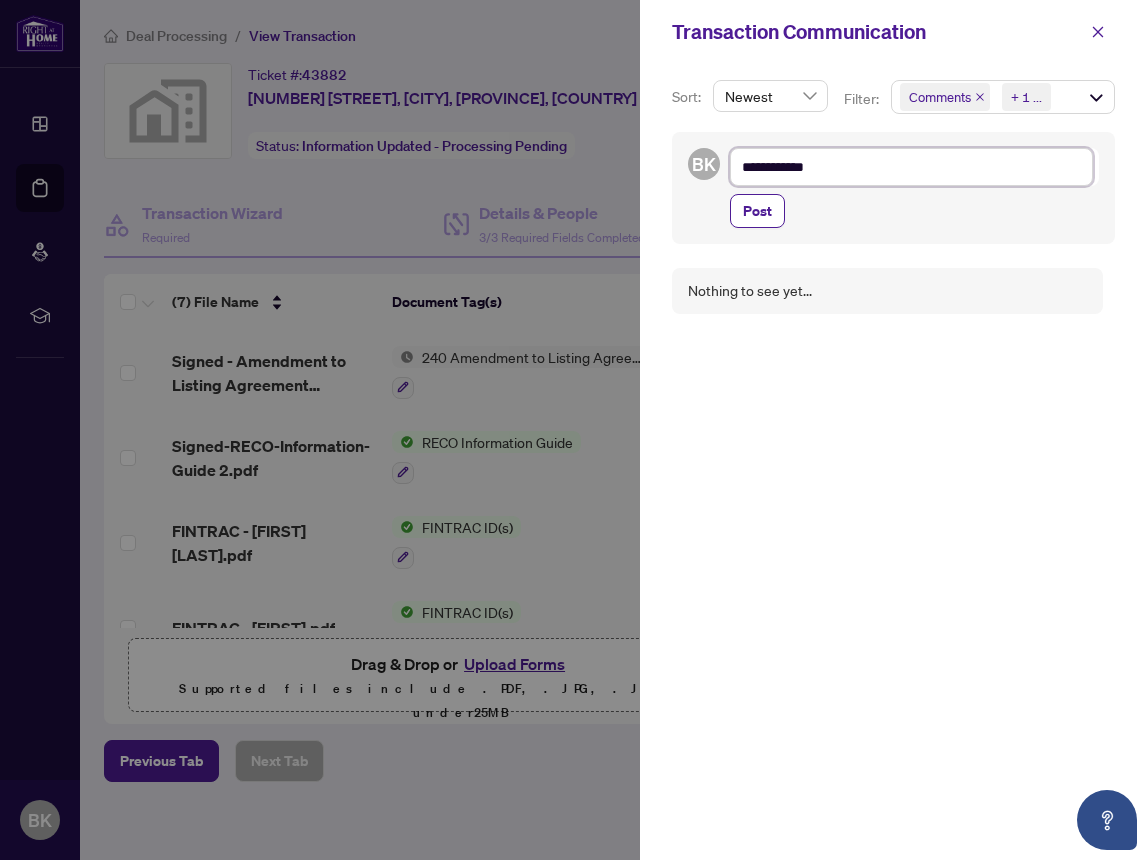 type on "**********" 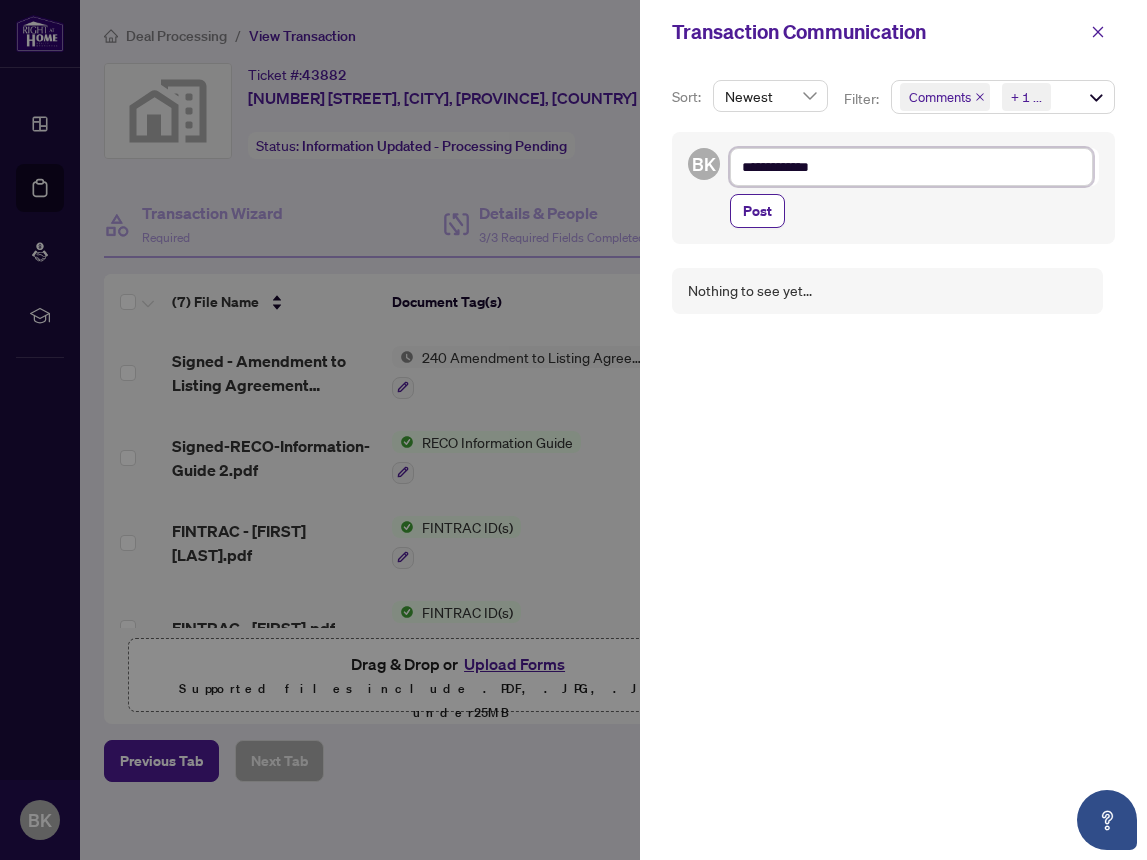type on "**********" 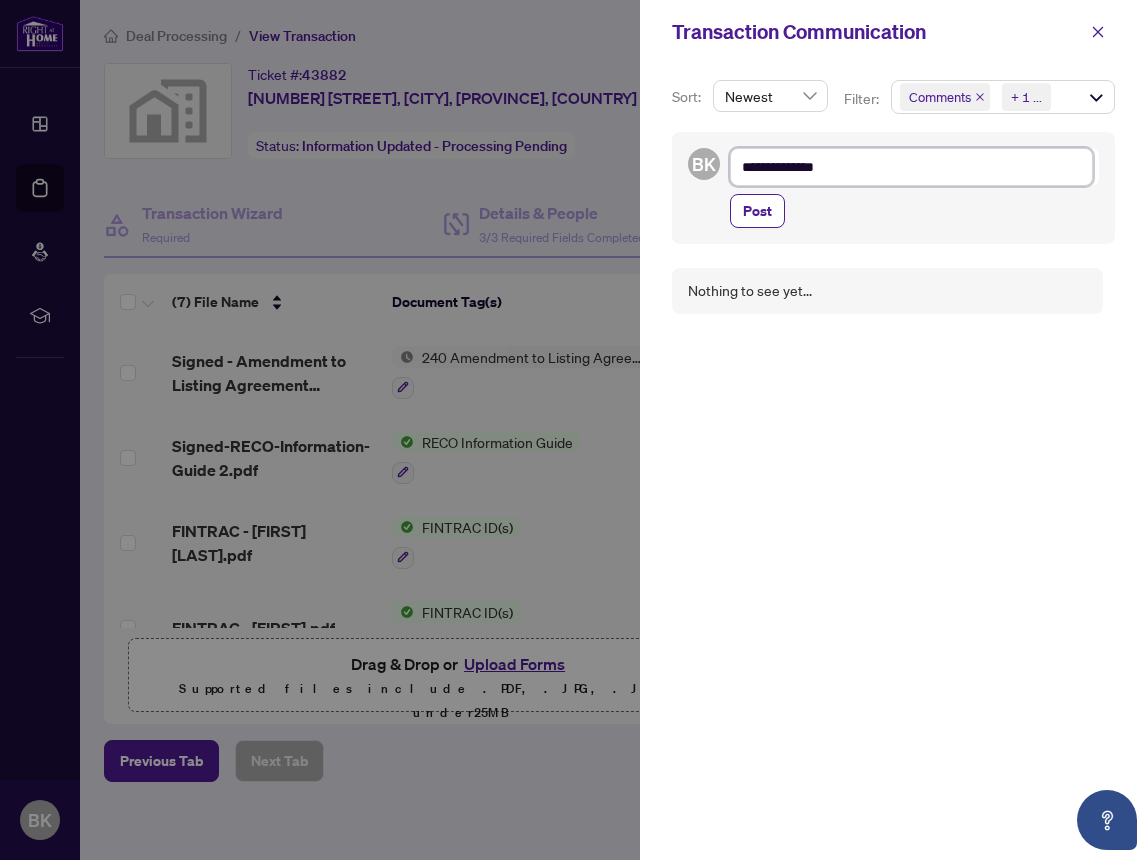 type on "**********" 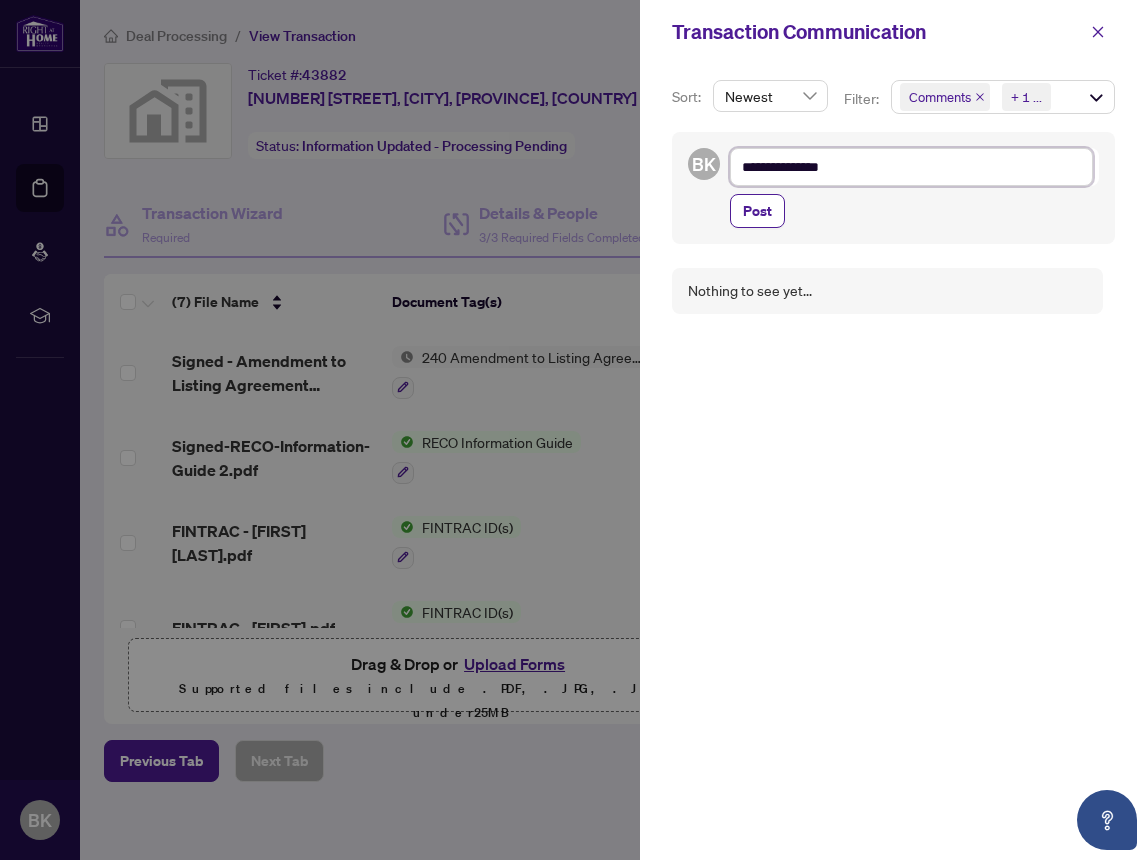 type on "**********" 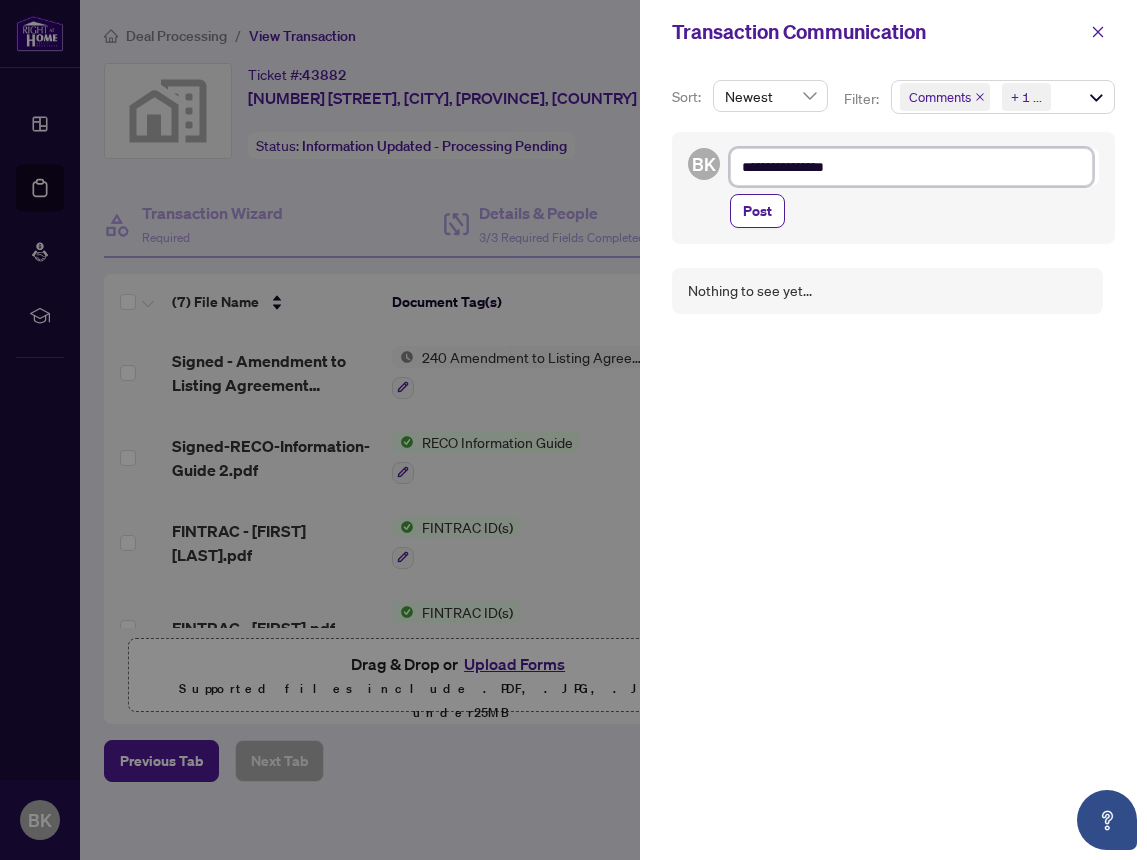 type on "**********" 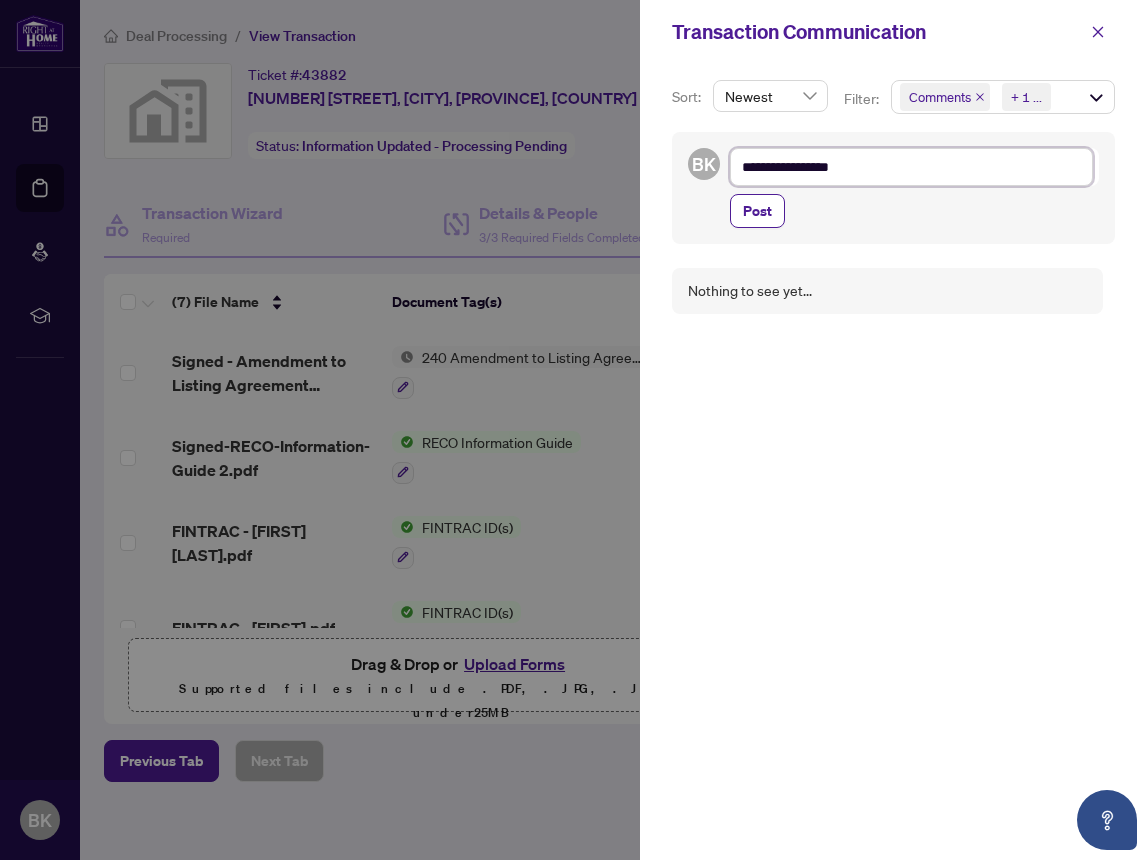 type on "**********" 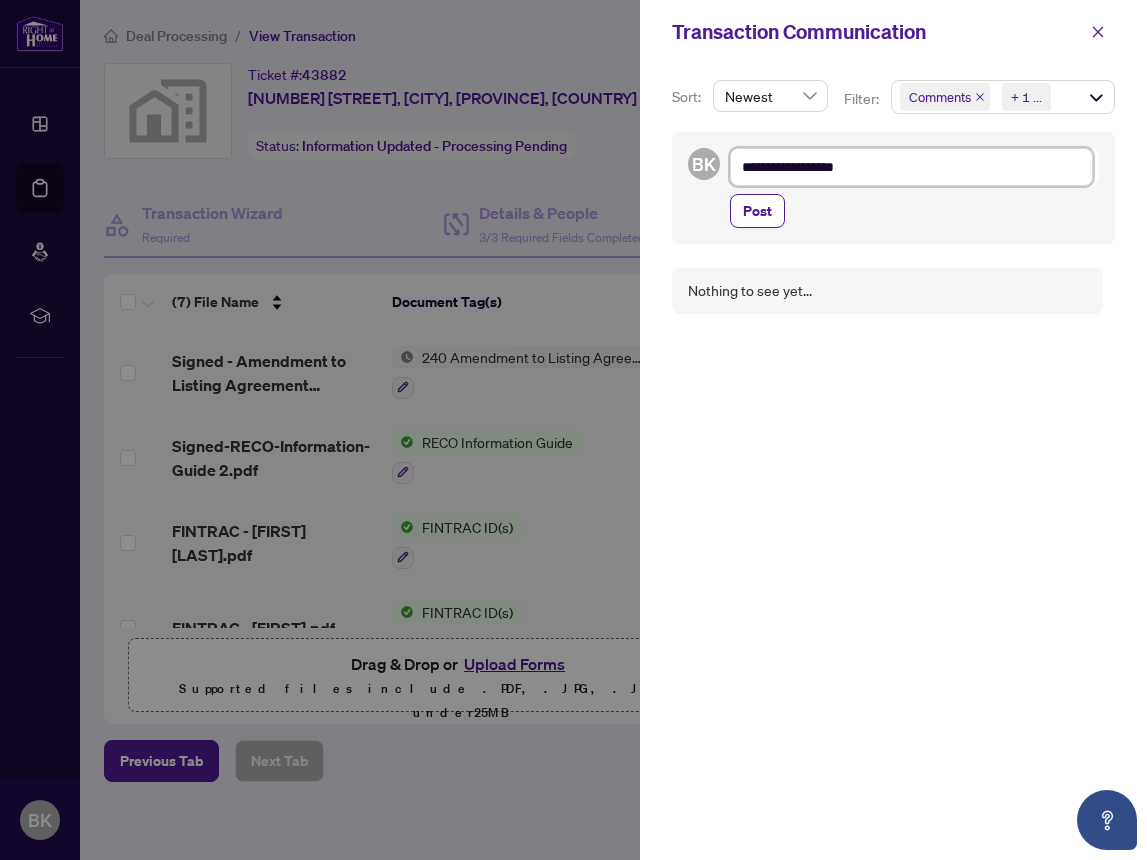 type on "**********" 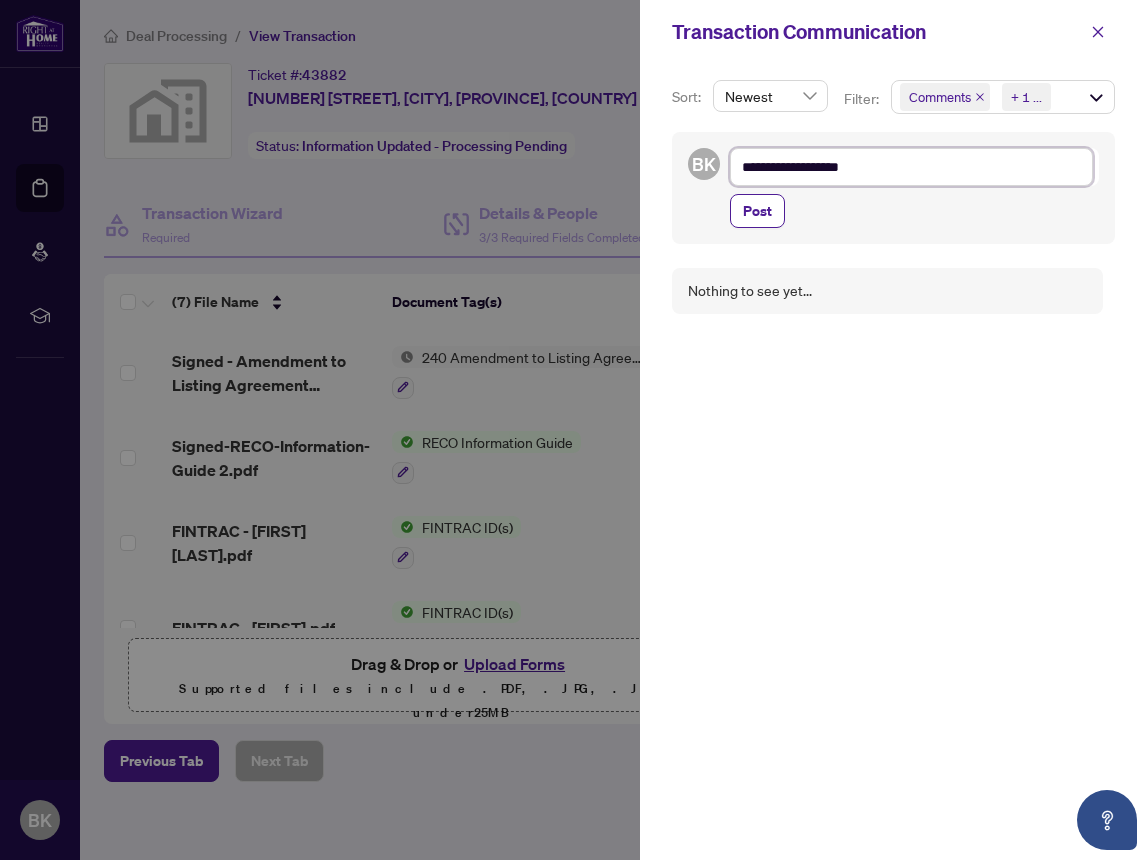 type on "**********" 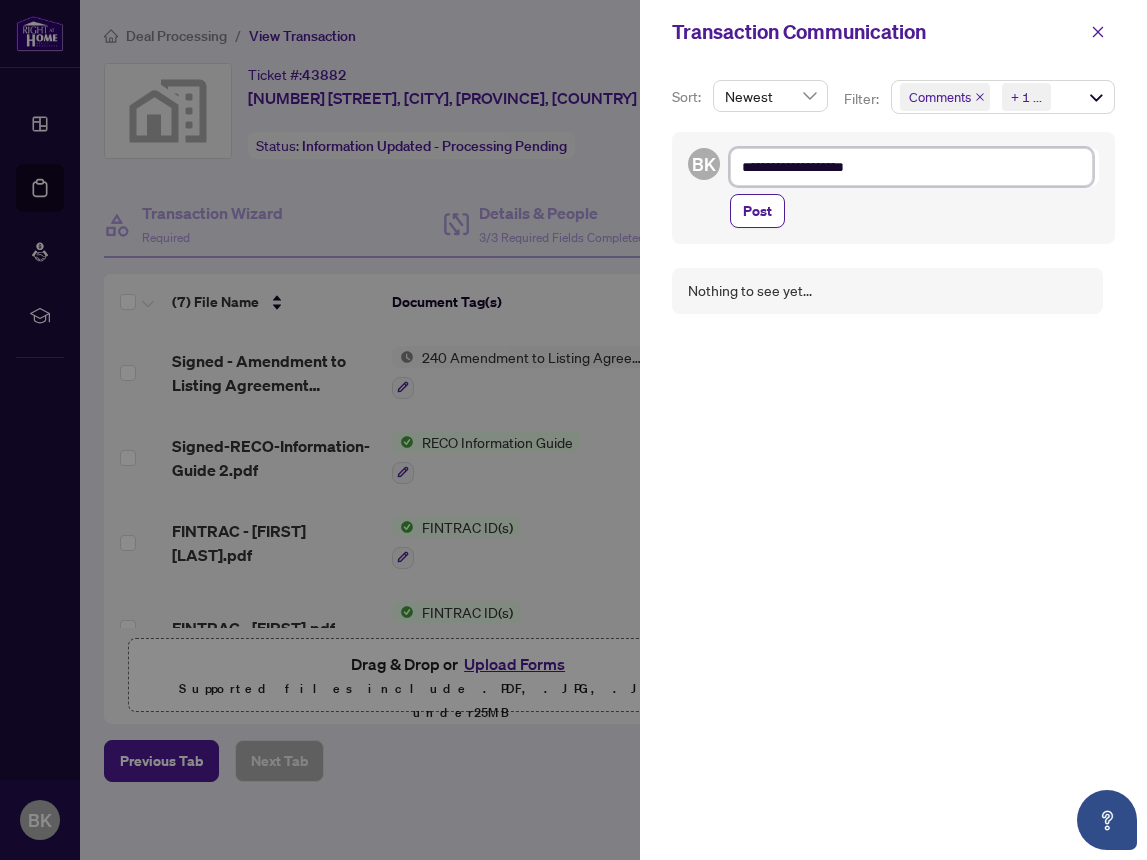 type on "**********" 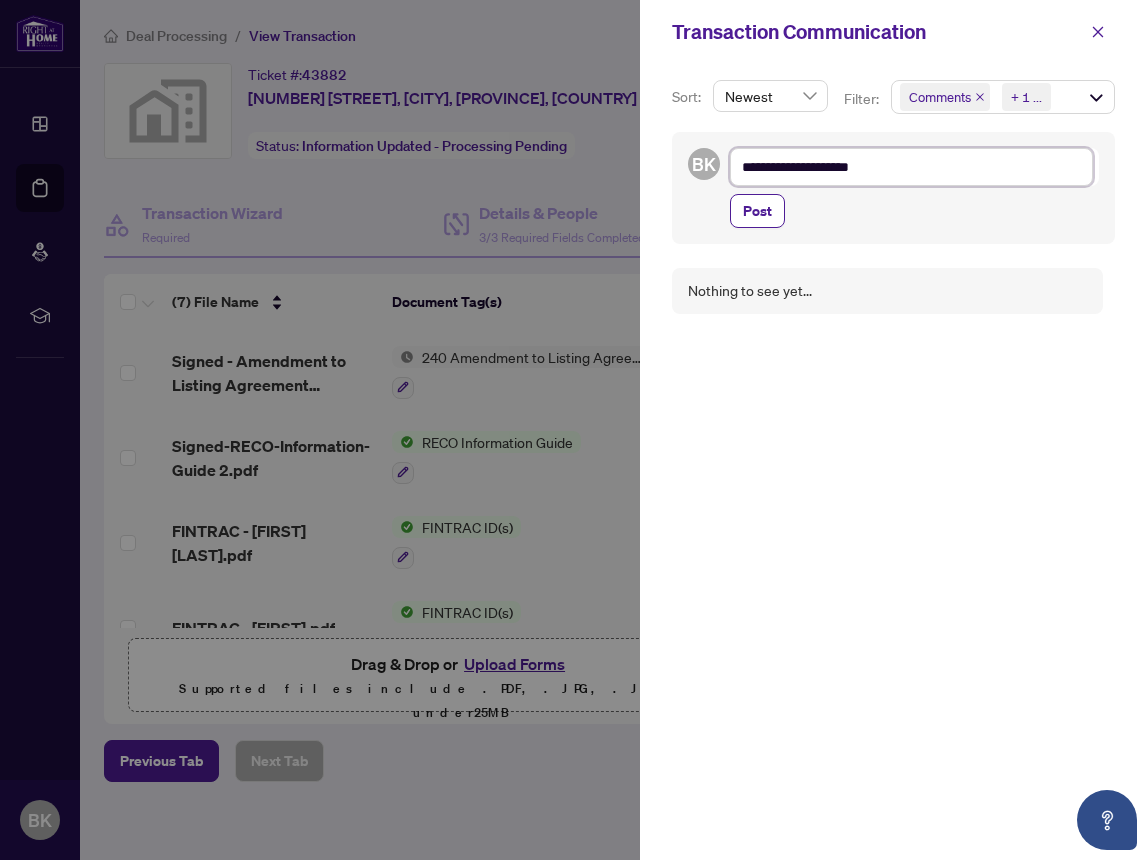 type on "**********" 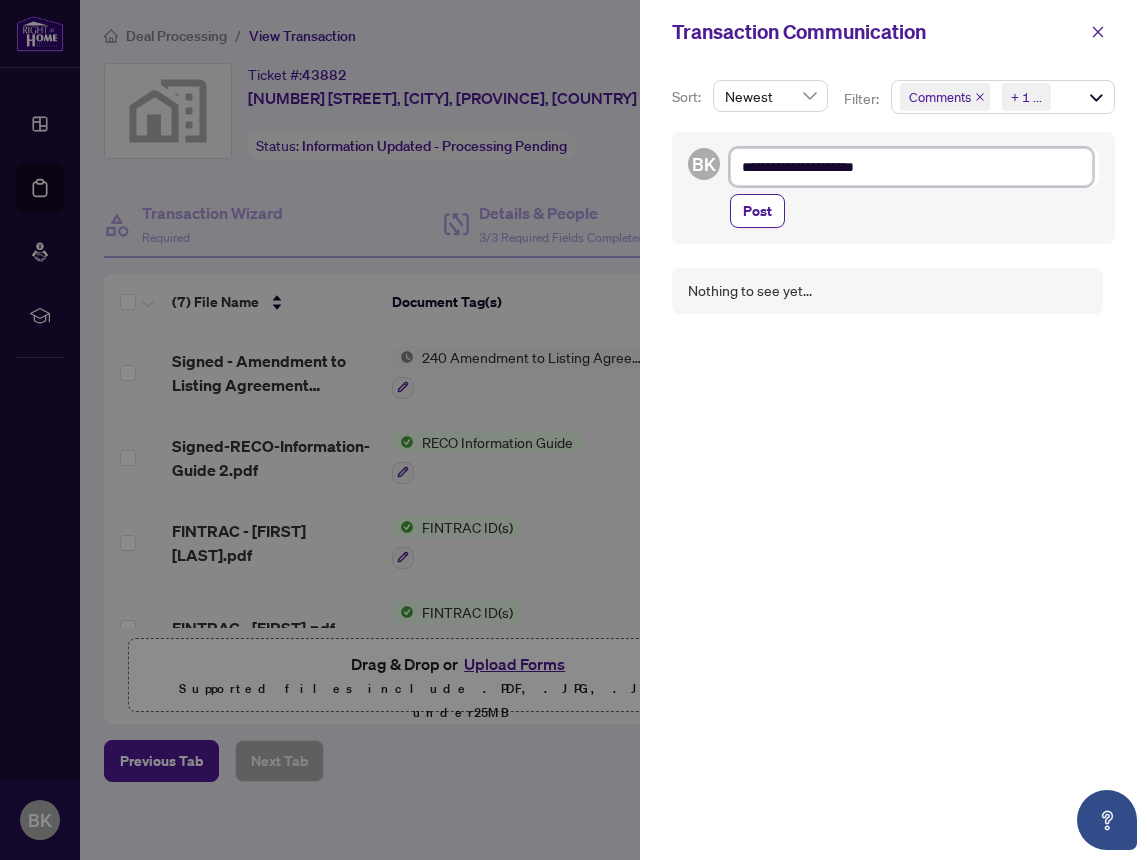 type on "**********" 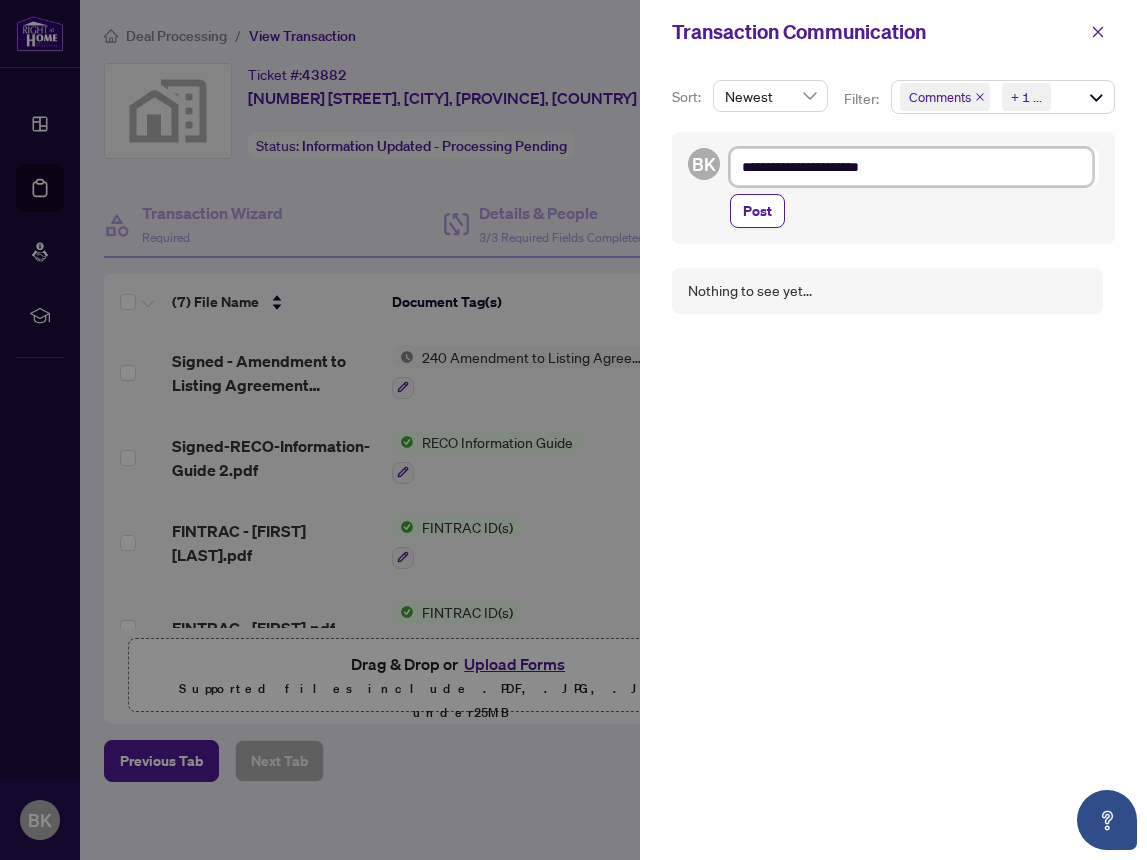 type on "**********" 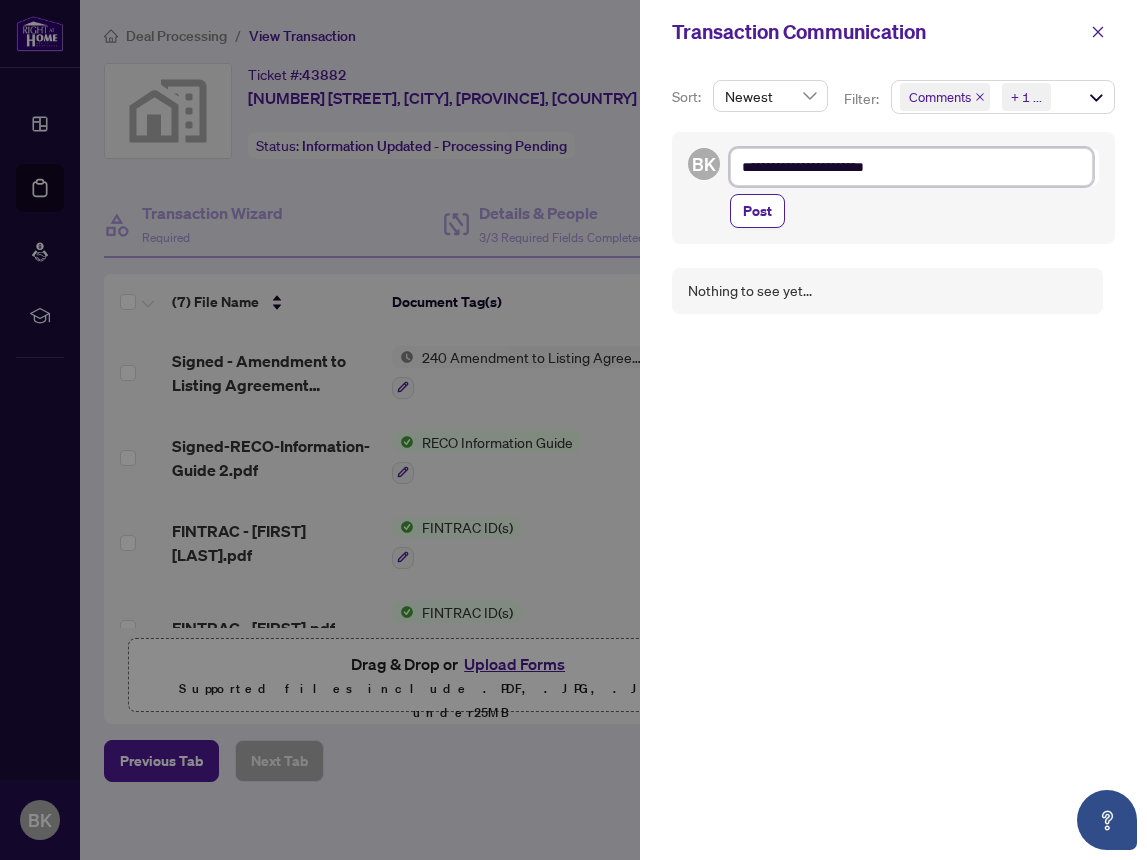 type on "**********" 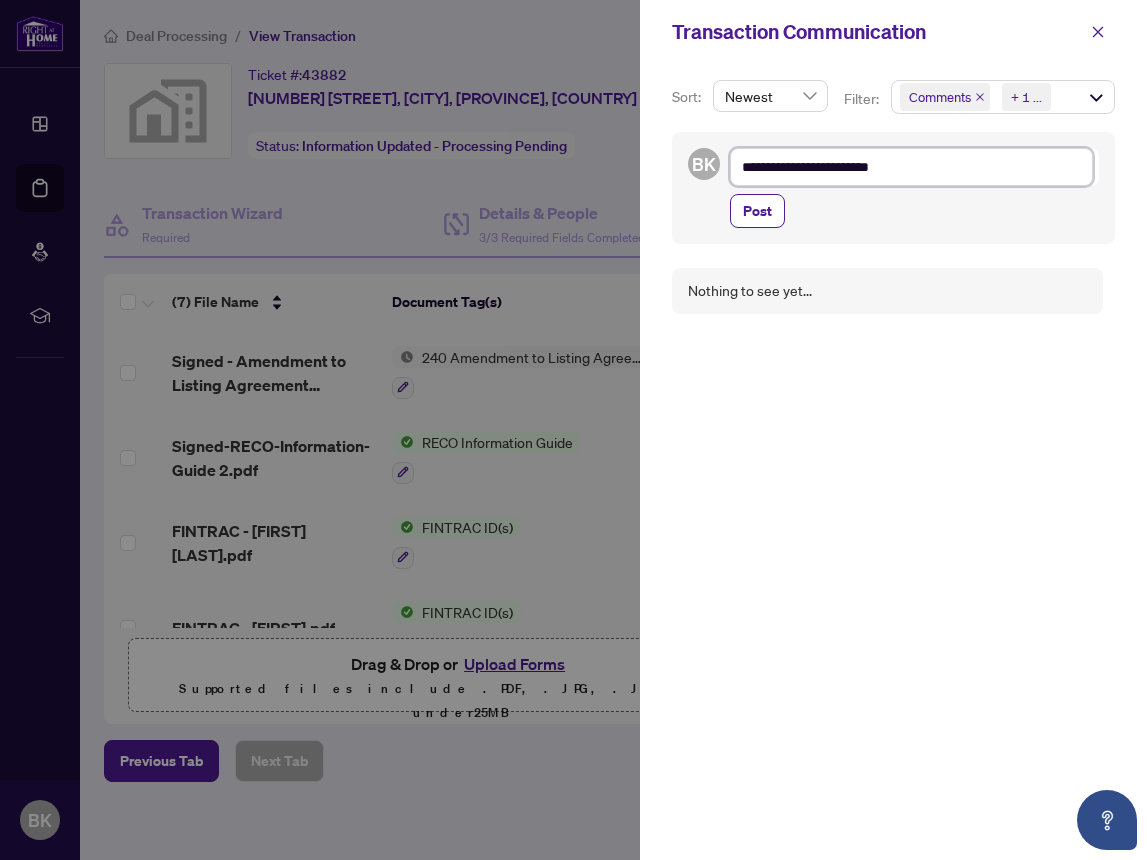 type on "**********" 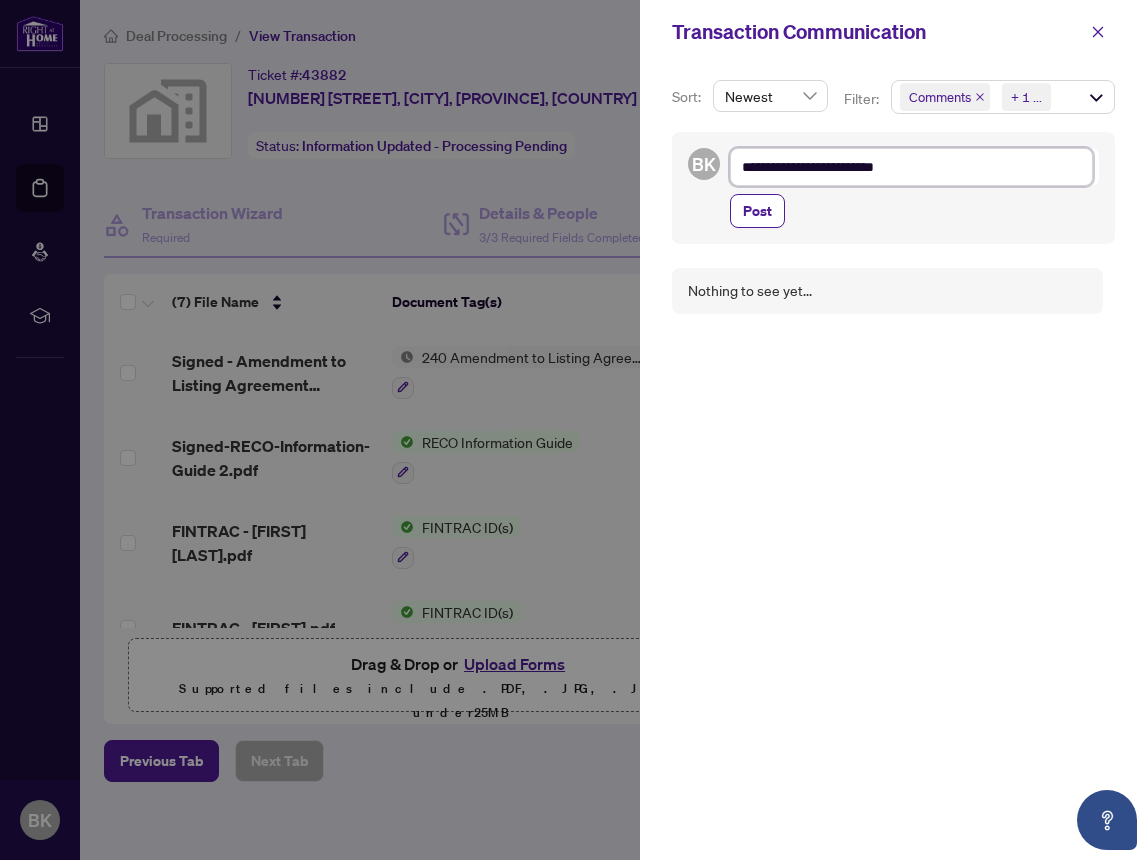 type on "**********" 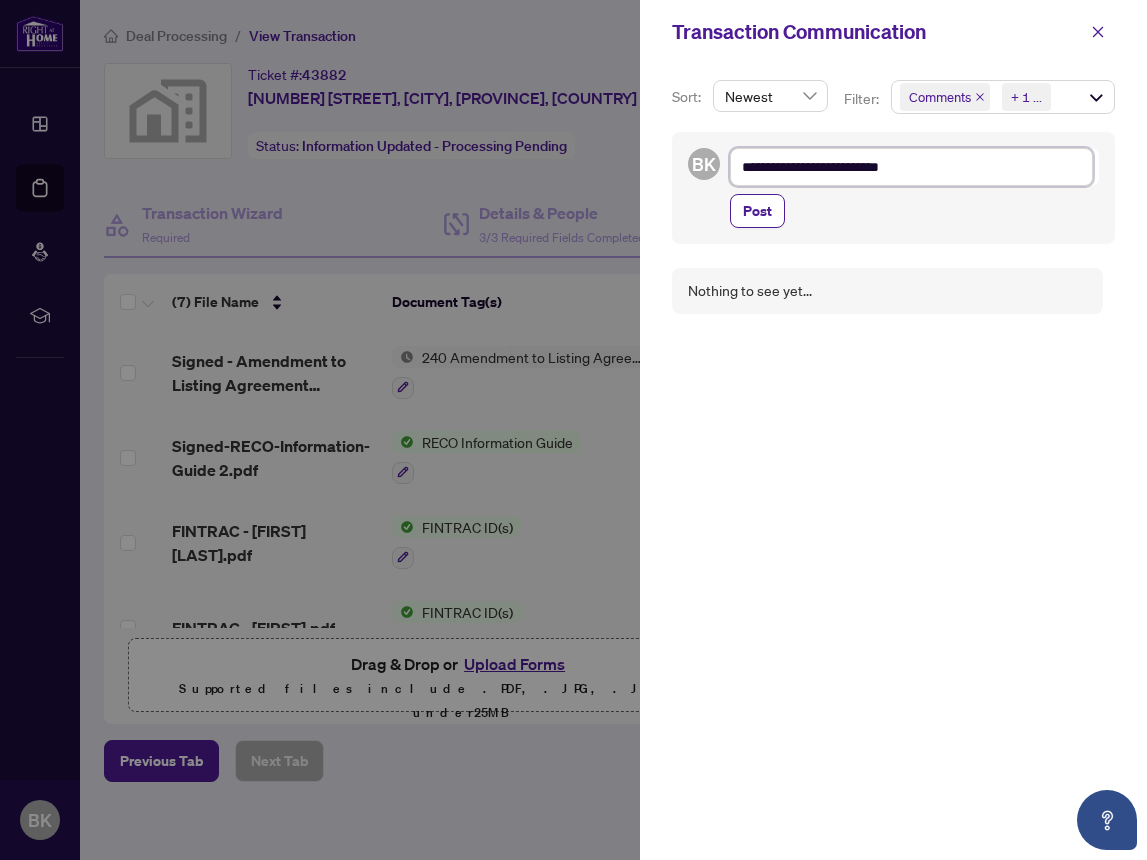 type on "**********" 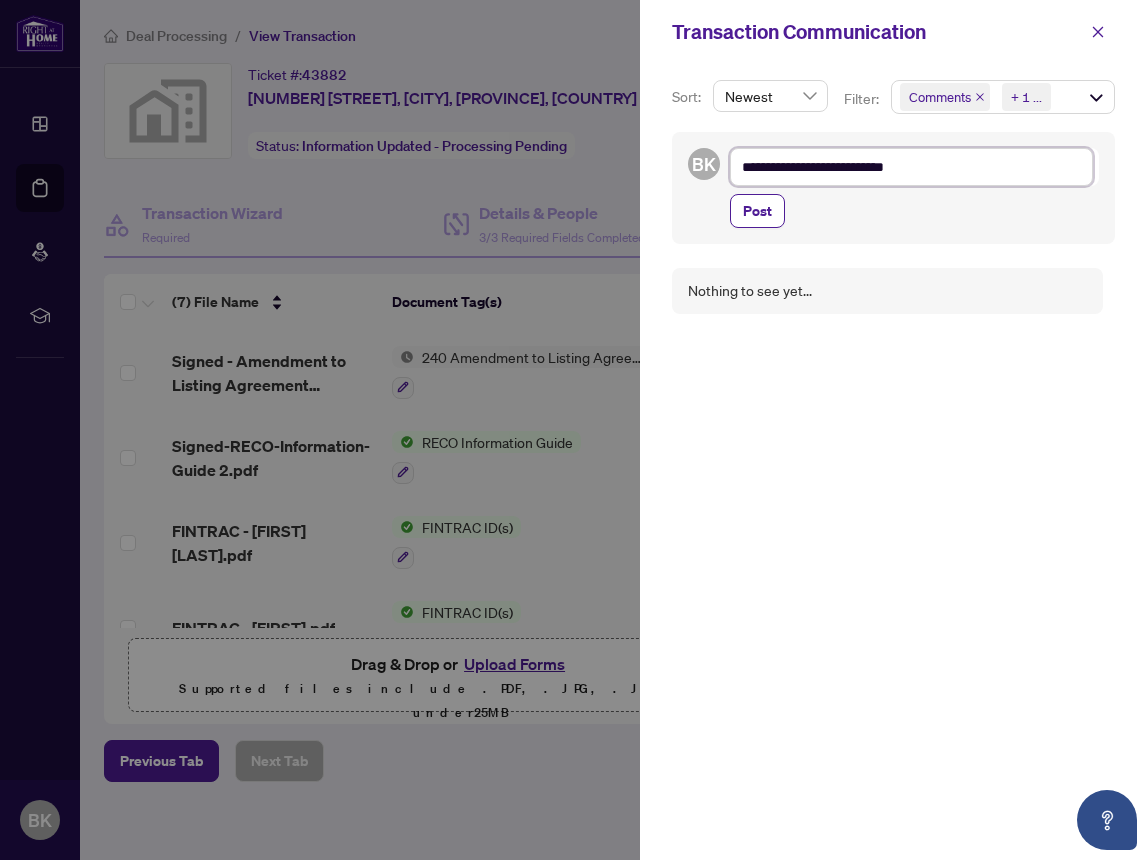 type on "**********" 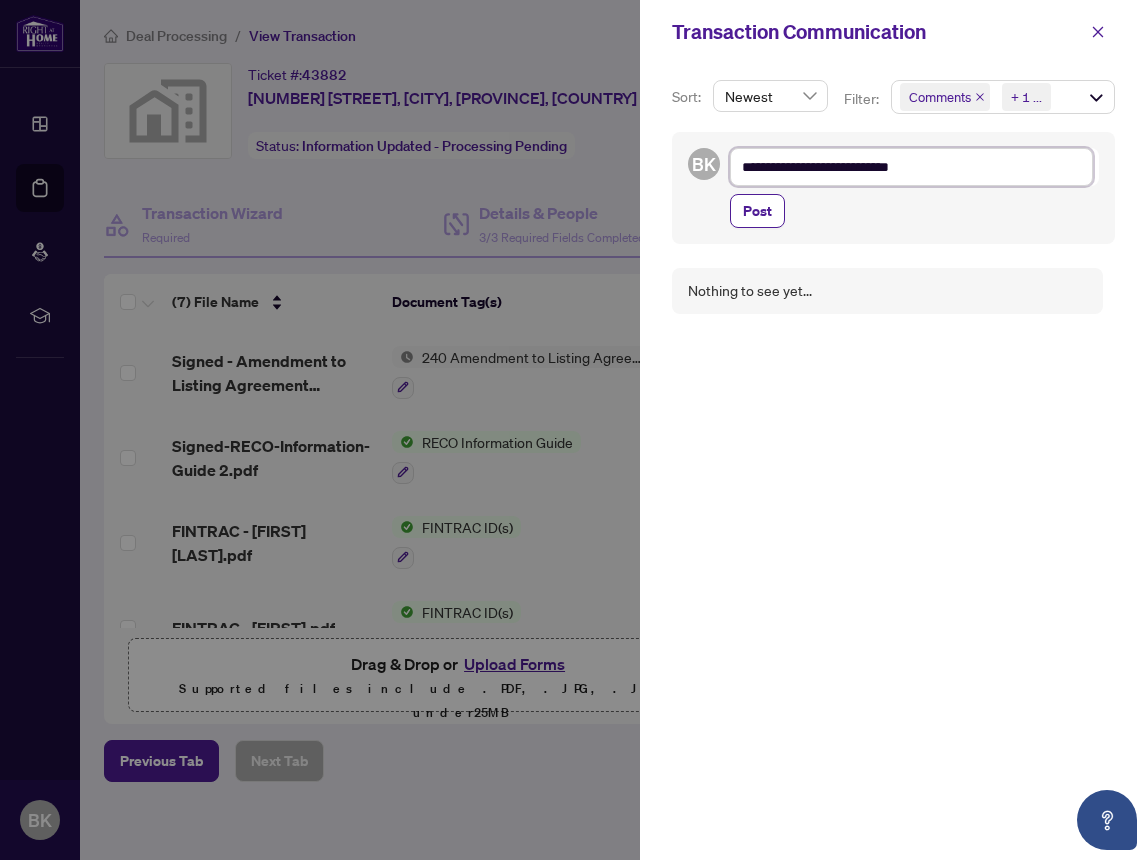 type on "**********" 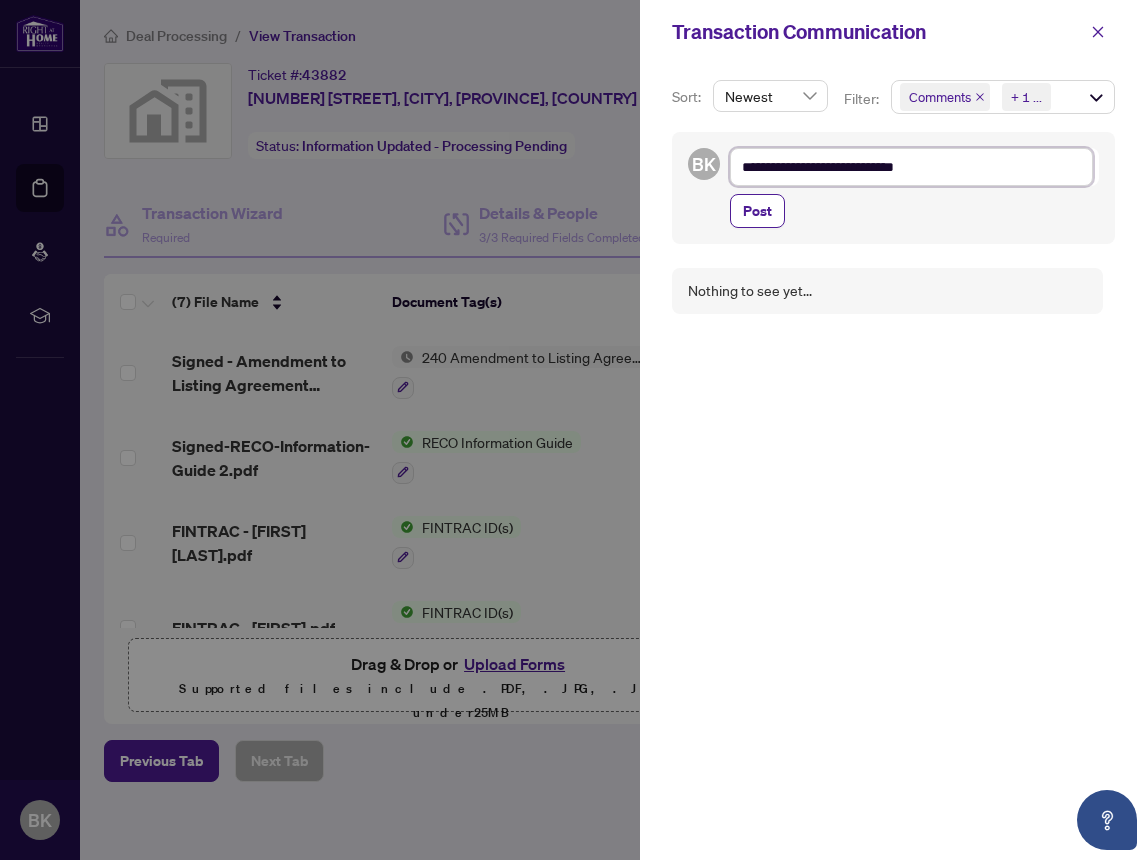 type on "**********" 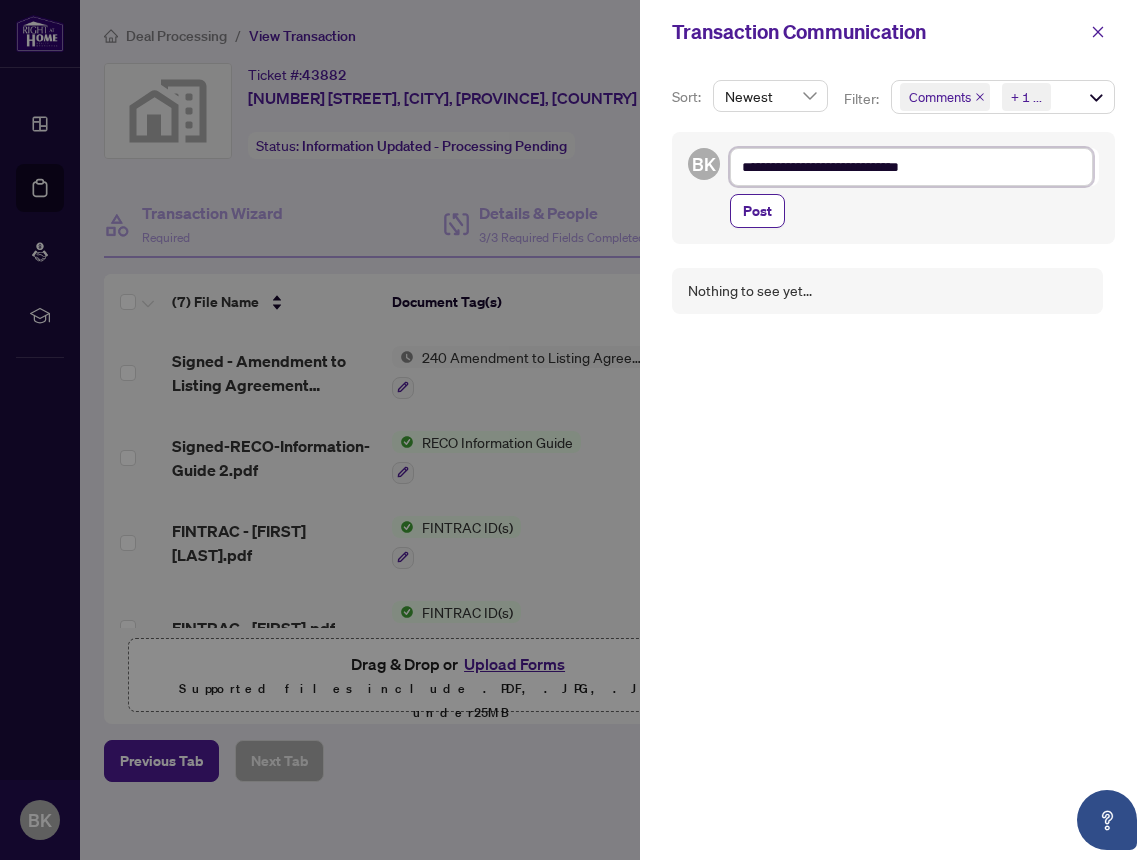 type on "**********" 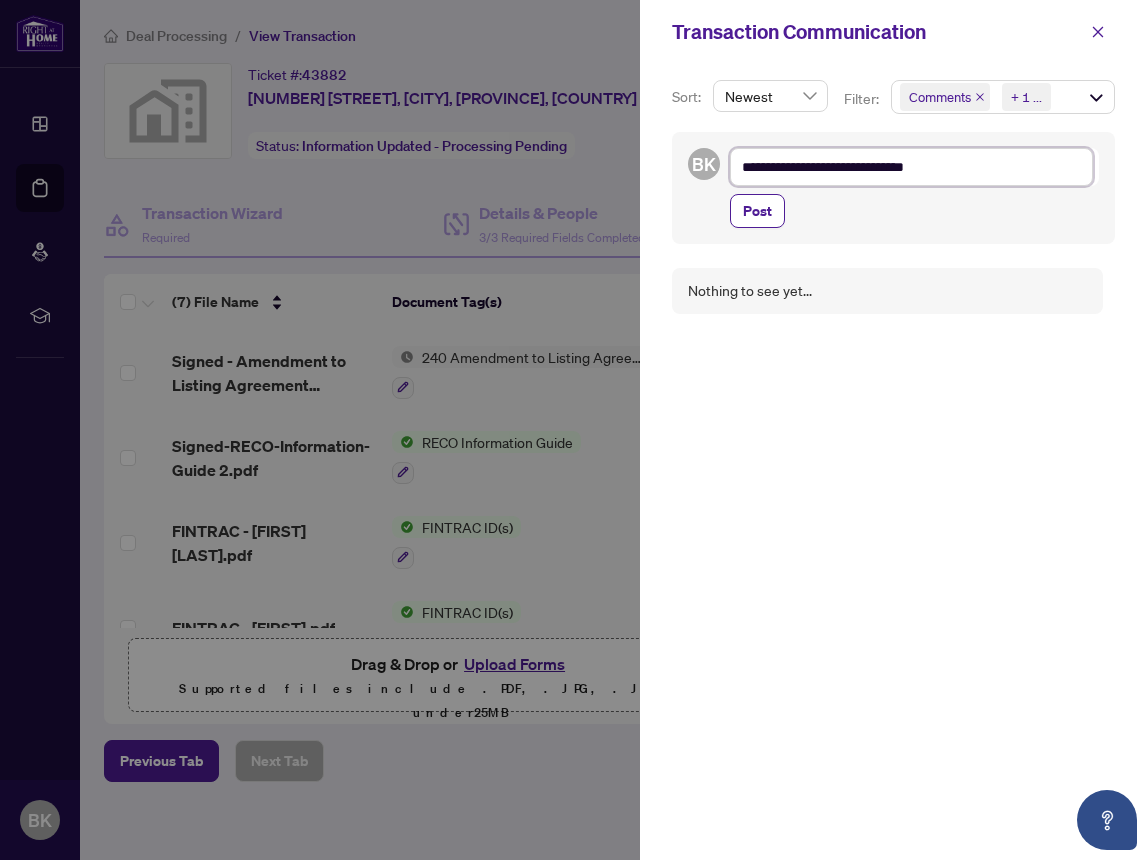 type on "**********" 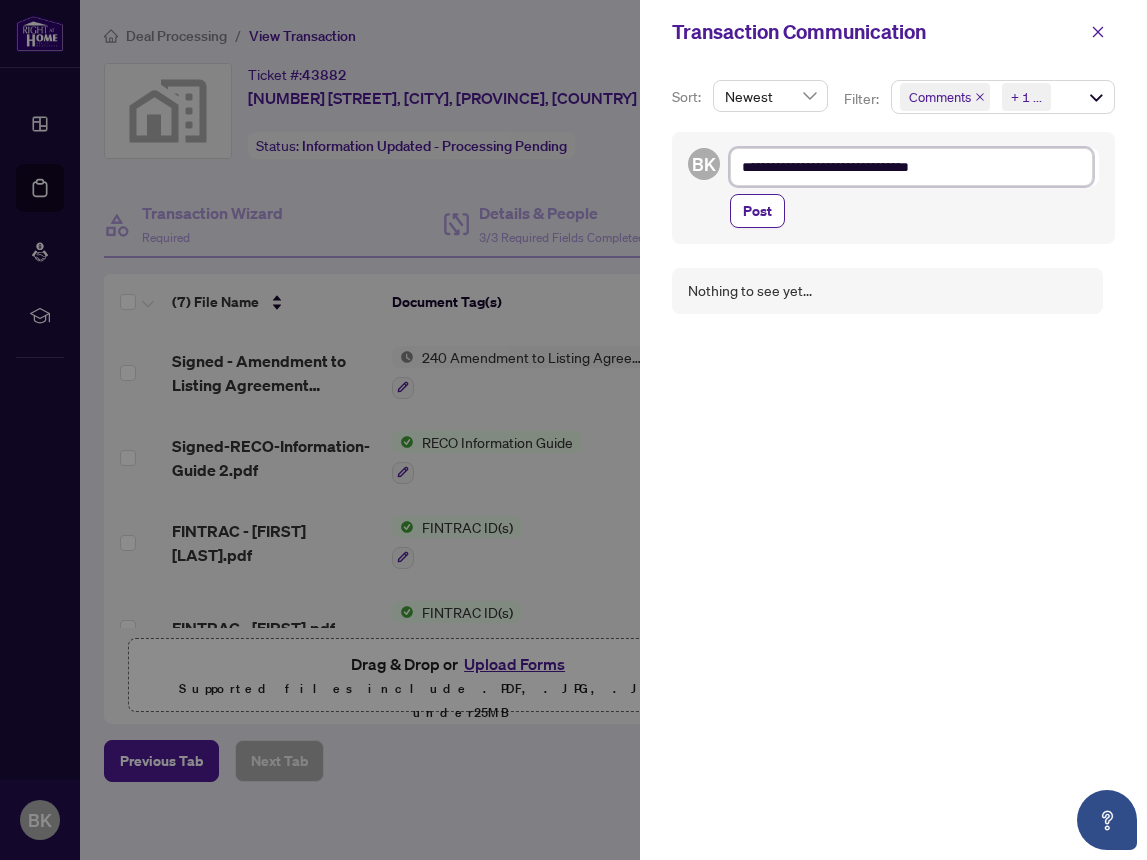 type on "**********" 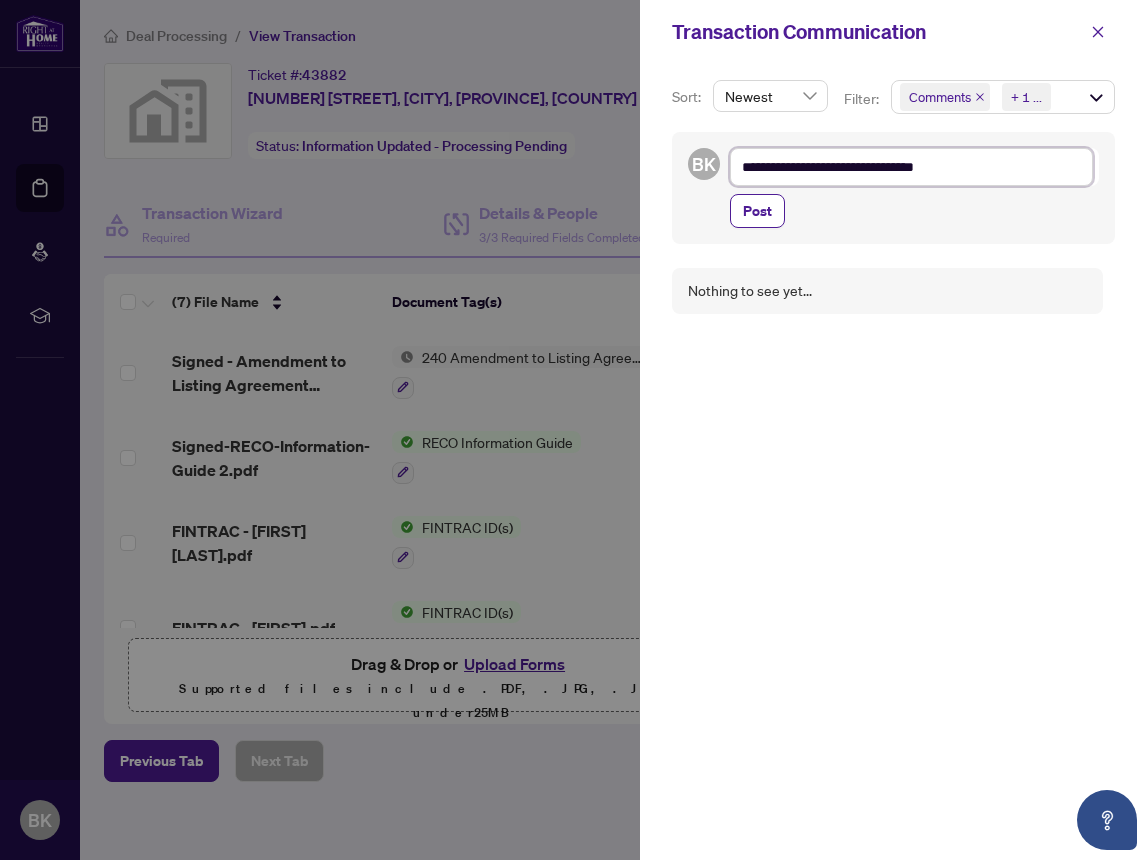 type on "**********" 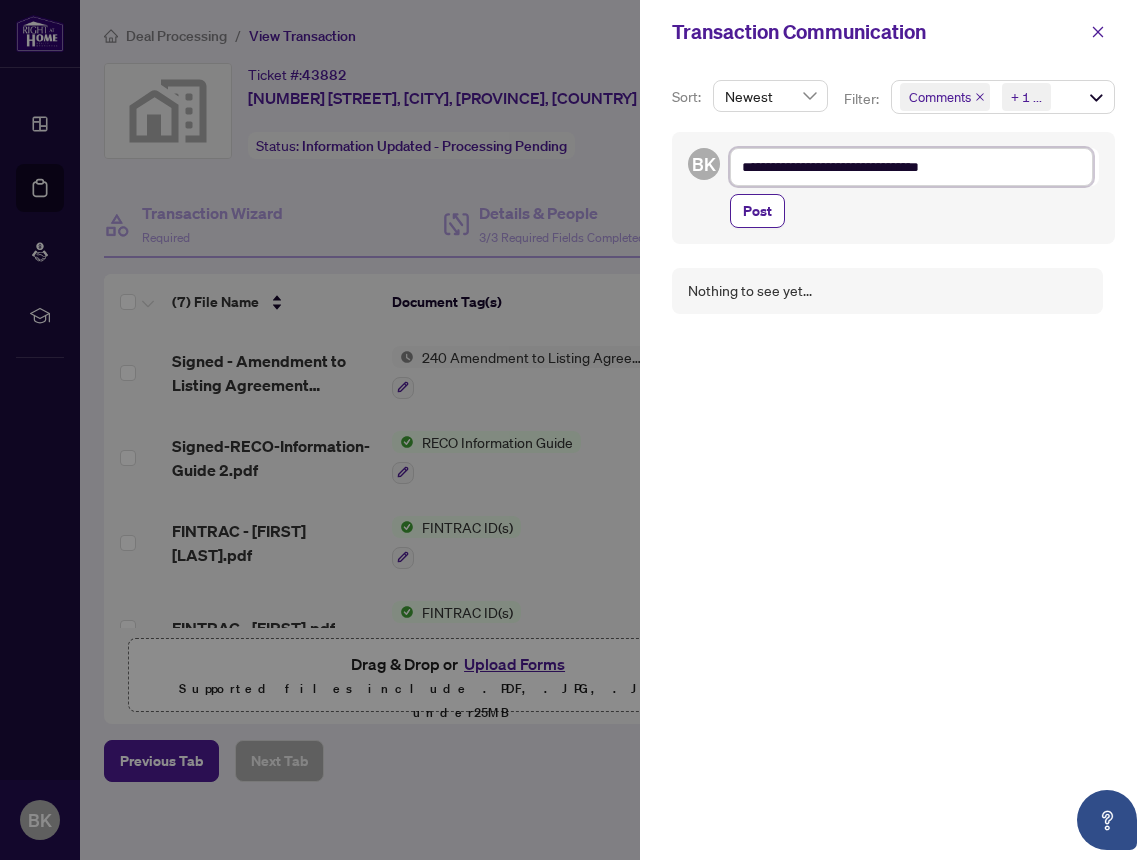 type on "**********" 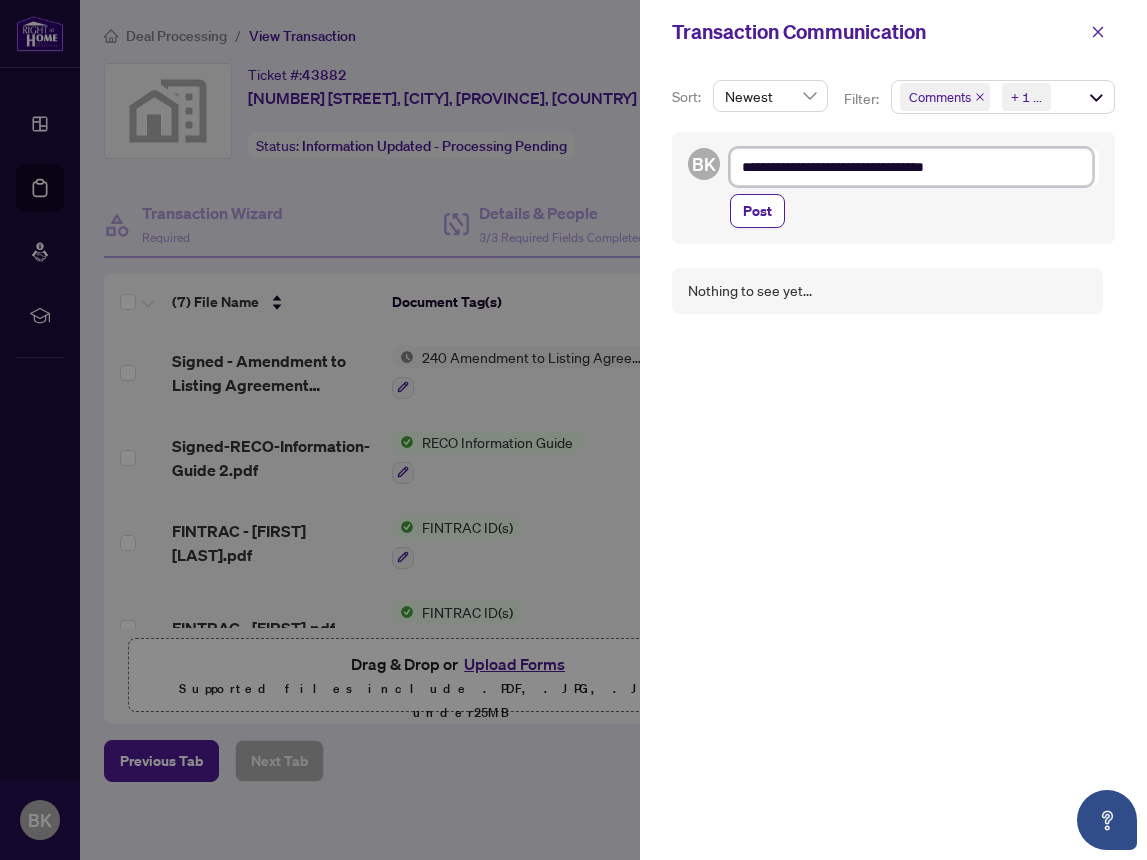 type on "**********" 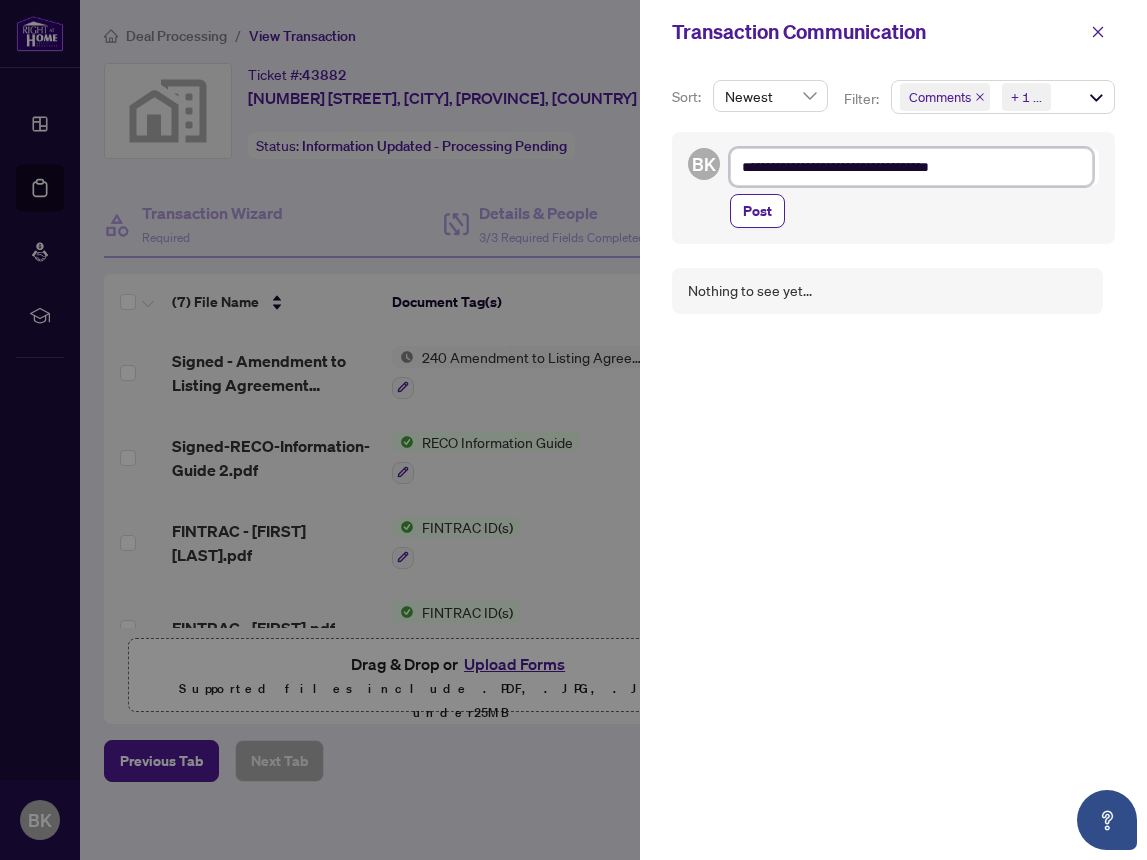 type on "**********" 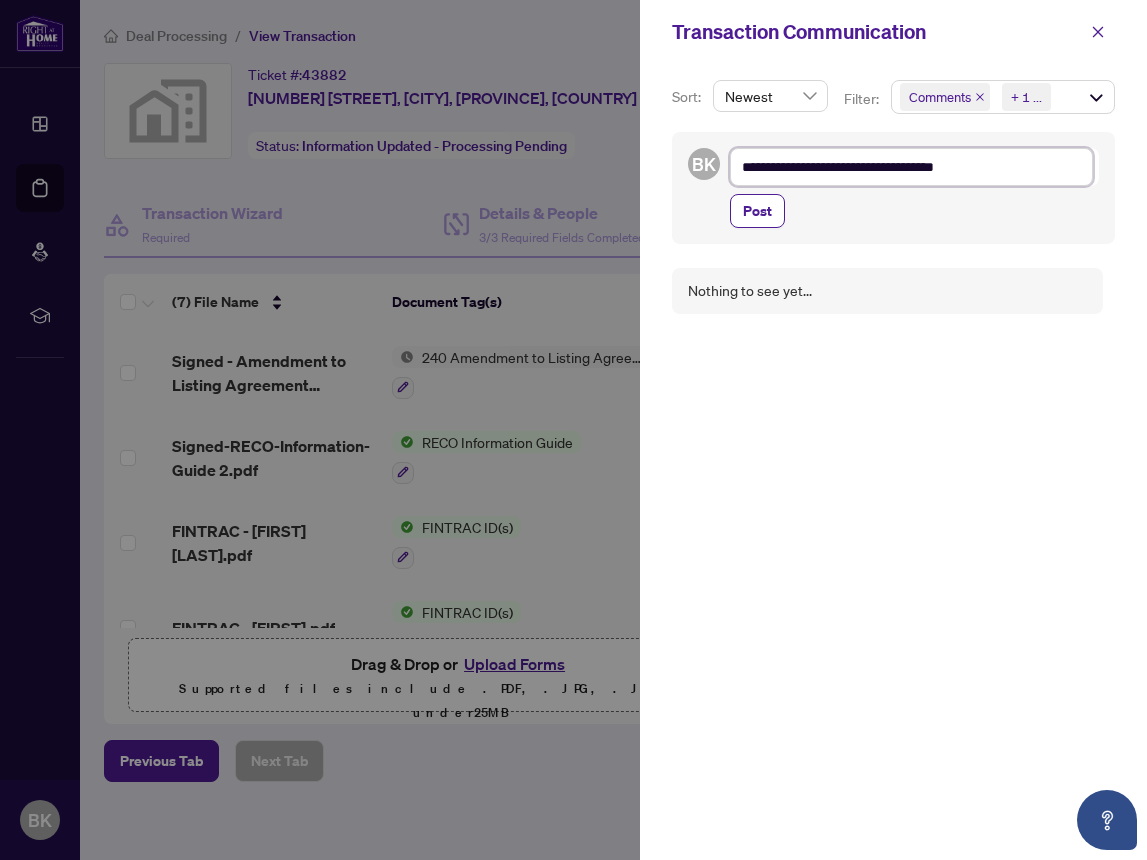 type on "**********" 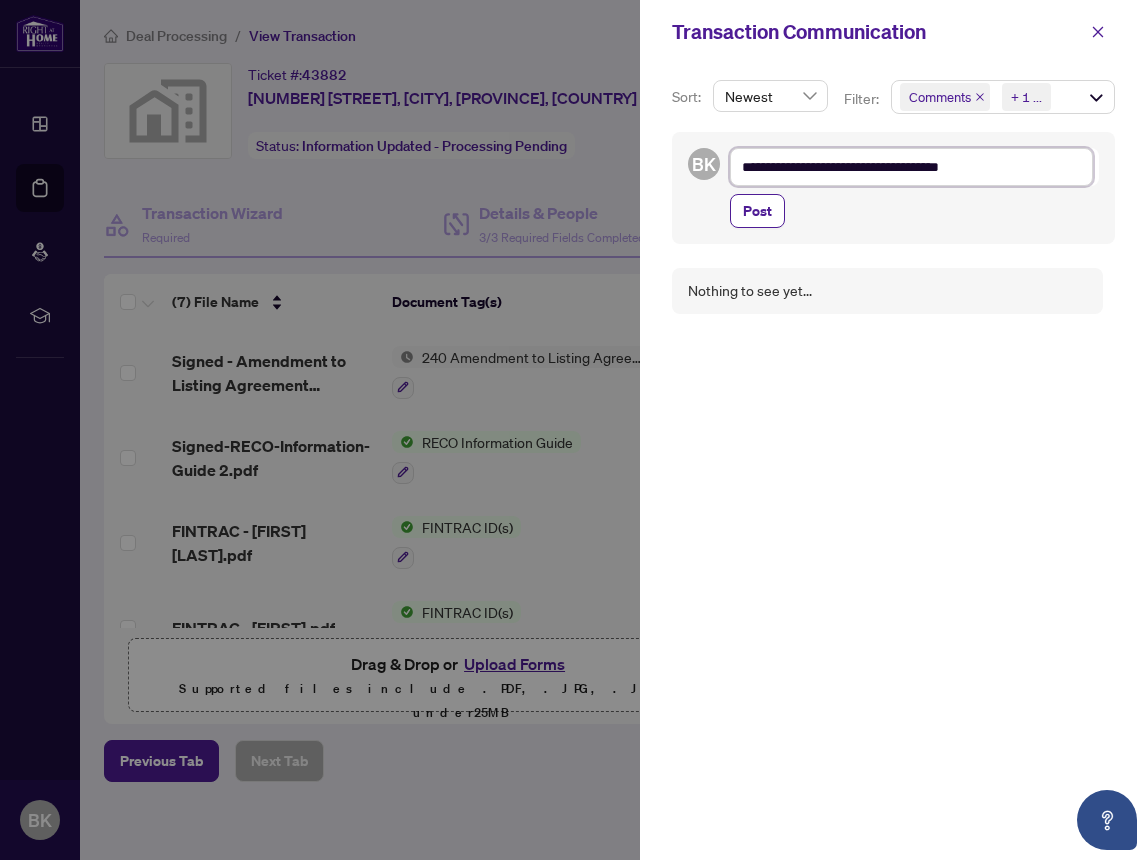 type on "**********" 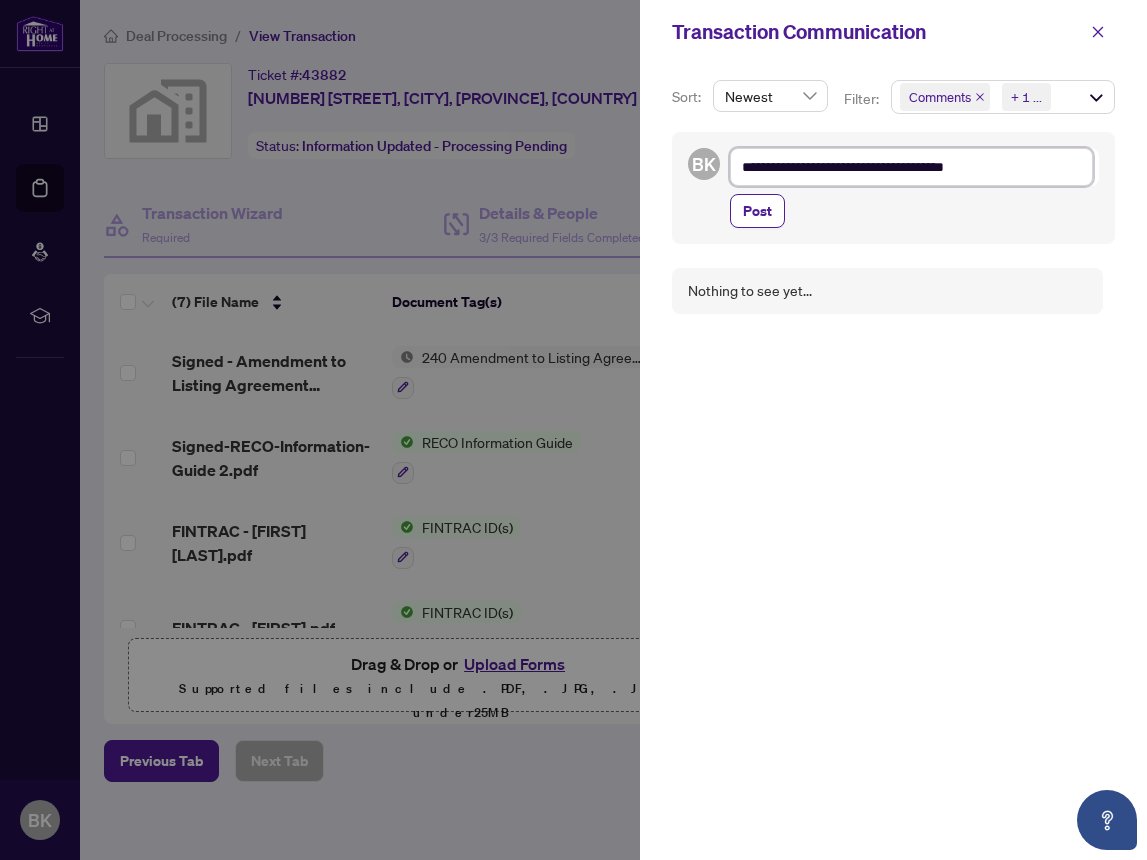 type on "**********" 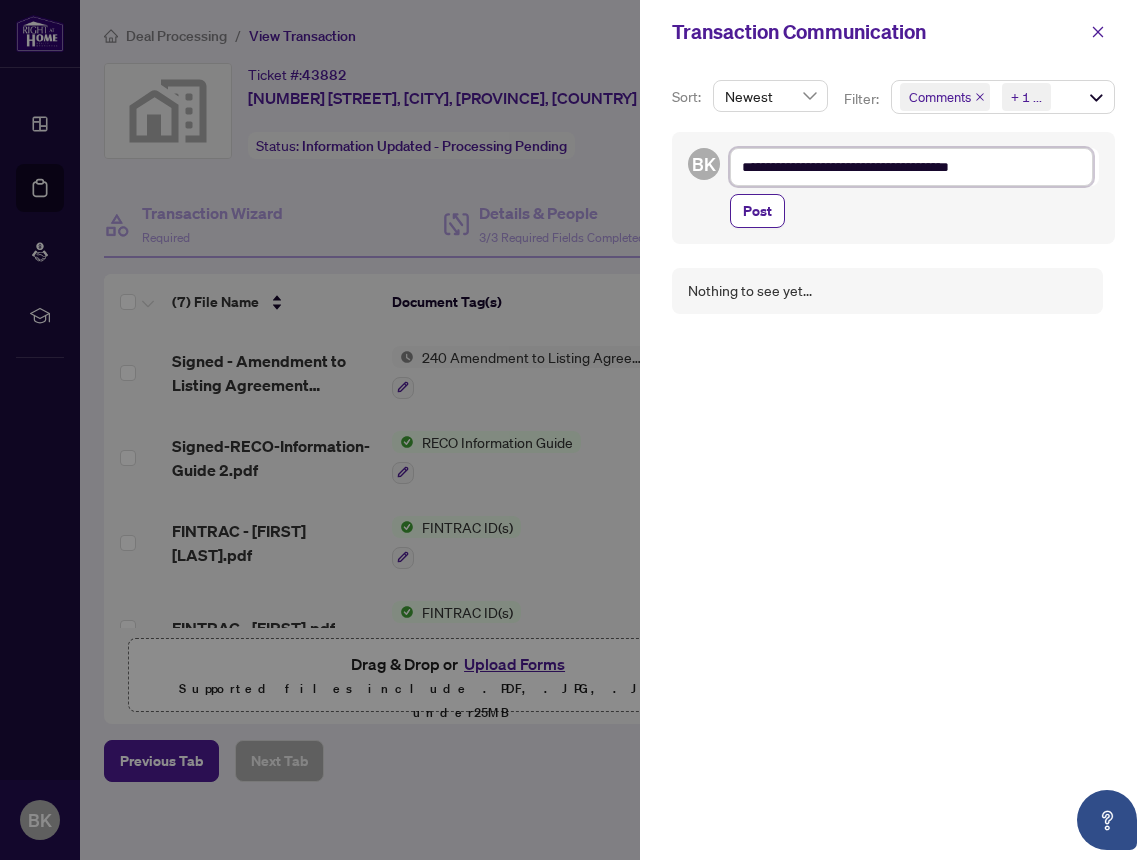 type on "**********" 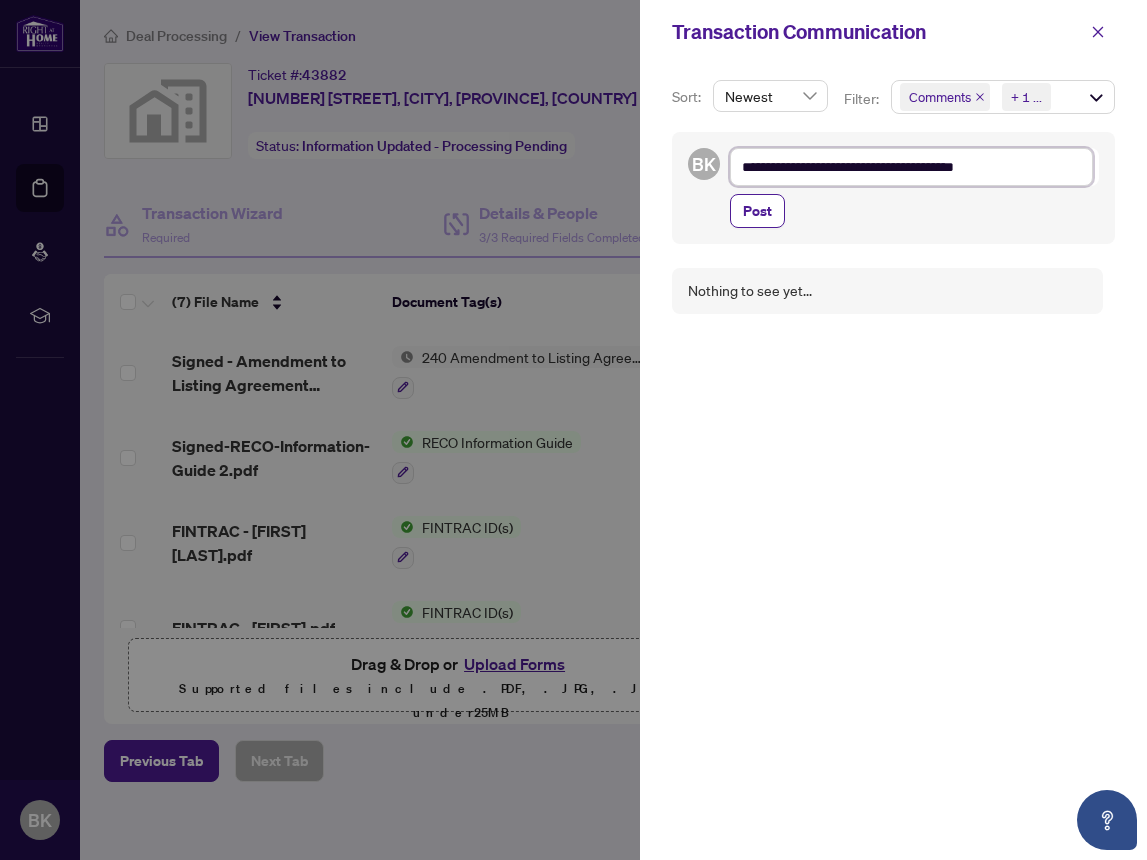 type on "**********" 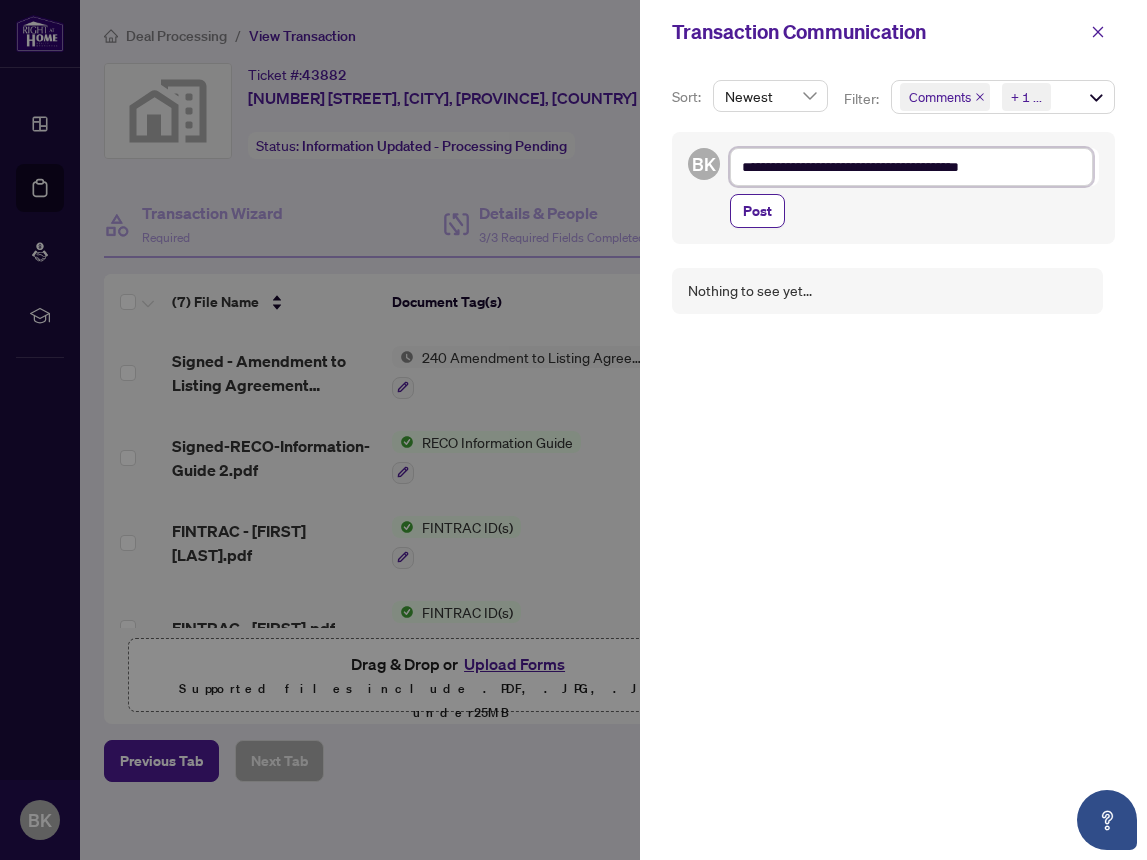 type on "**********" 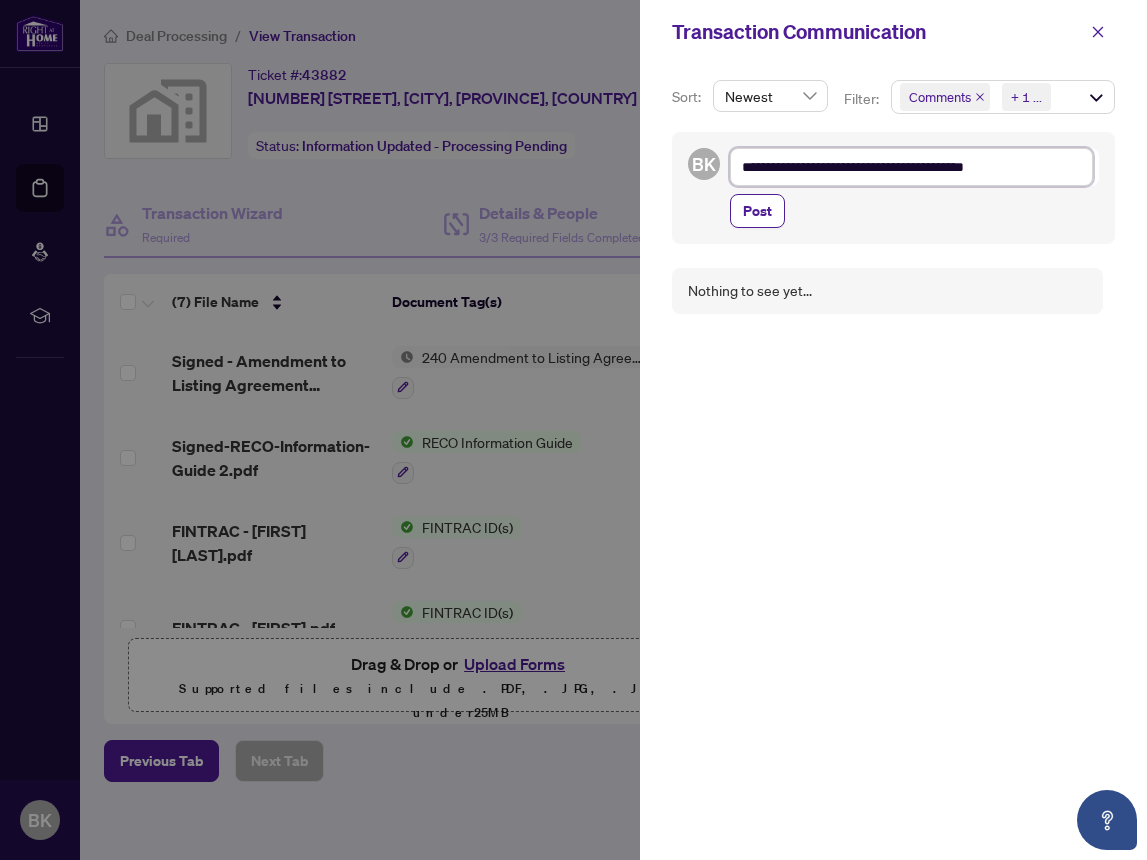 type on "**********" 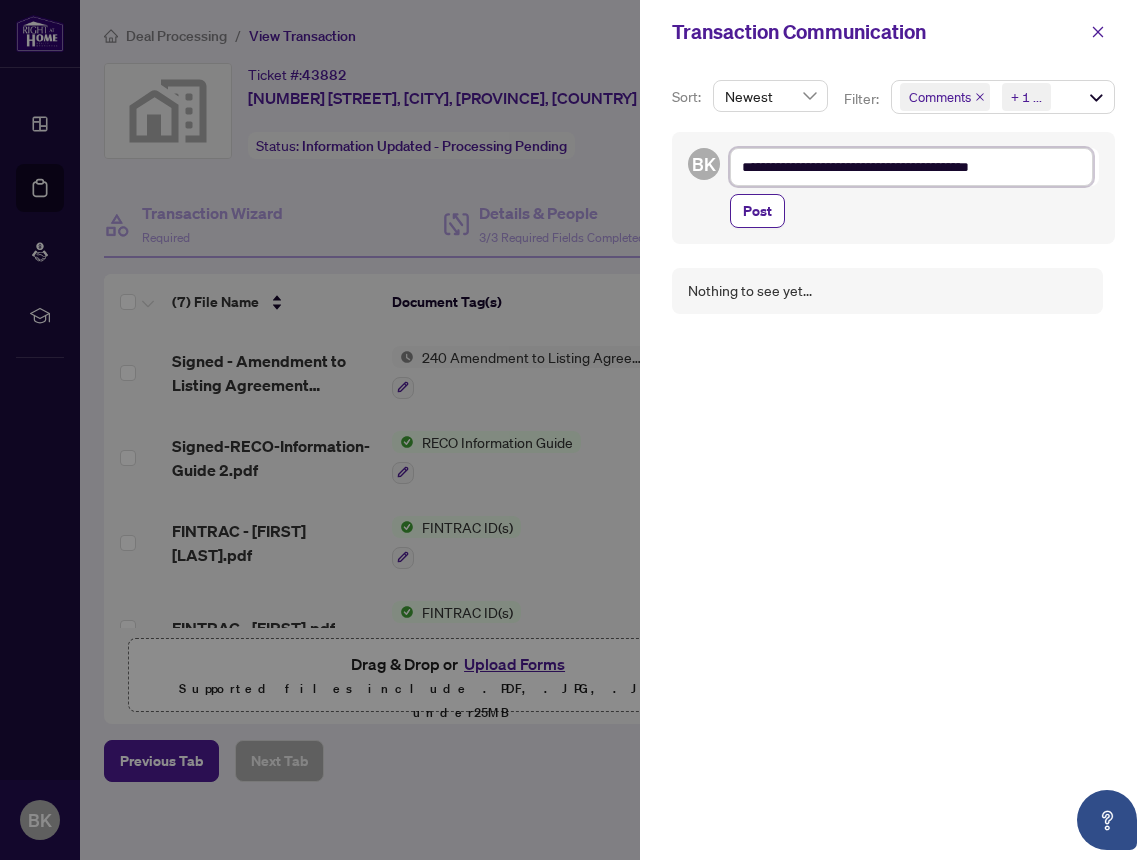 type on "**********" 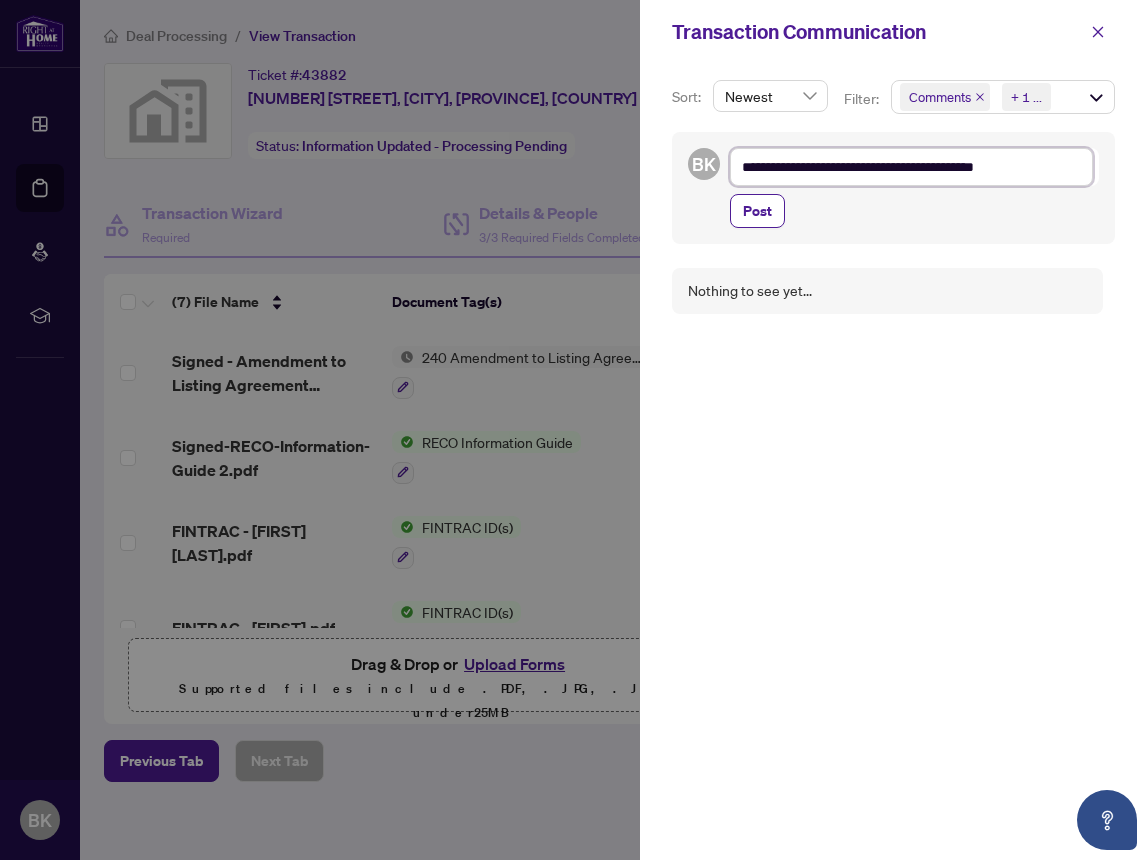 type on "**********" 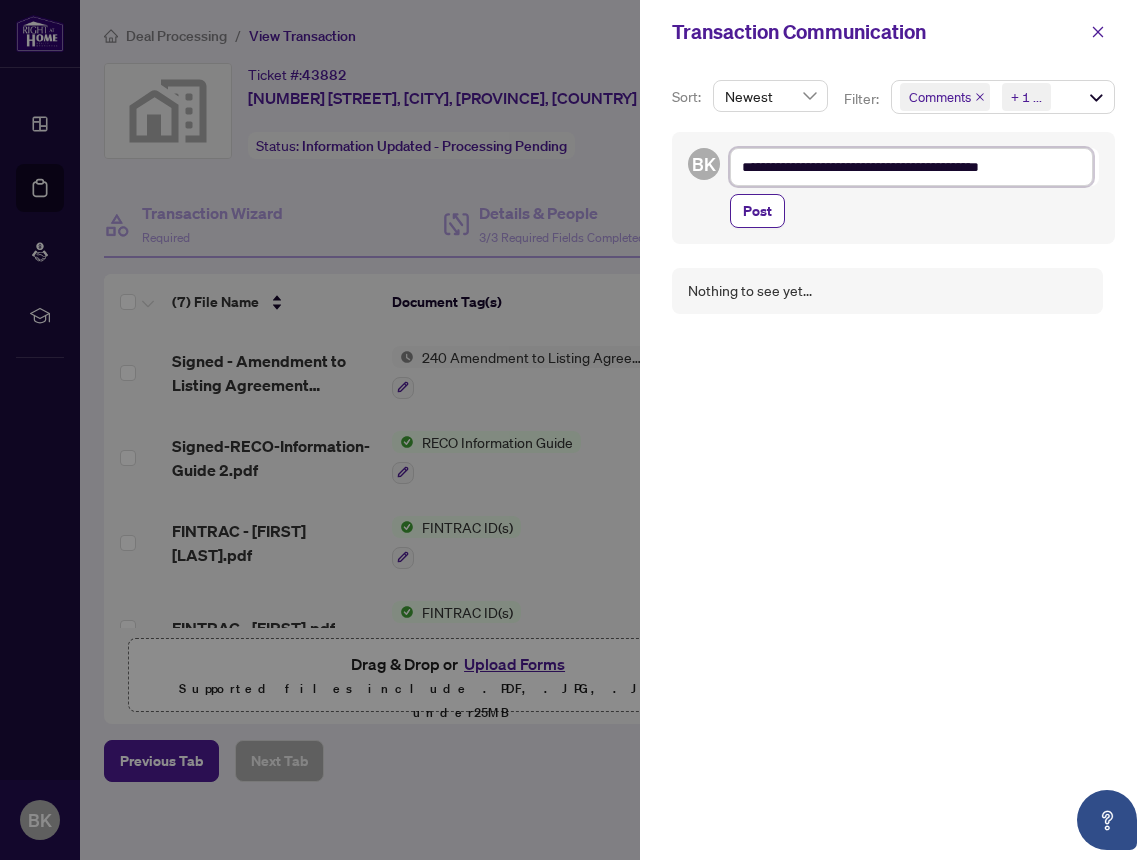 type on "**********" 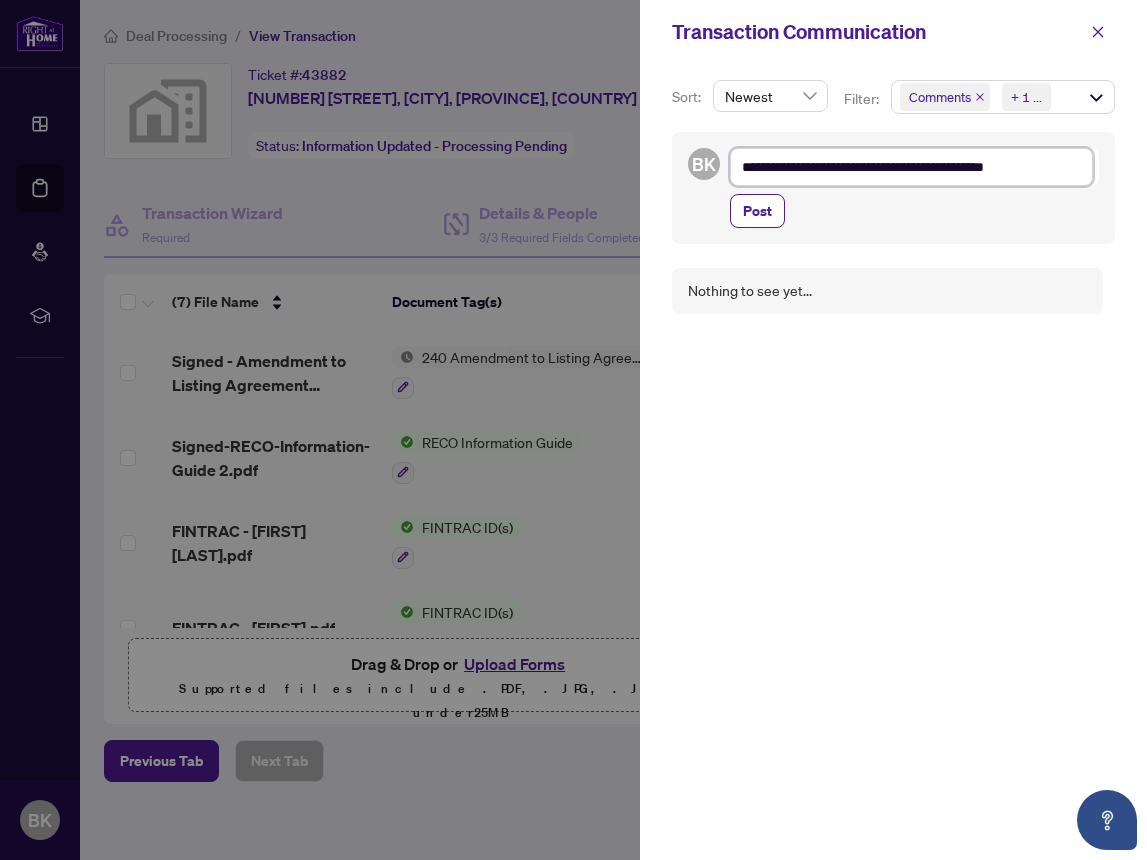 type on "**********" 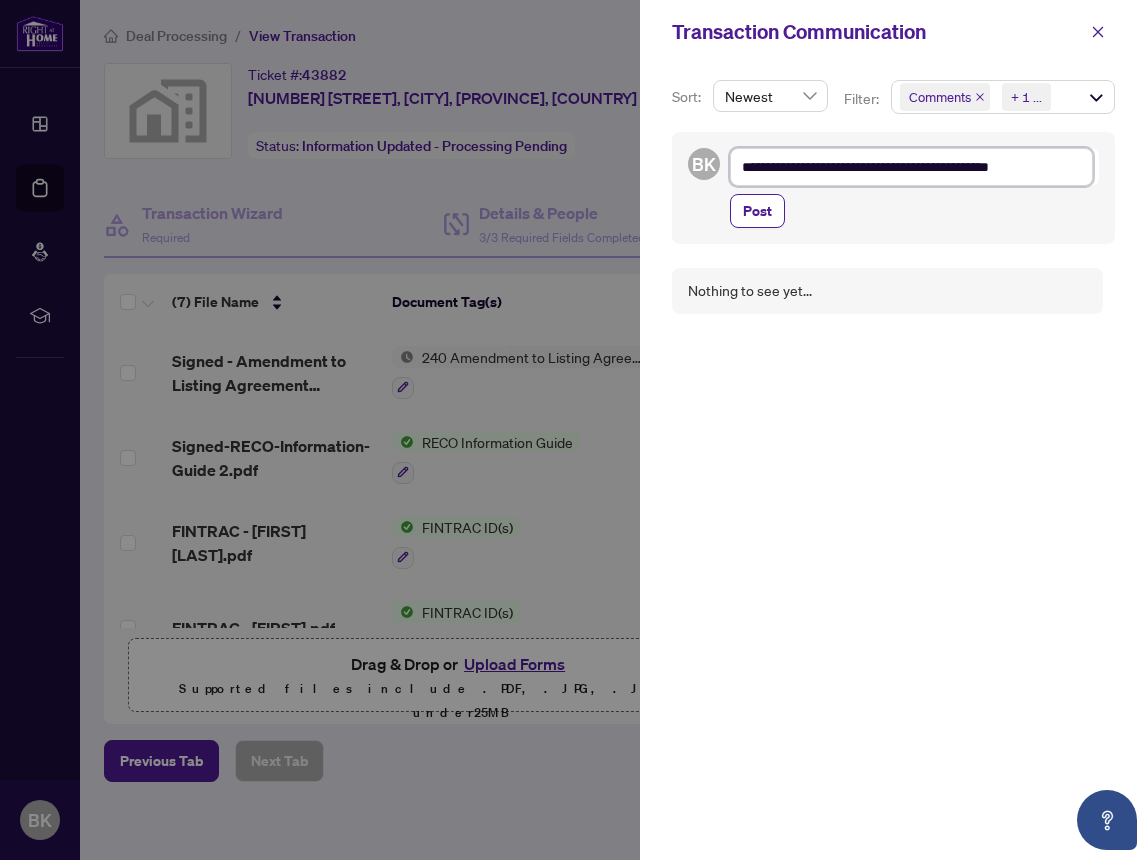 type on "**********" 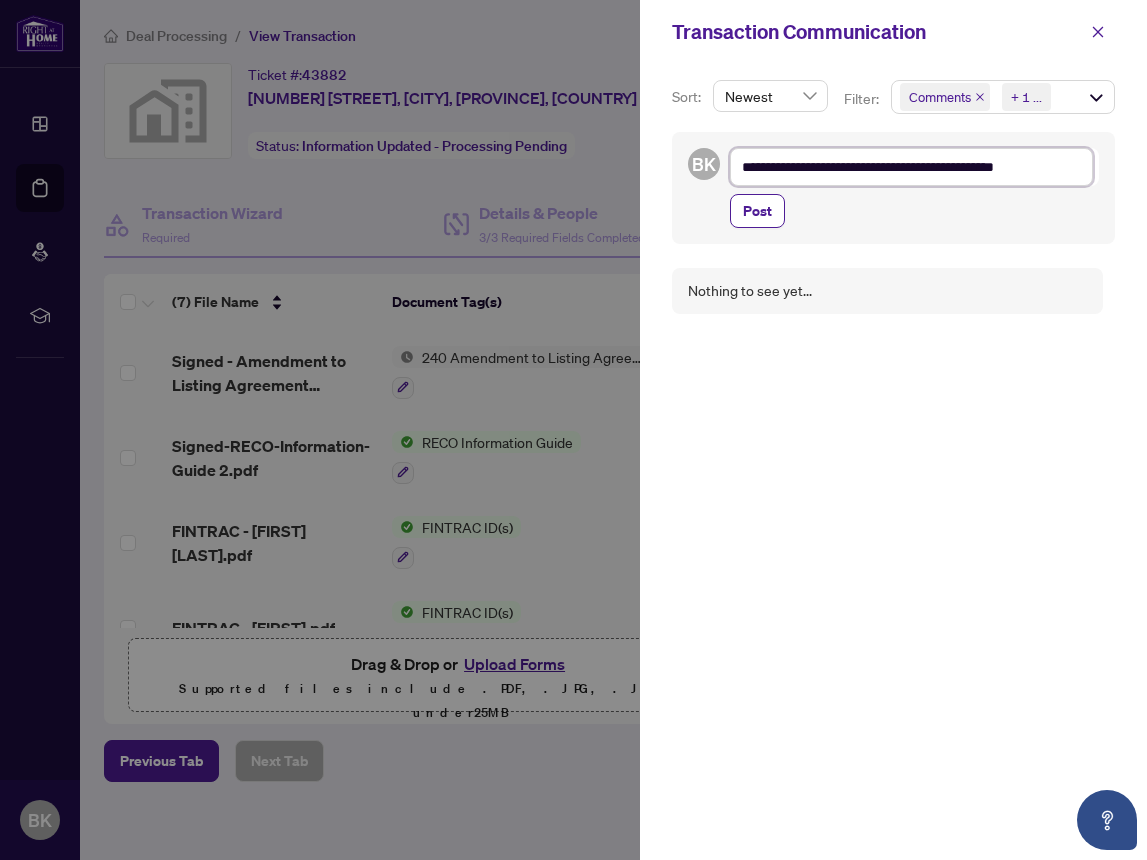 type on "**********" 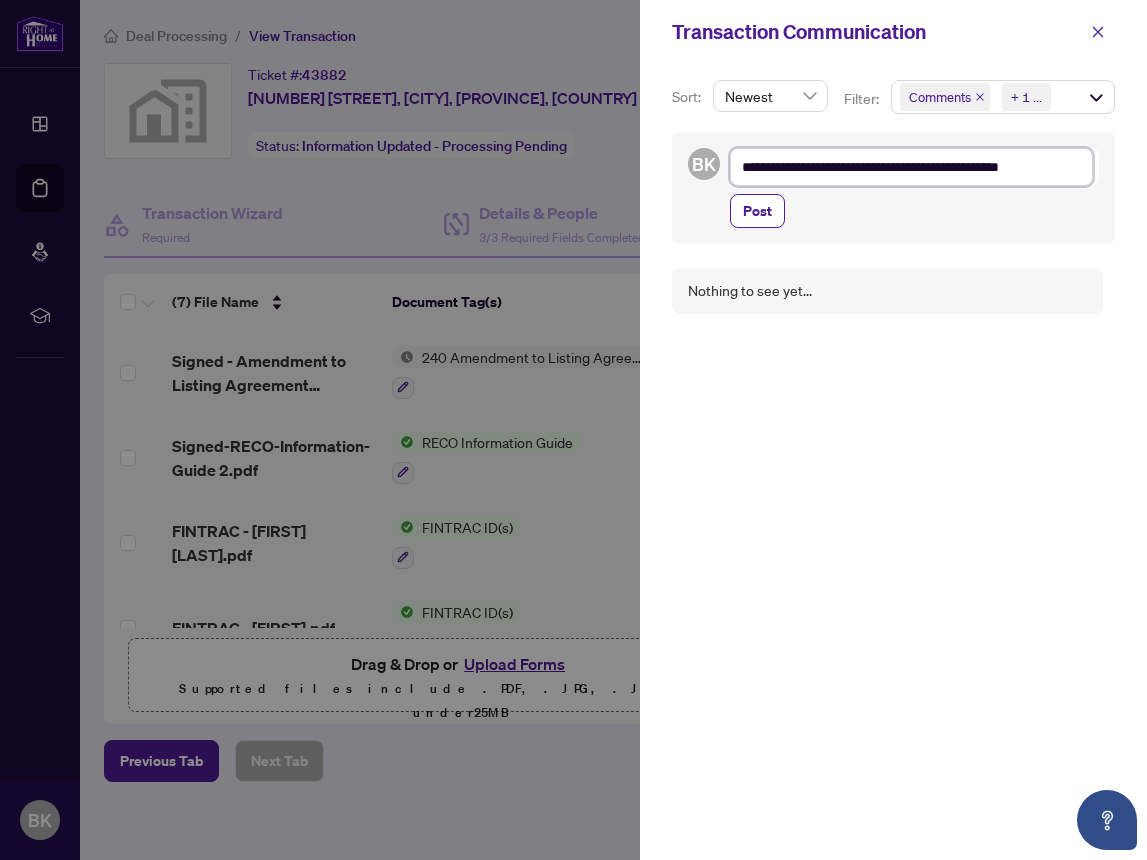 type on "**********" 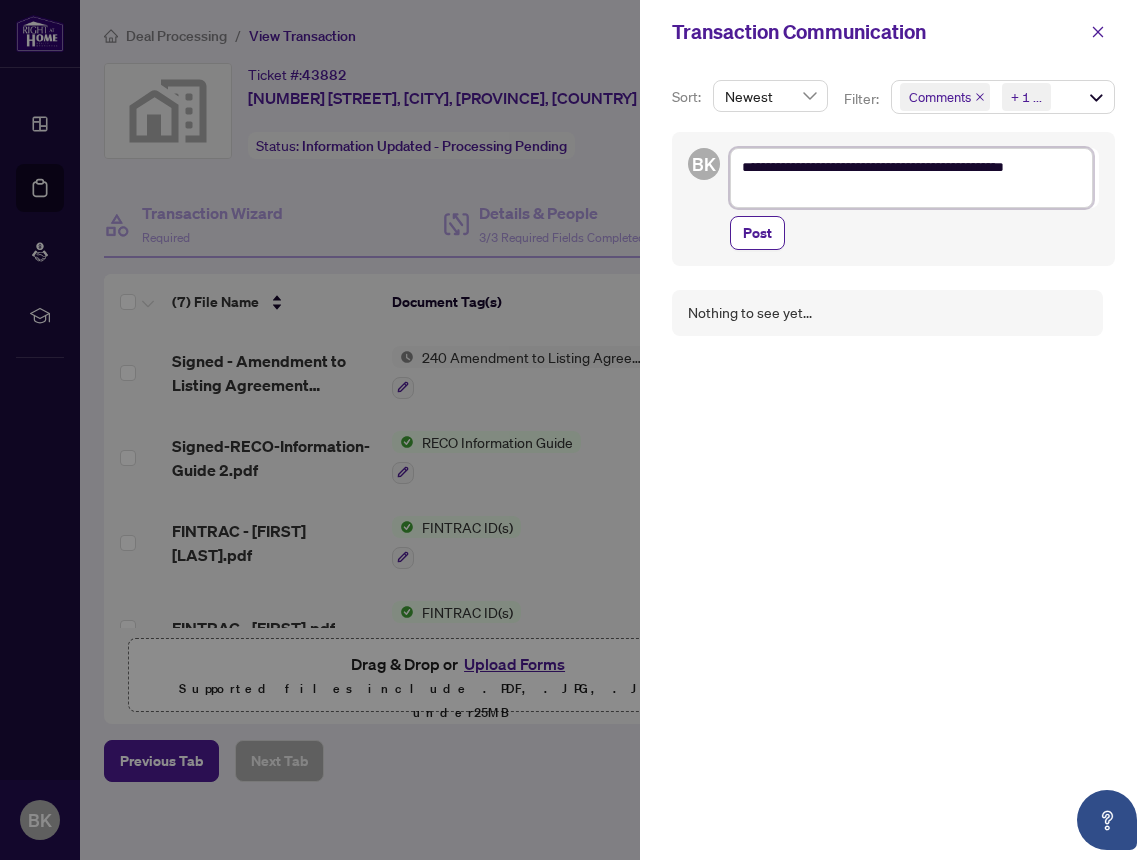type on "**********" 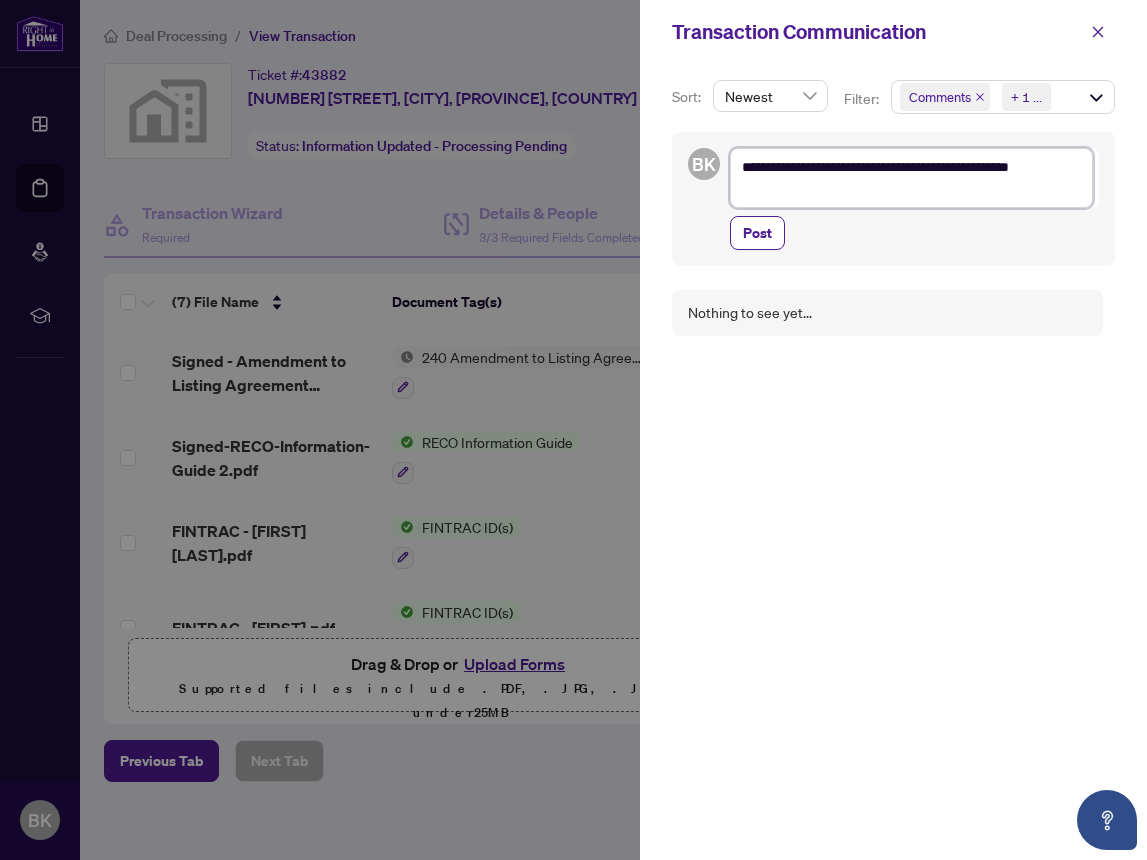 type on "**********" 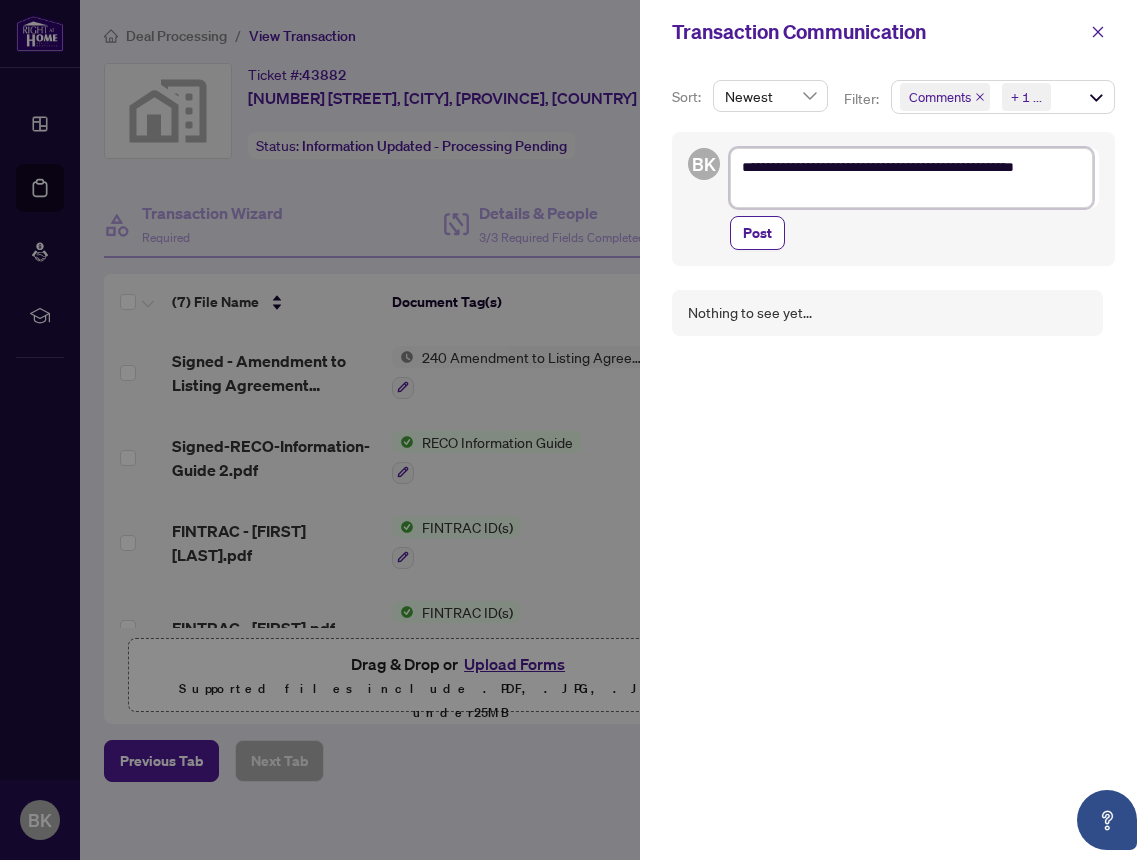 type on "**********" 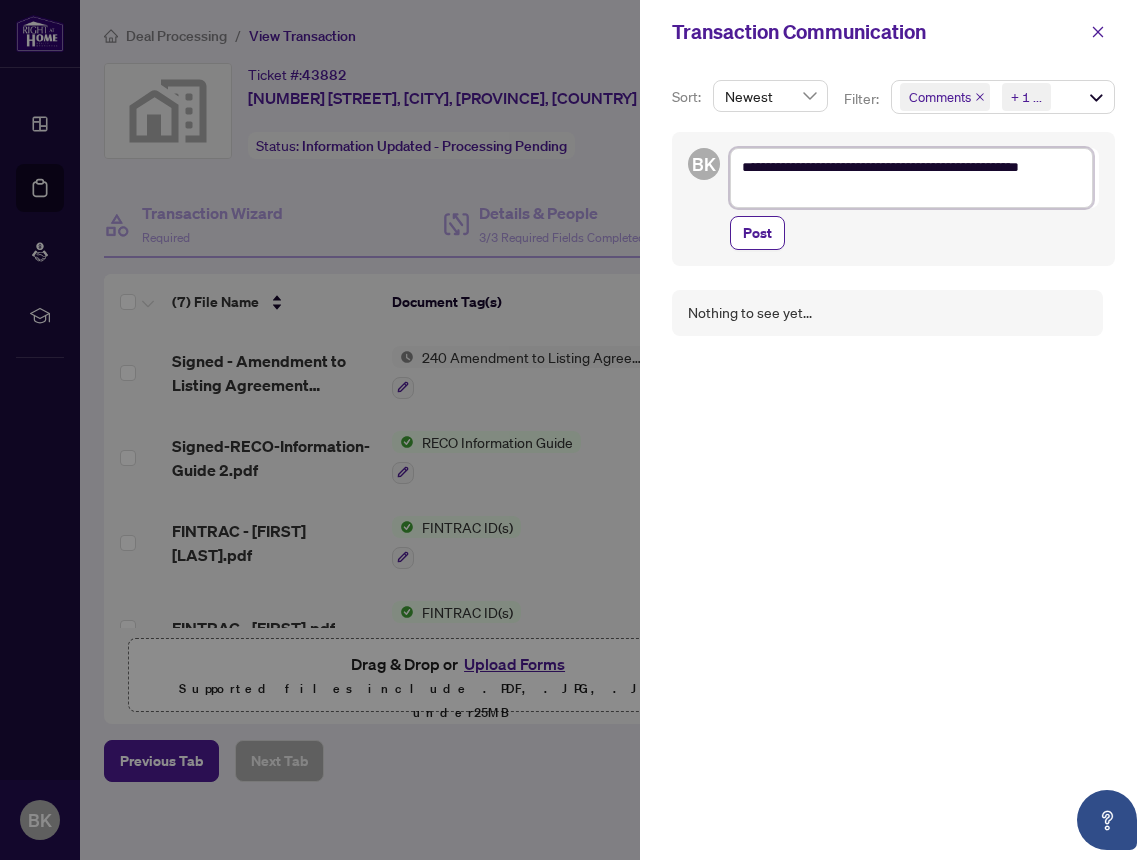 type on "**********" 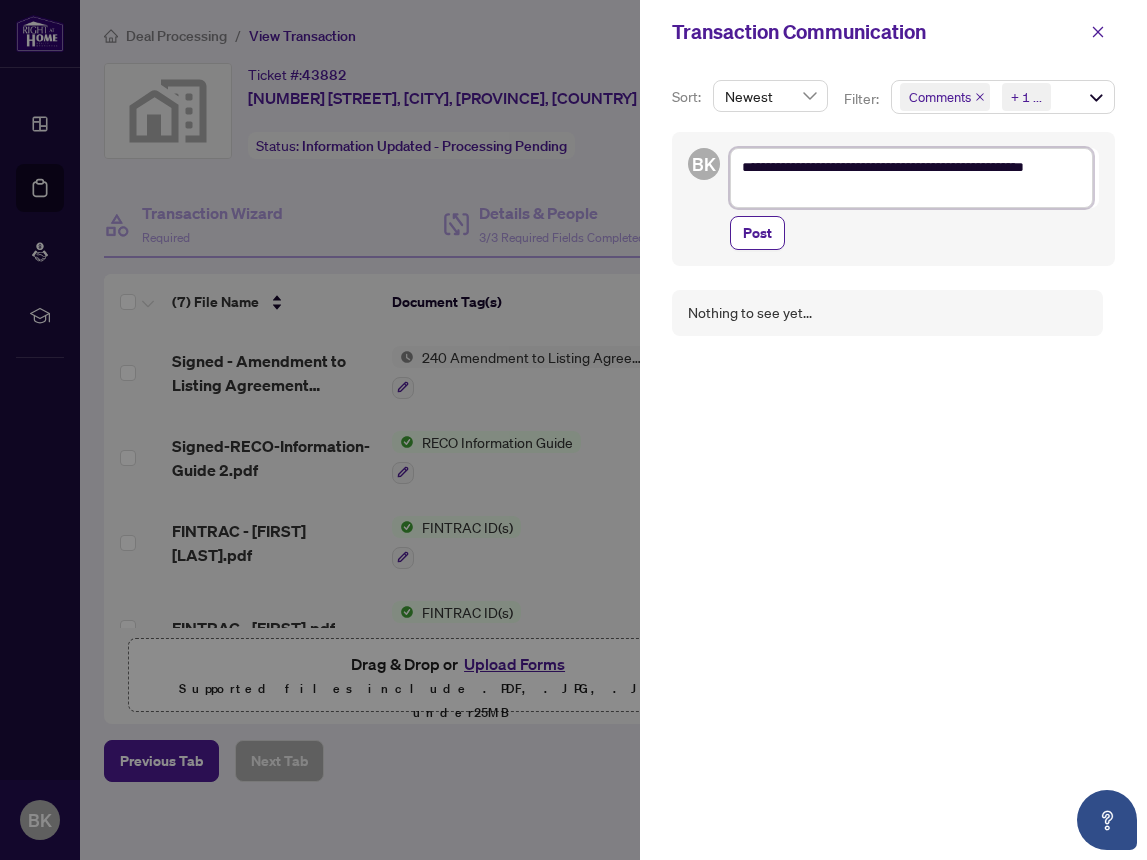 type on "**********" 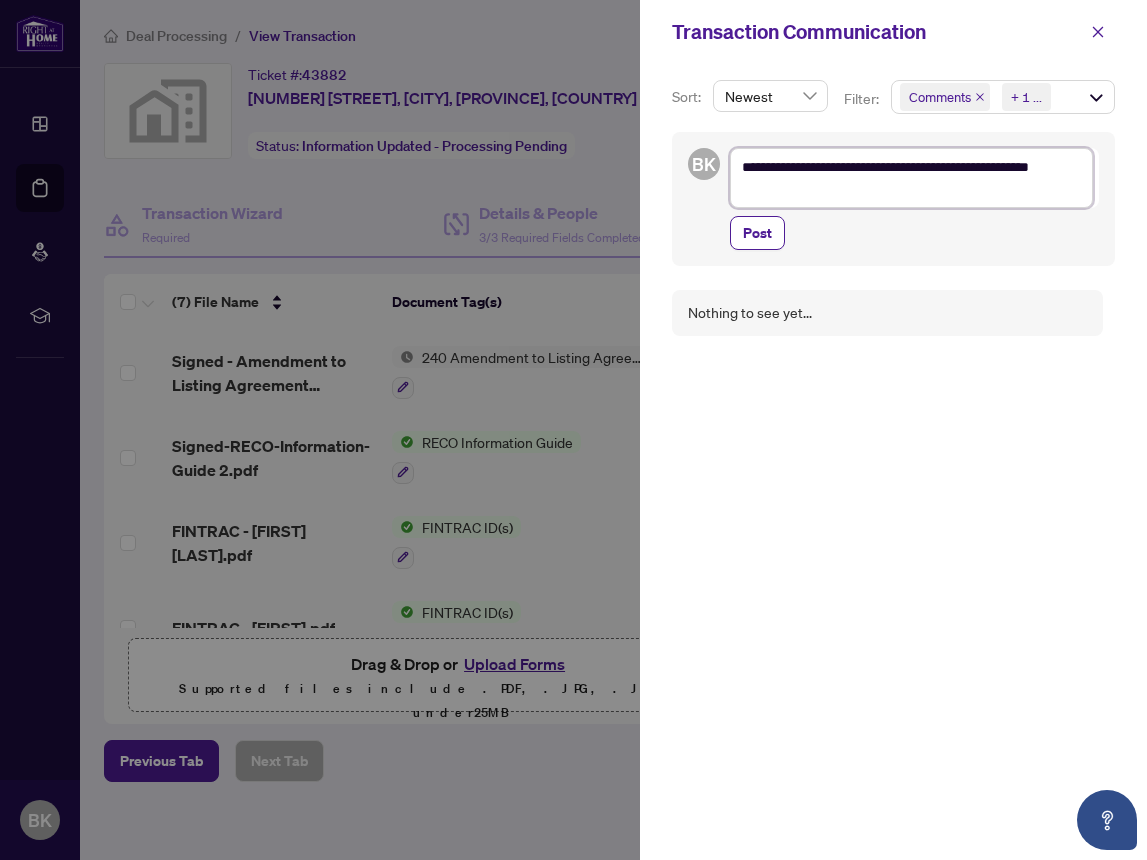 type on "**********" 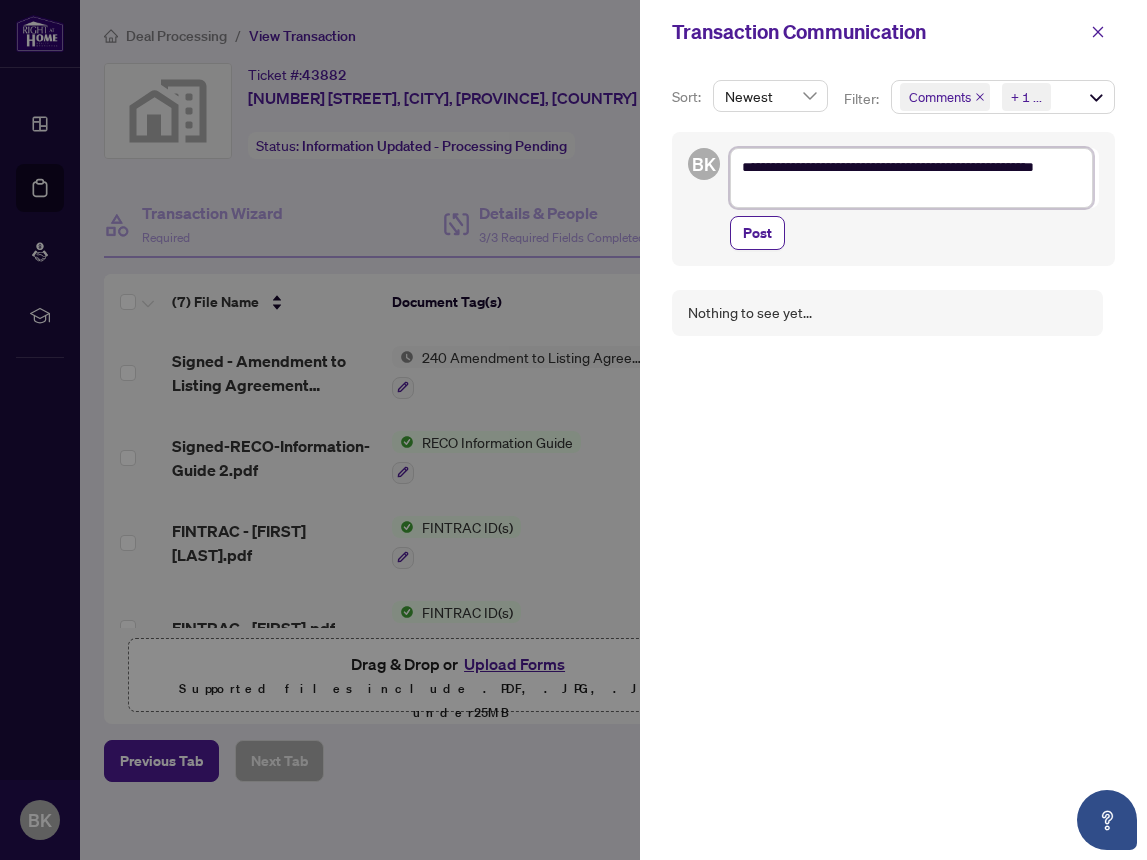 type on "**********" 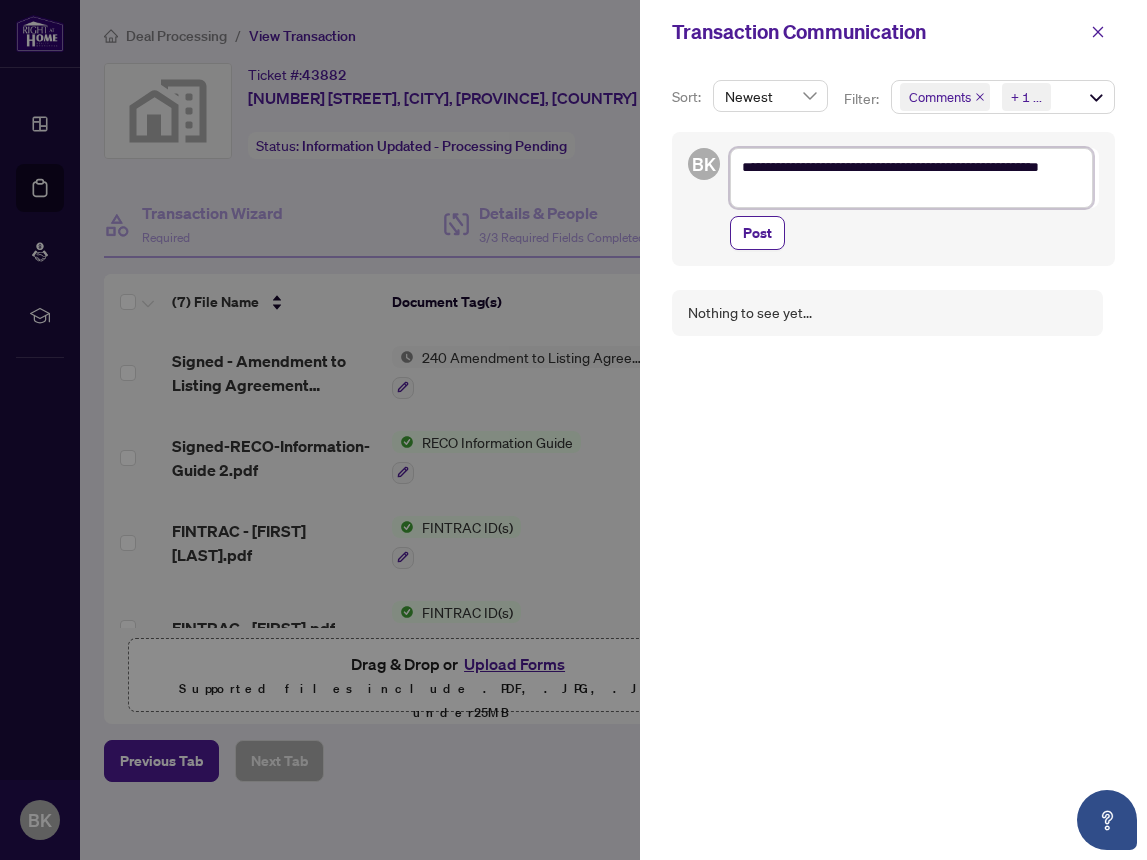 type on "**********" 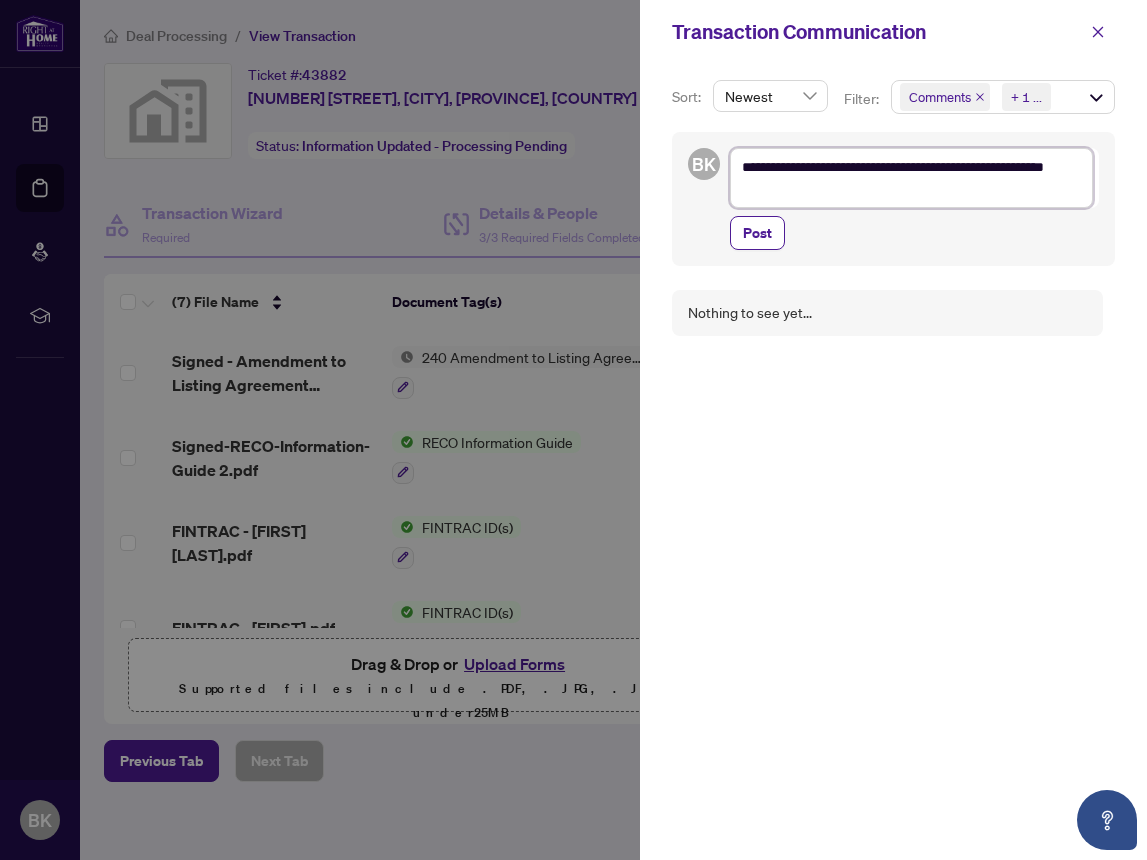 type on "**********" 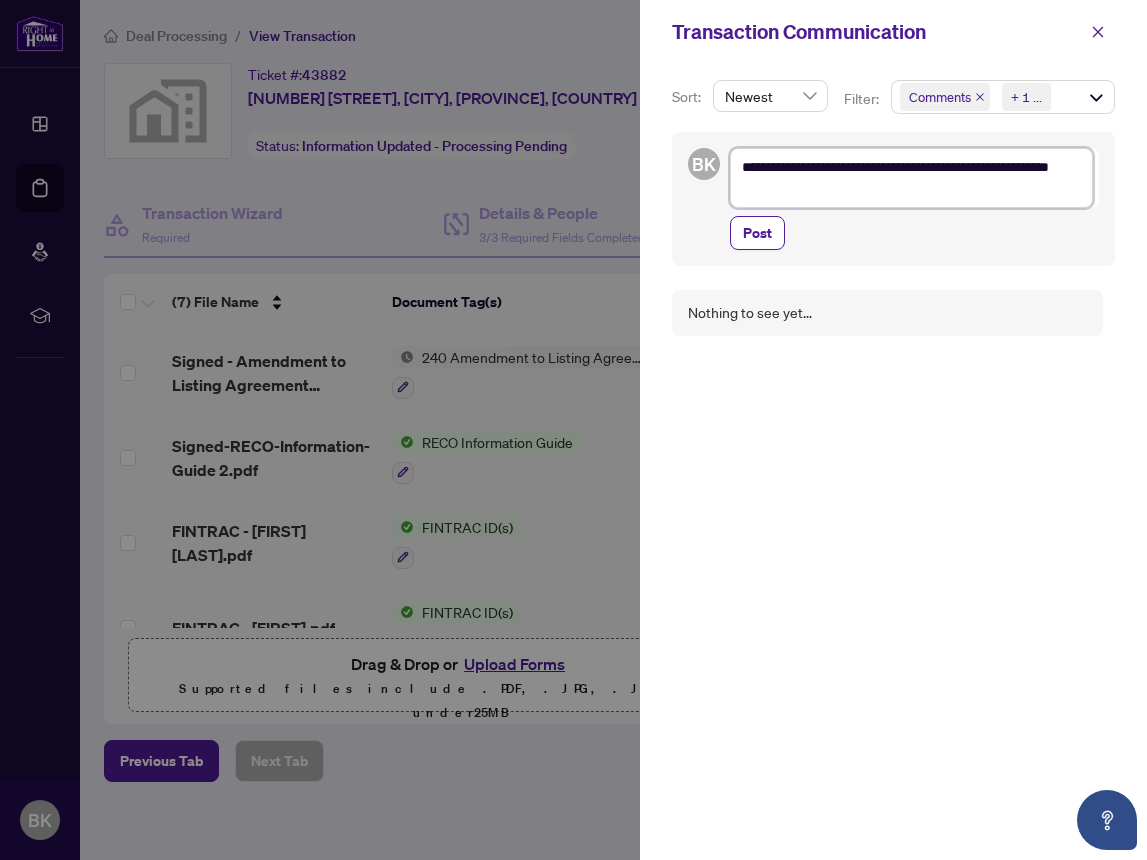 type on "**********" 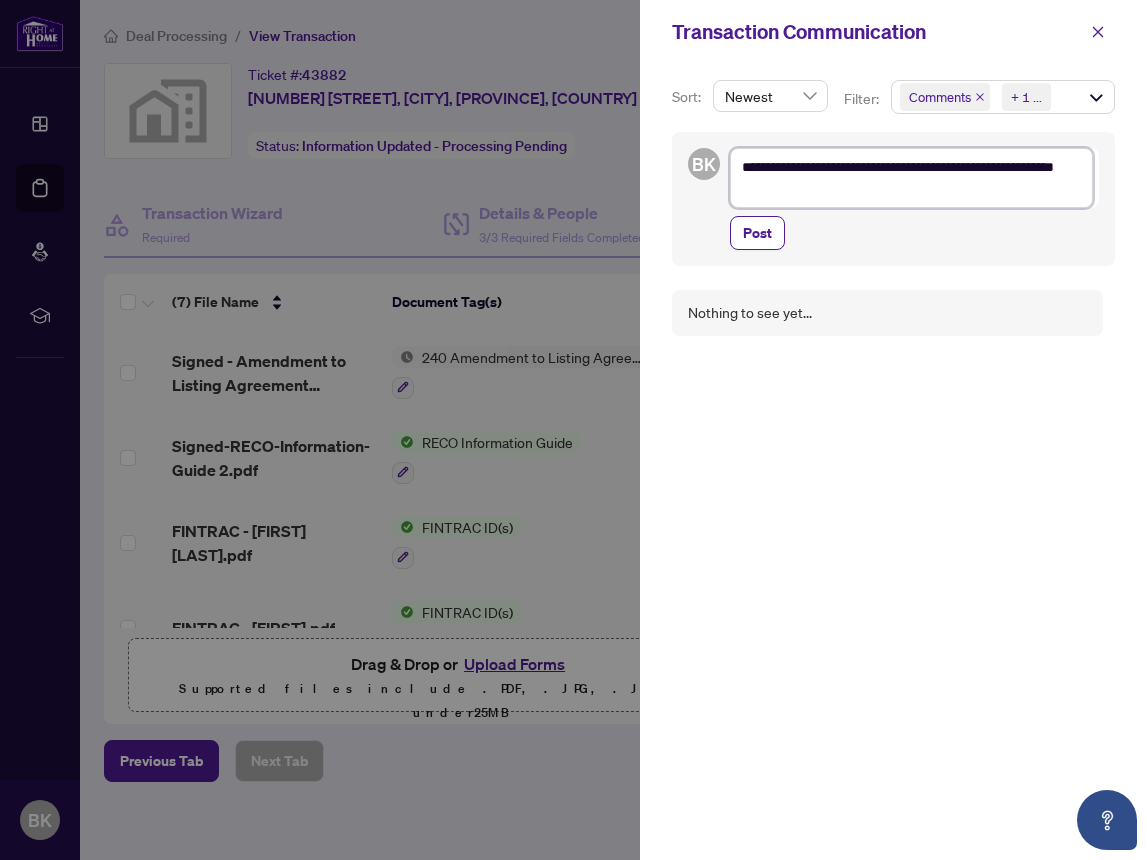 type on "**********" 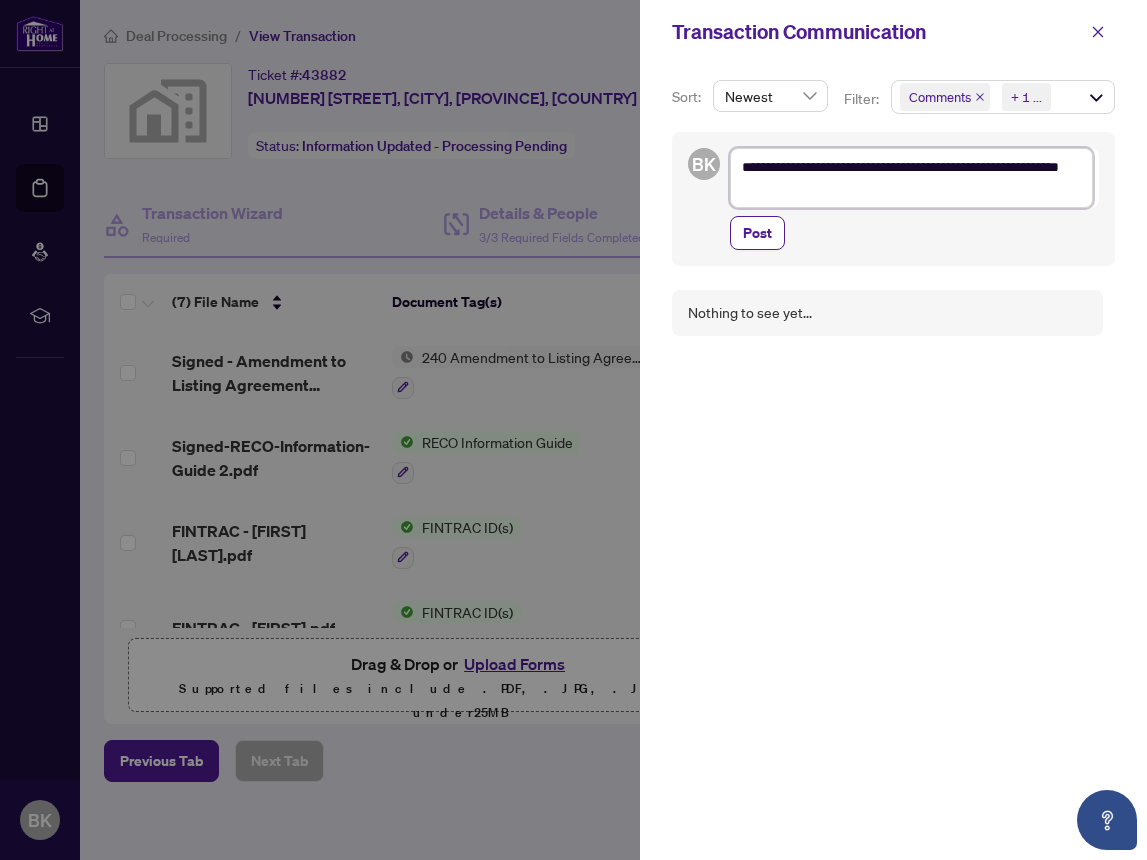 type on "**********" 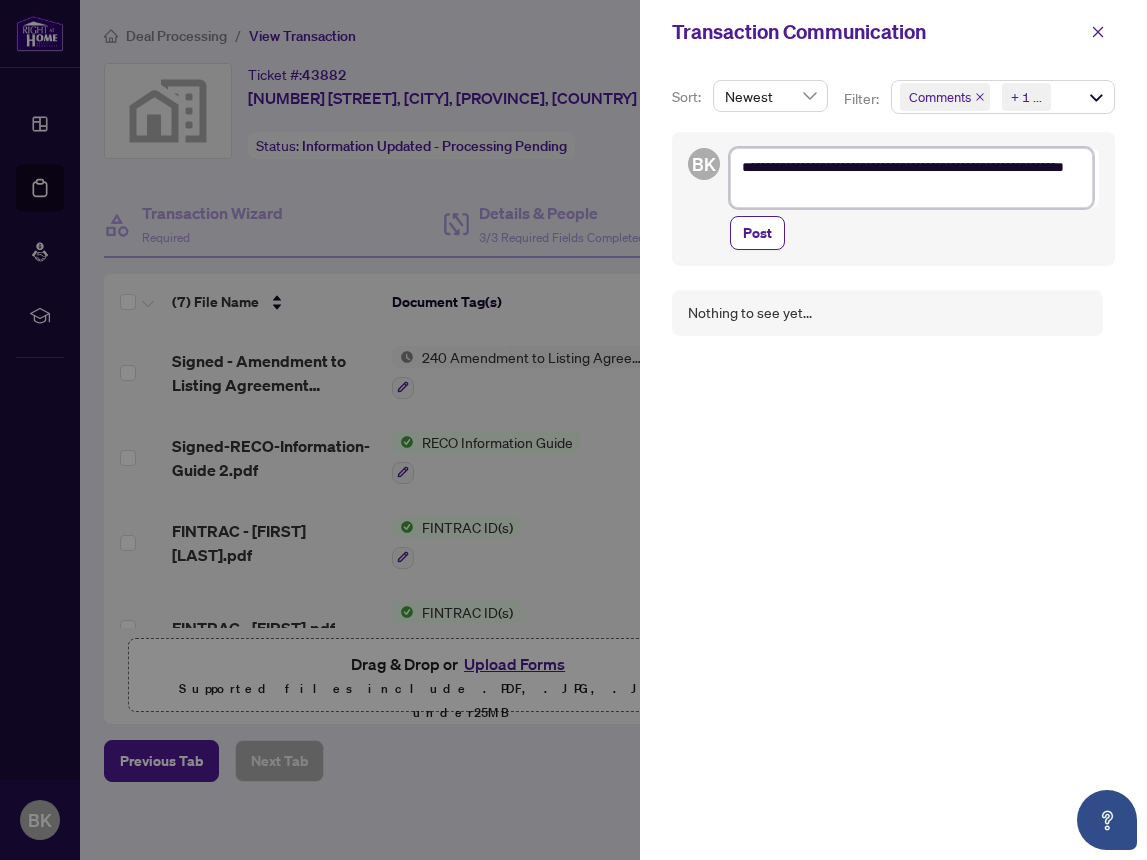 type on "**********" 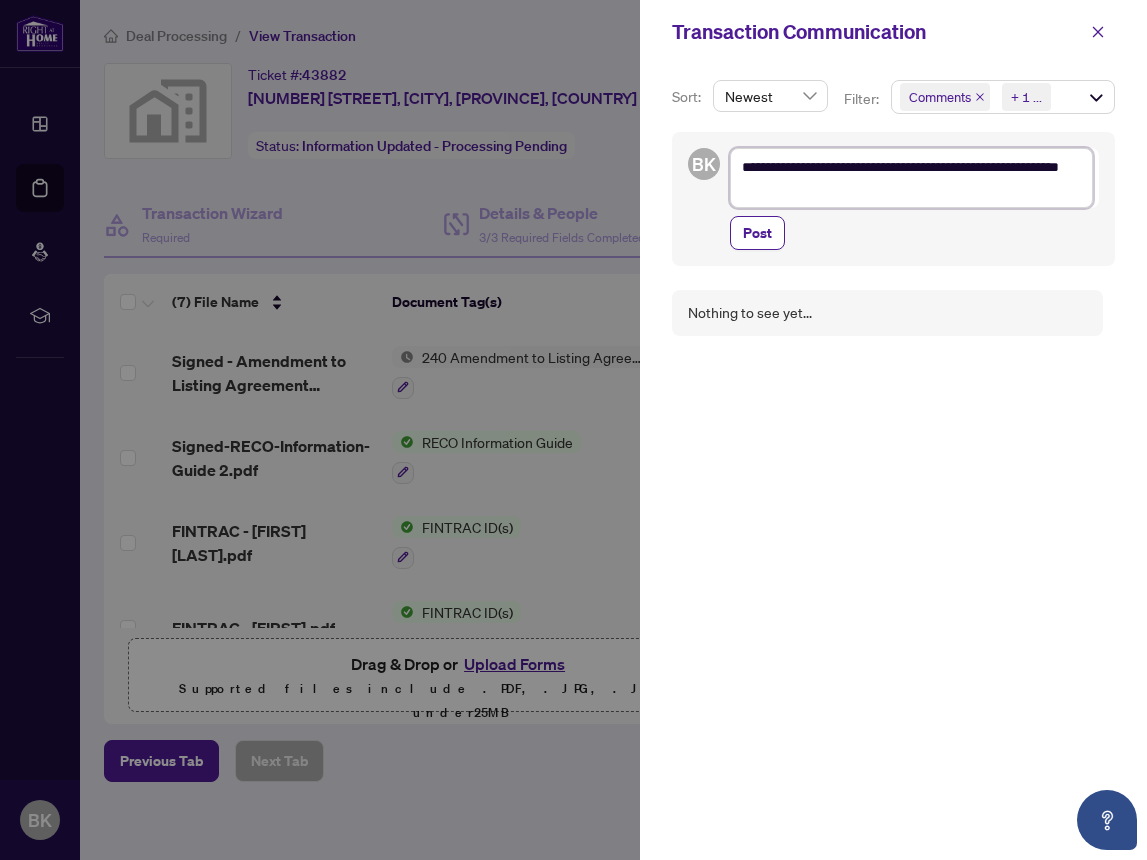 type on "**********" 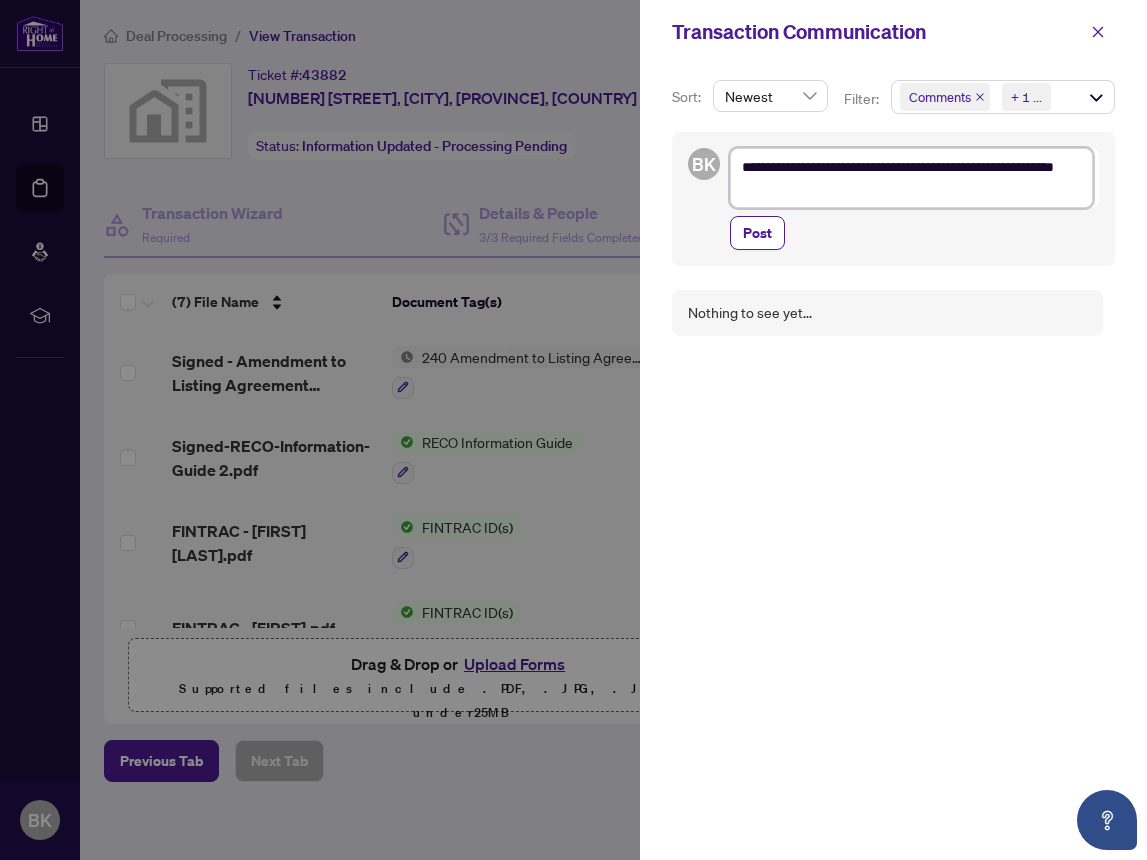 type on "**********" 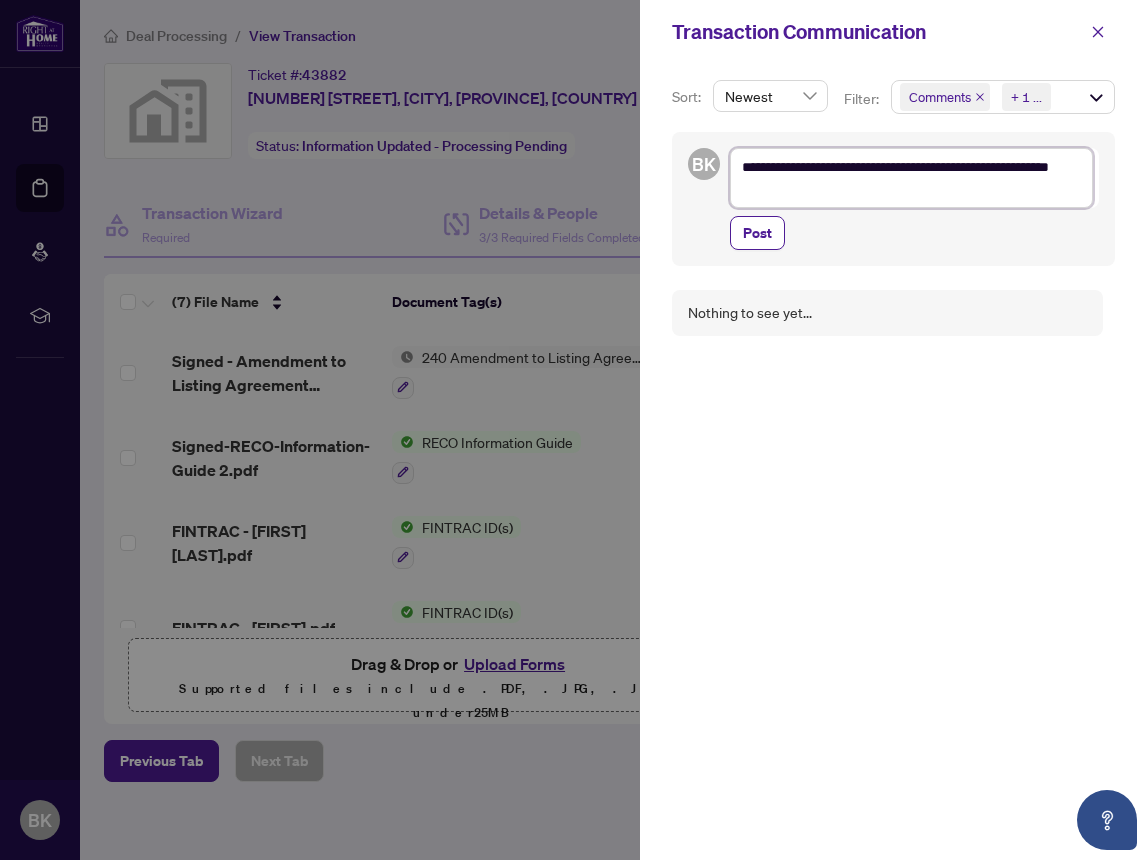 type on "**********" 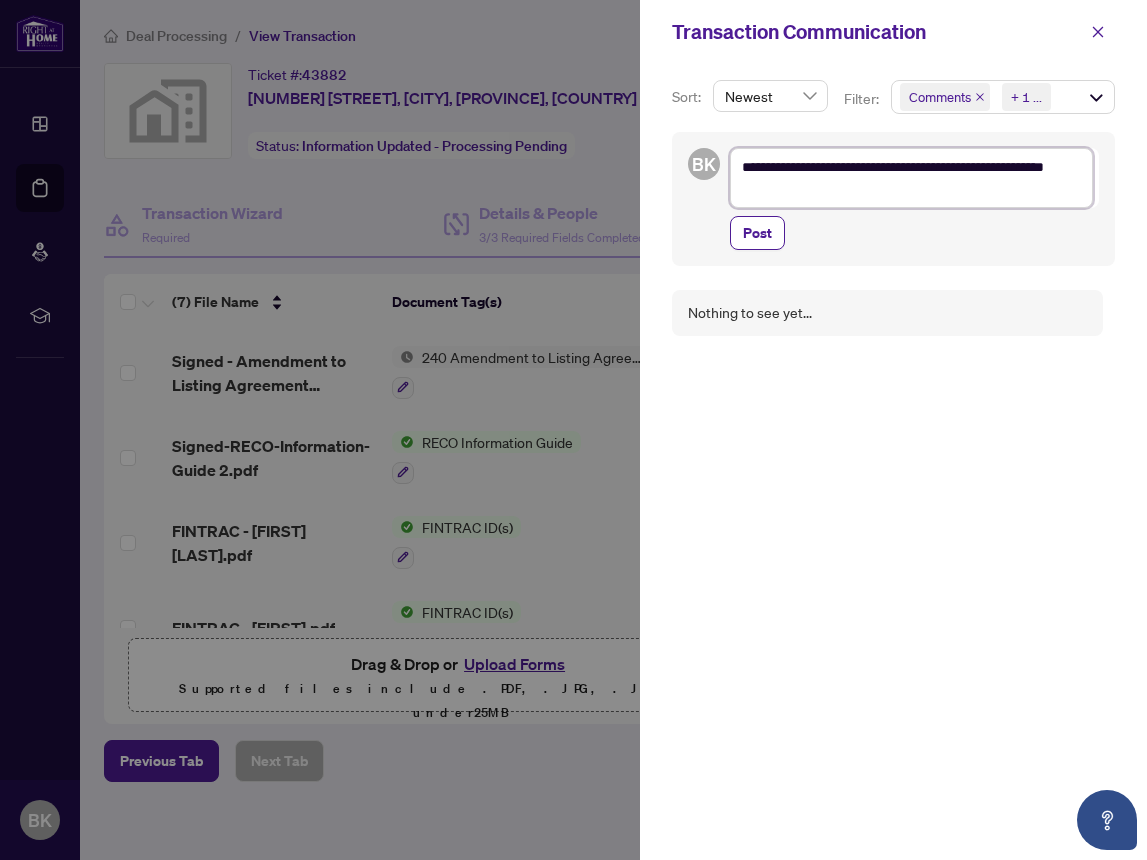type on "**********" 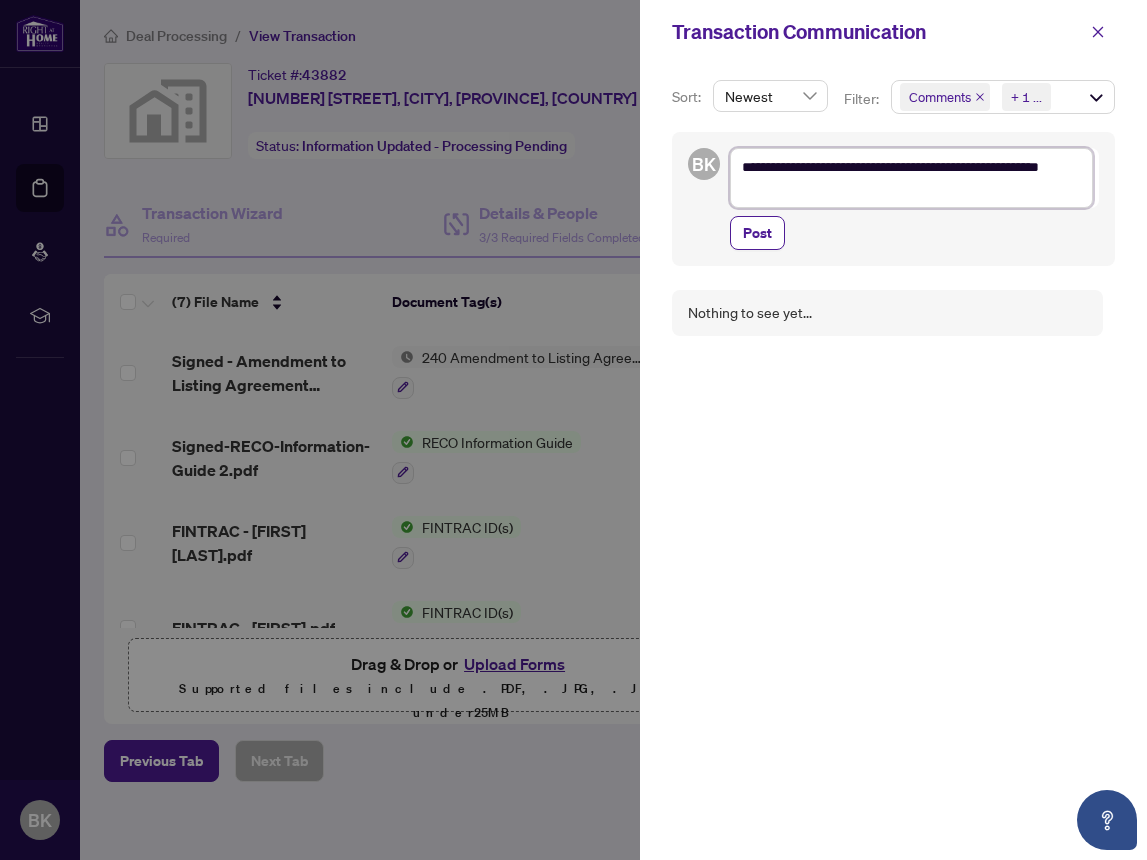 type on "**********" 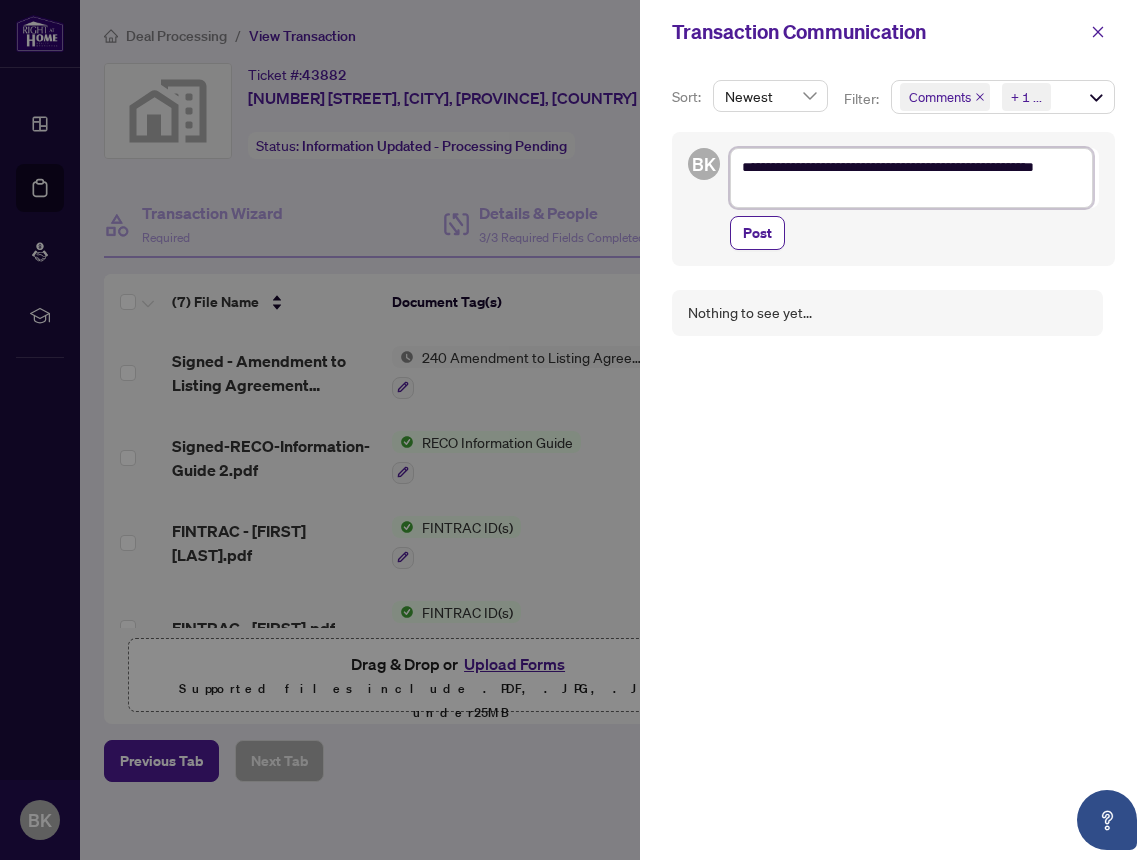 type on "**********" 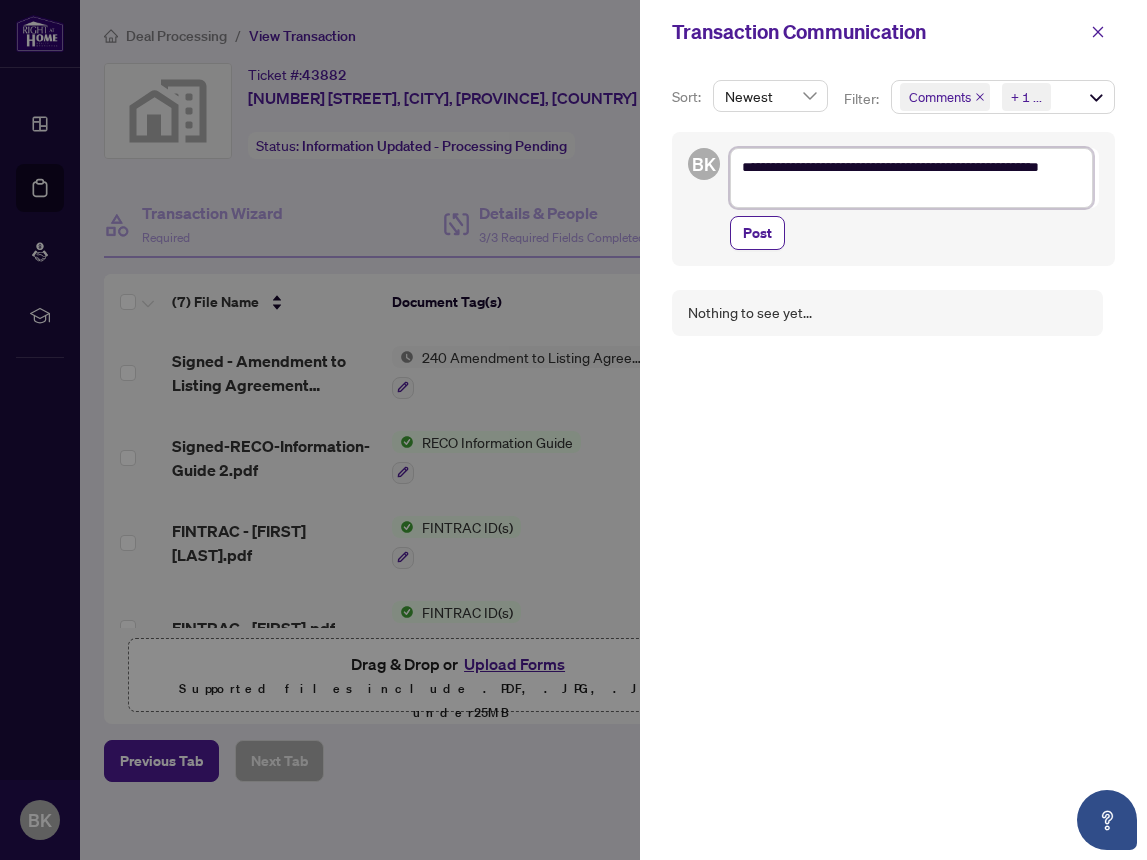 type on "**********" 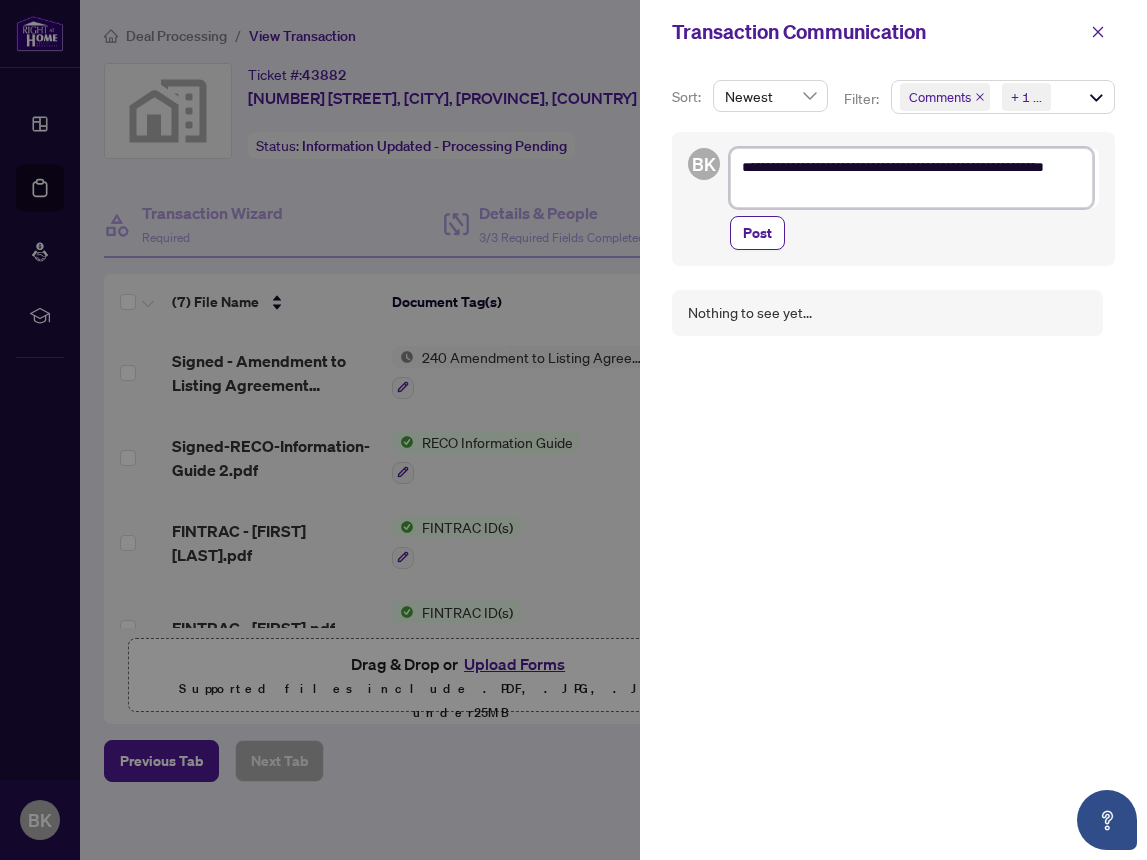 type on "**********" 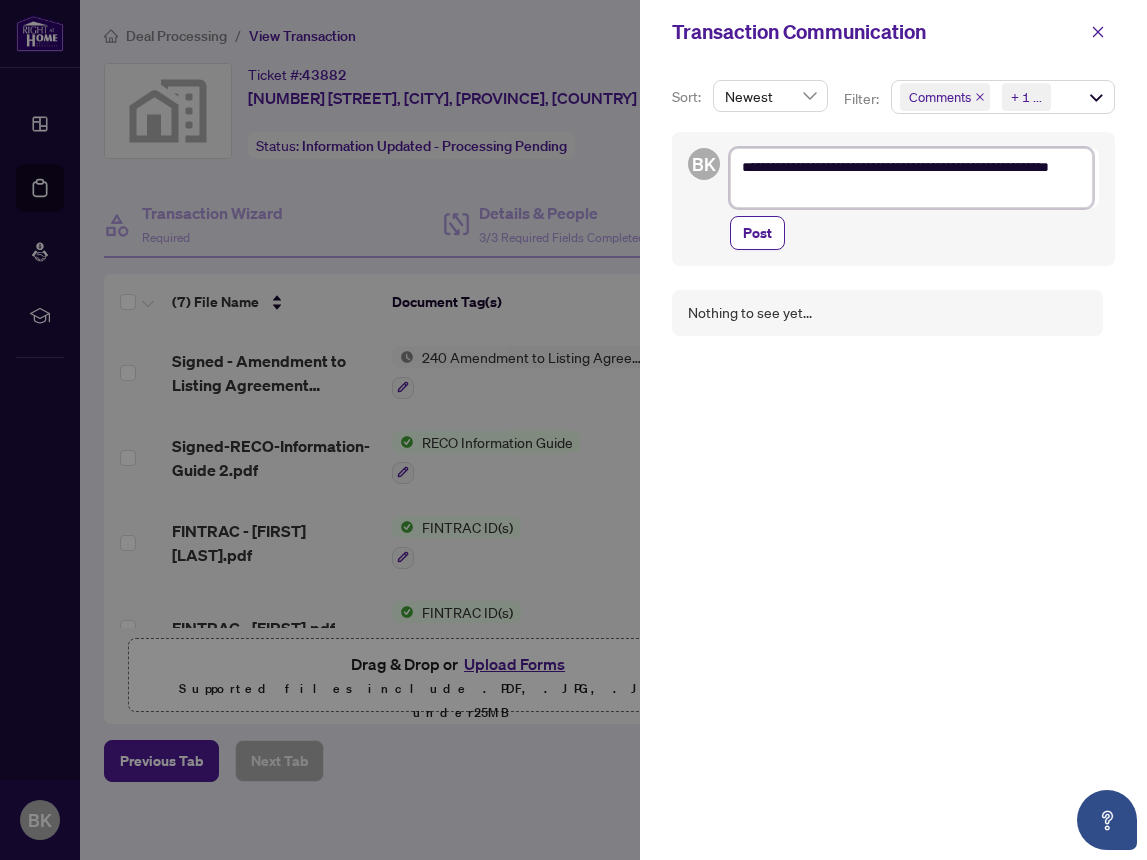 type on "**********" 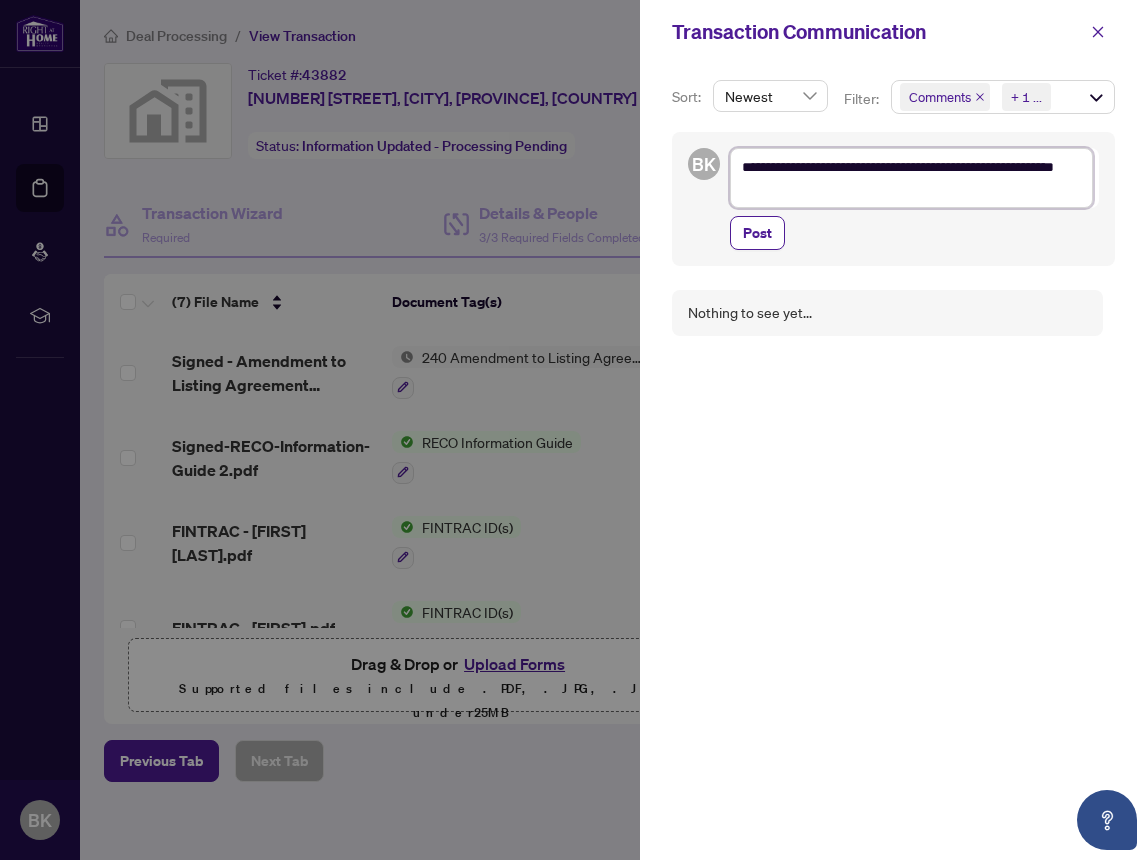 type on "**********" 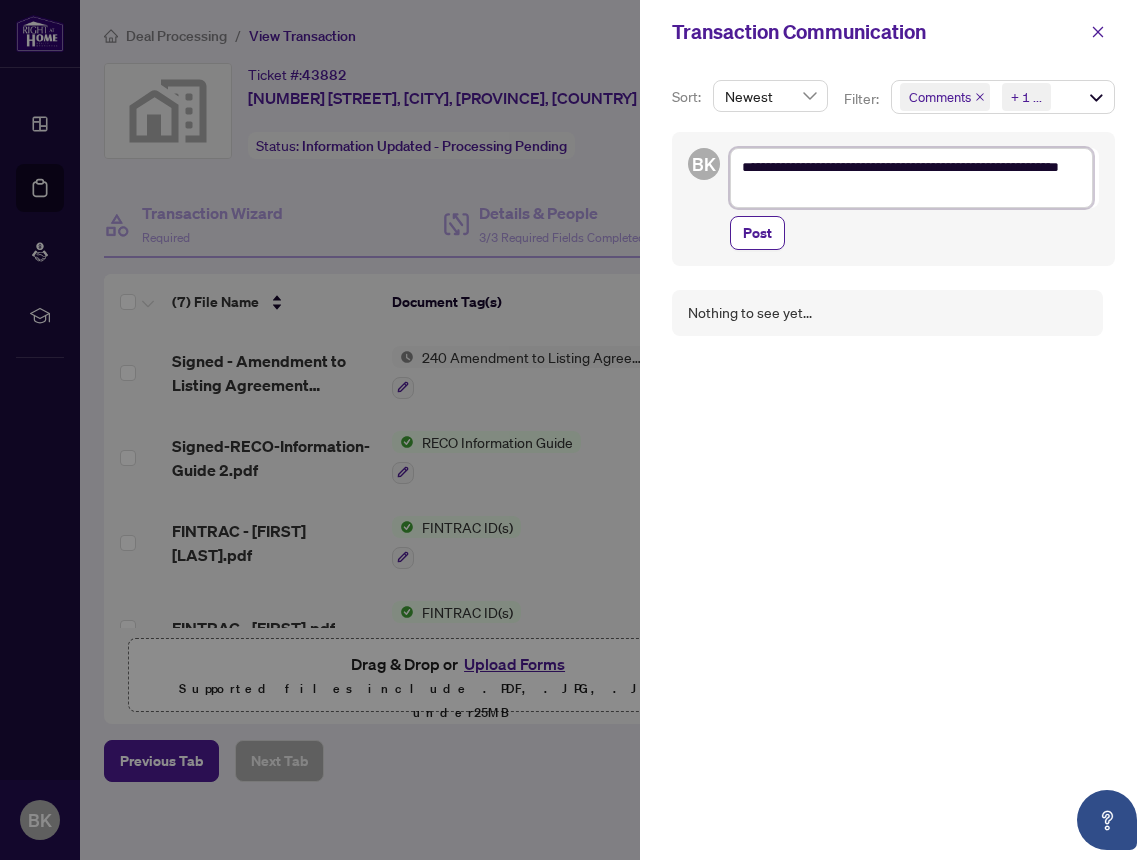 type on "**********" 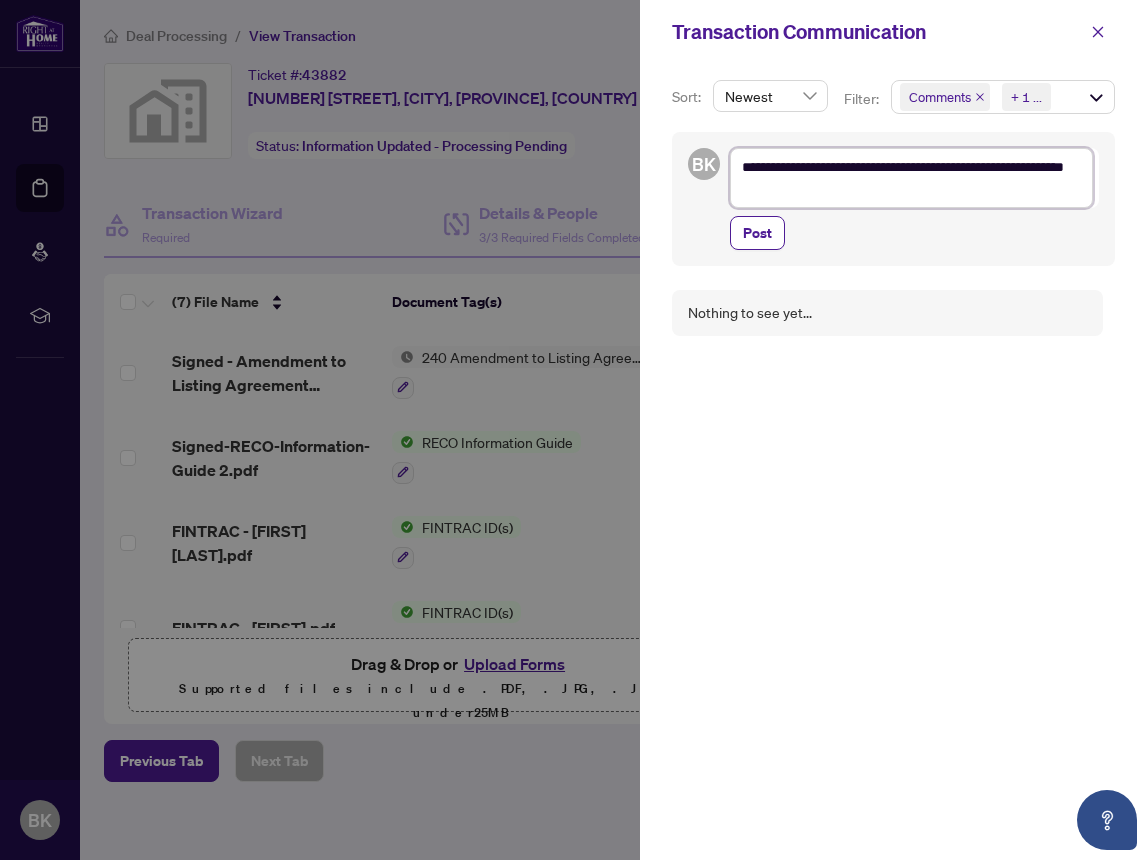 type on "**********" 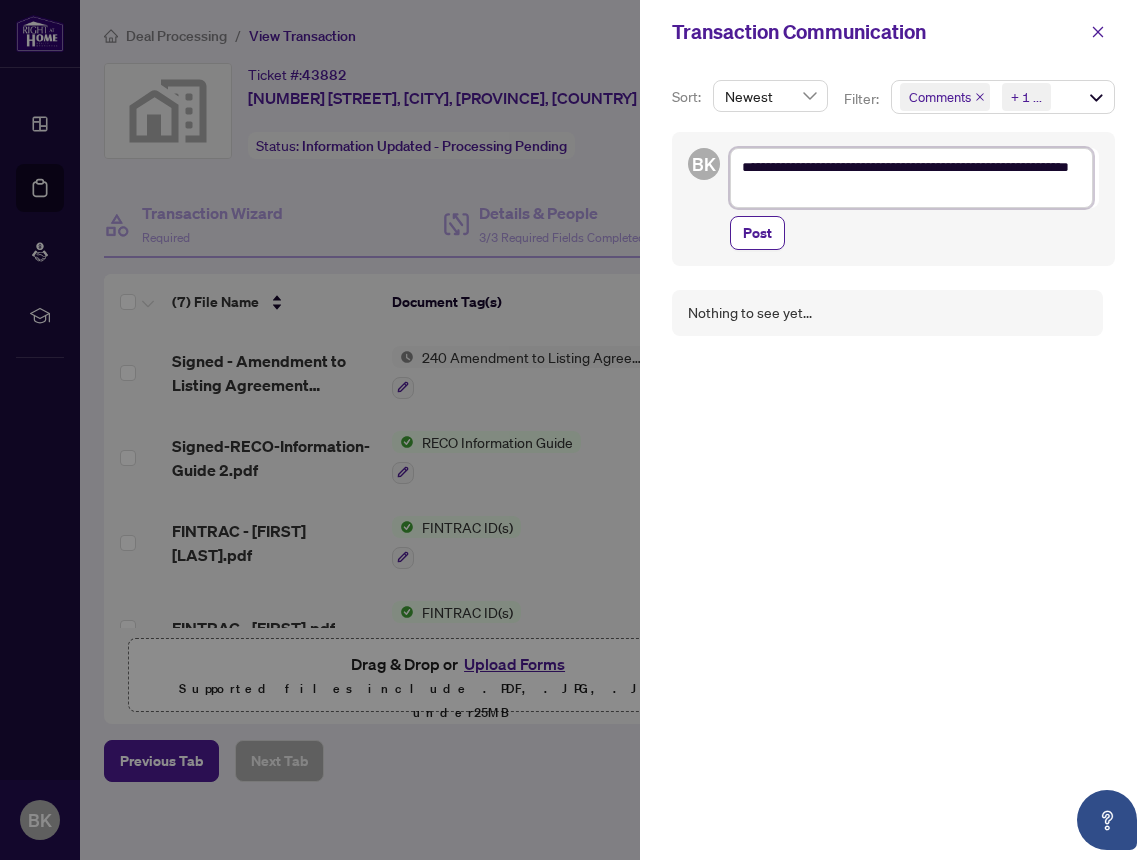 type on "**********" 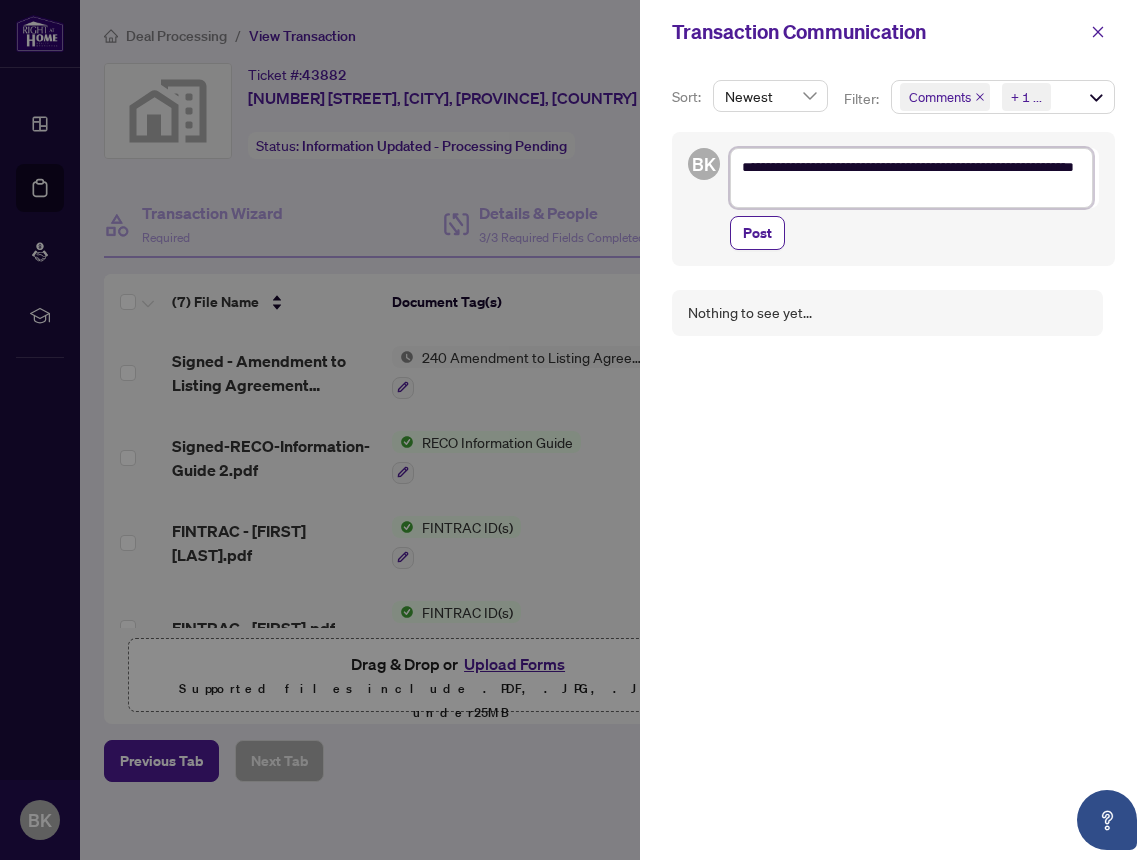 type on "**********" 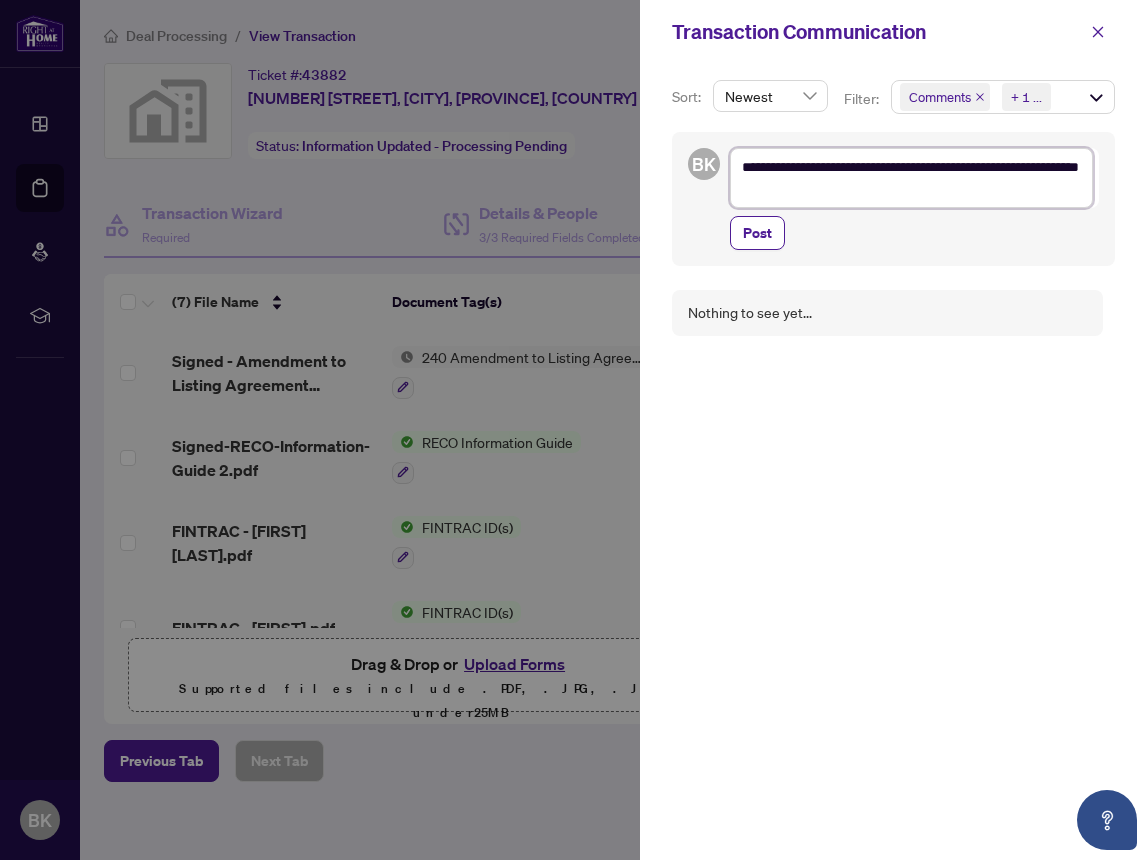 type on "**********" 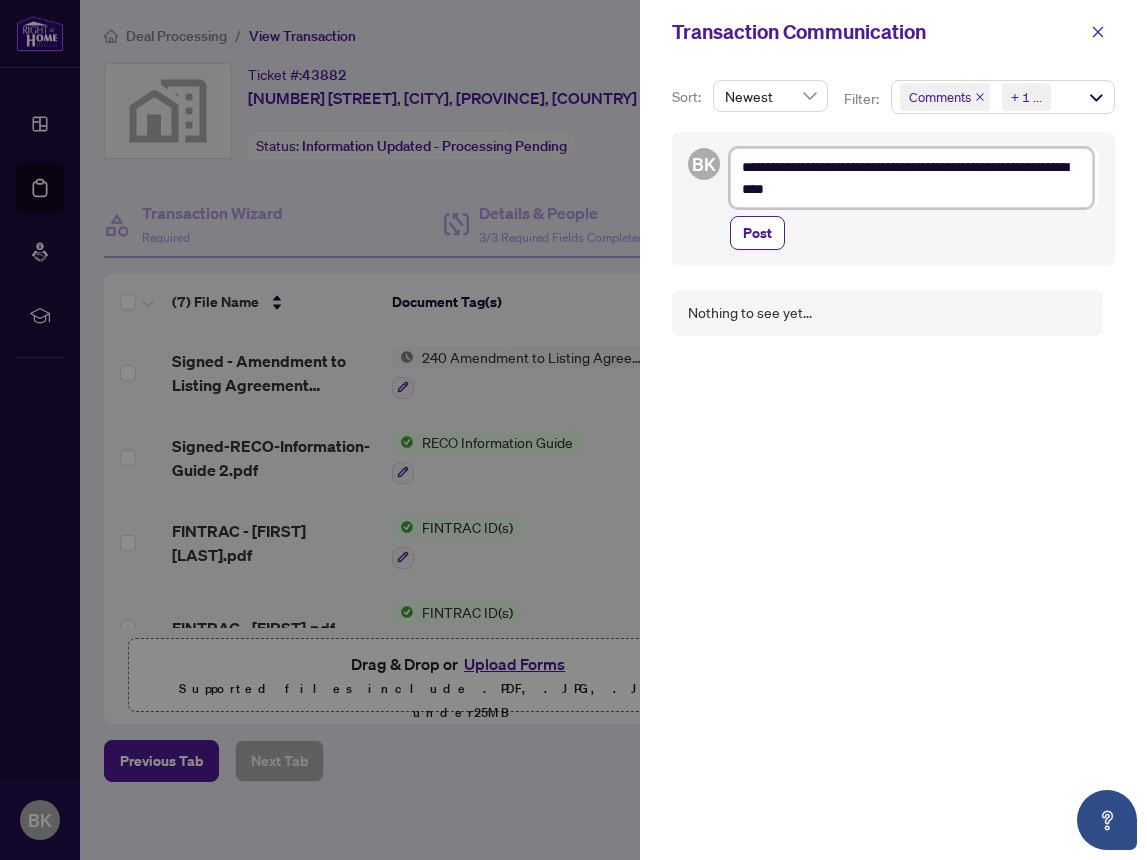 type on "**********" 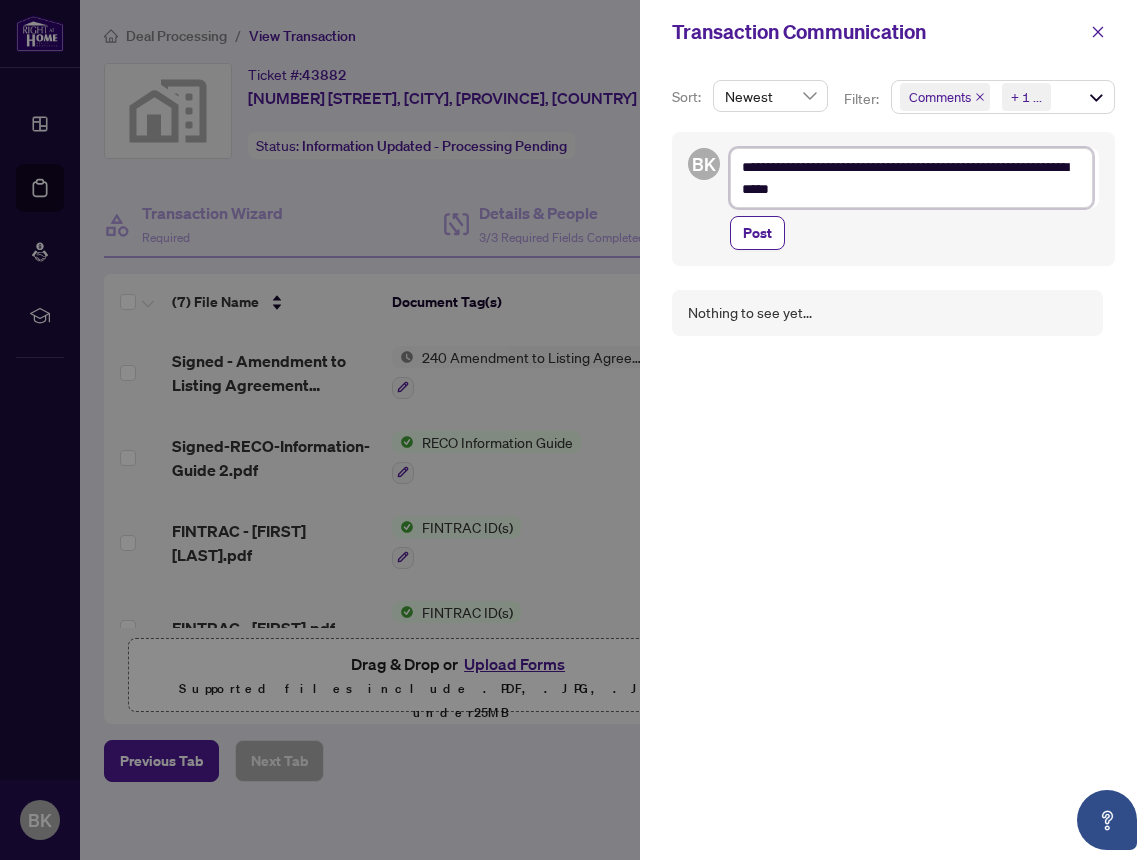 type on "**********" 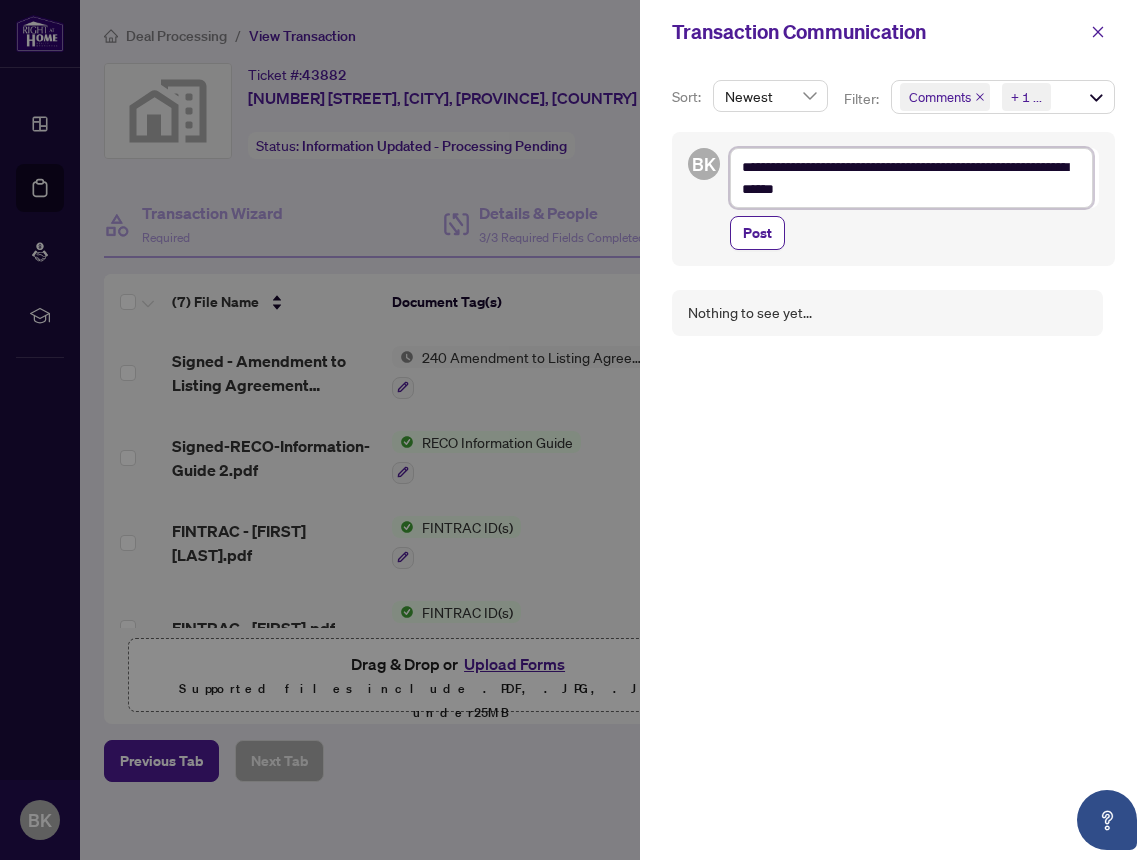 type on "**********" 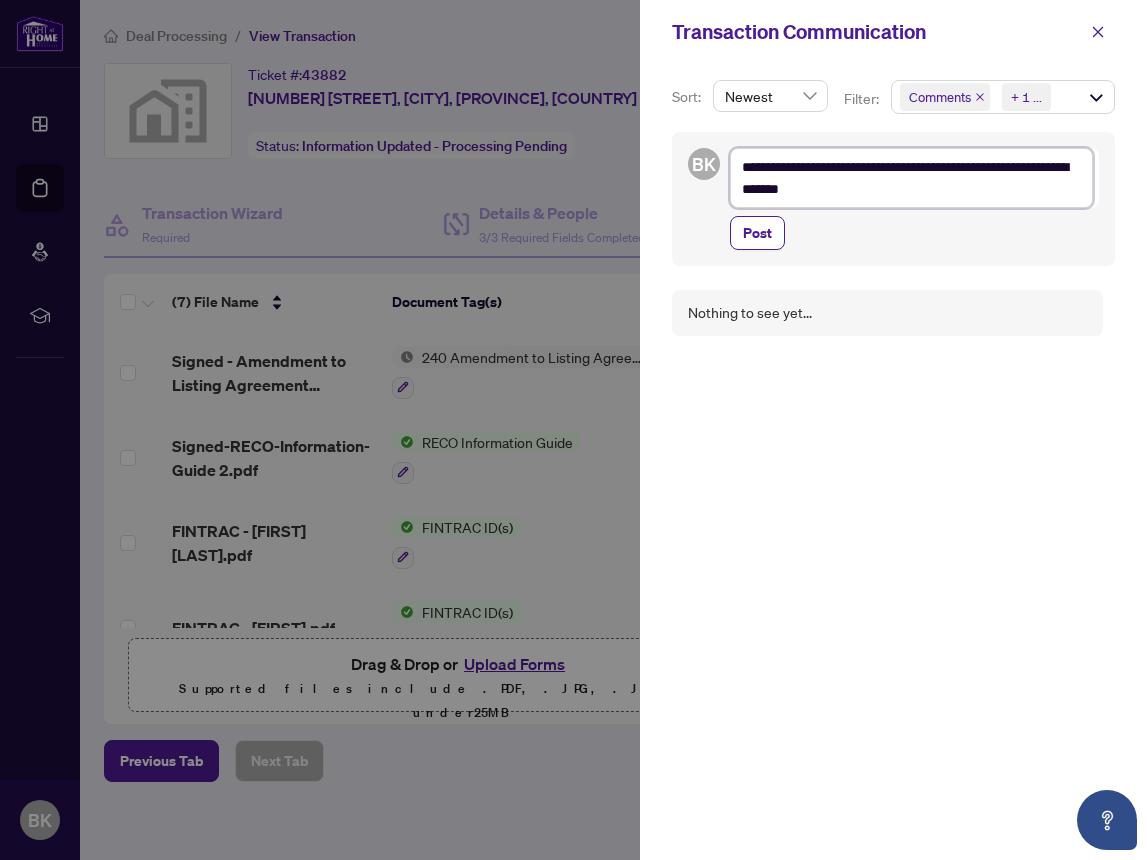 type on "**********" 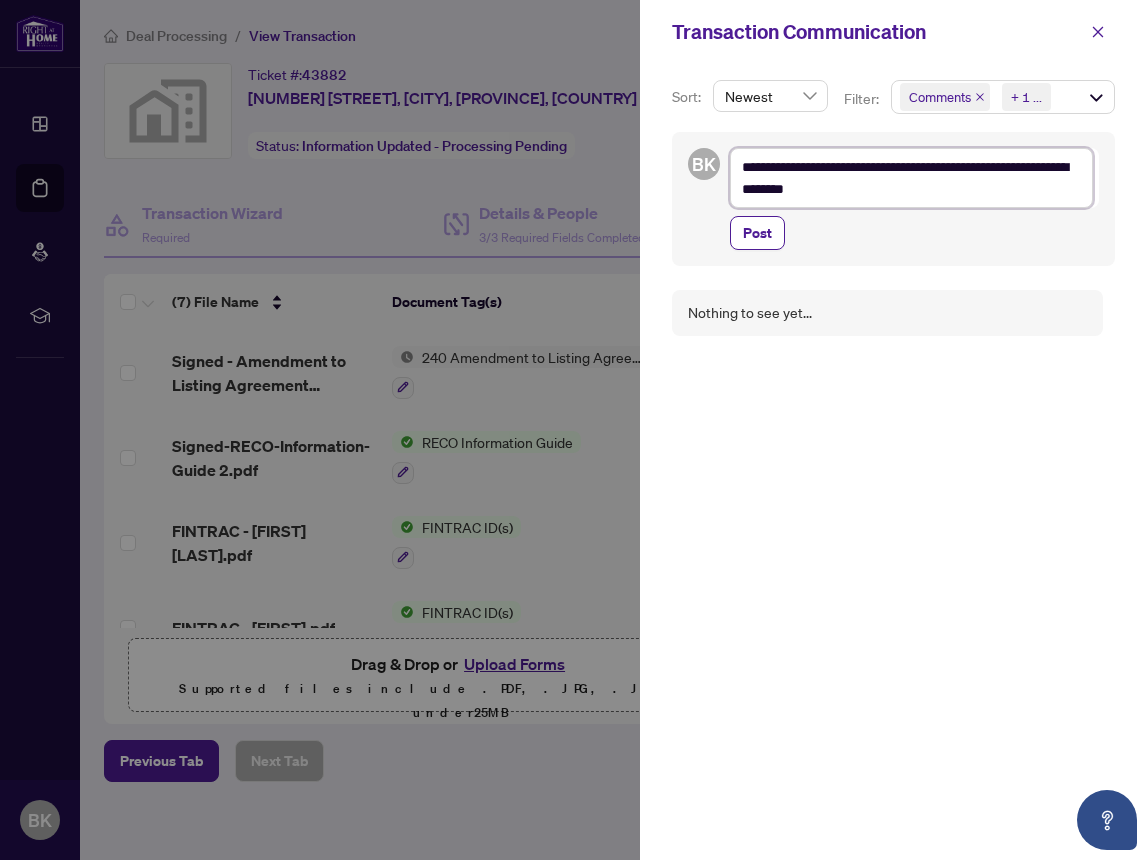 type on "**********" 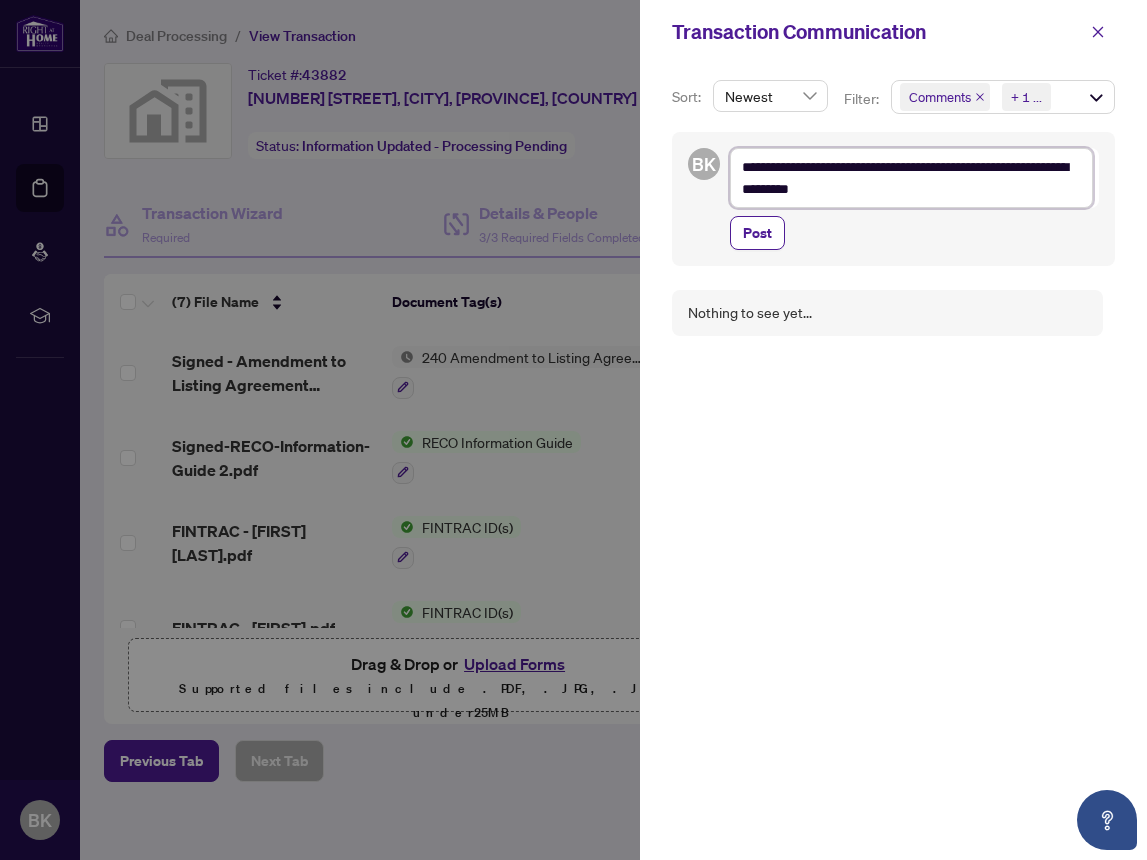 type on "**********" 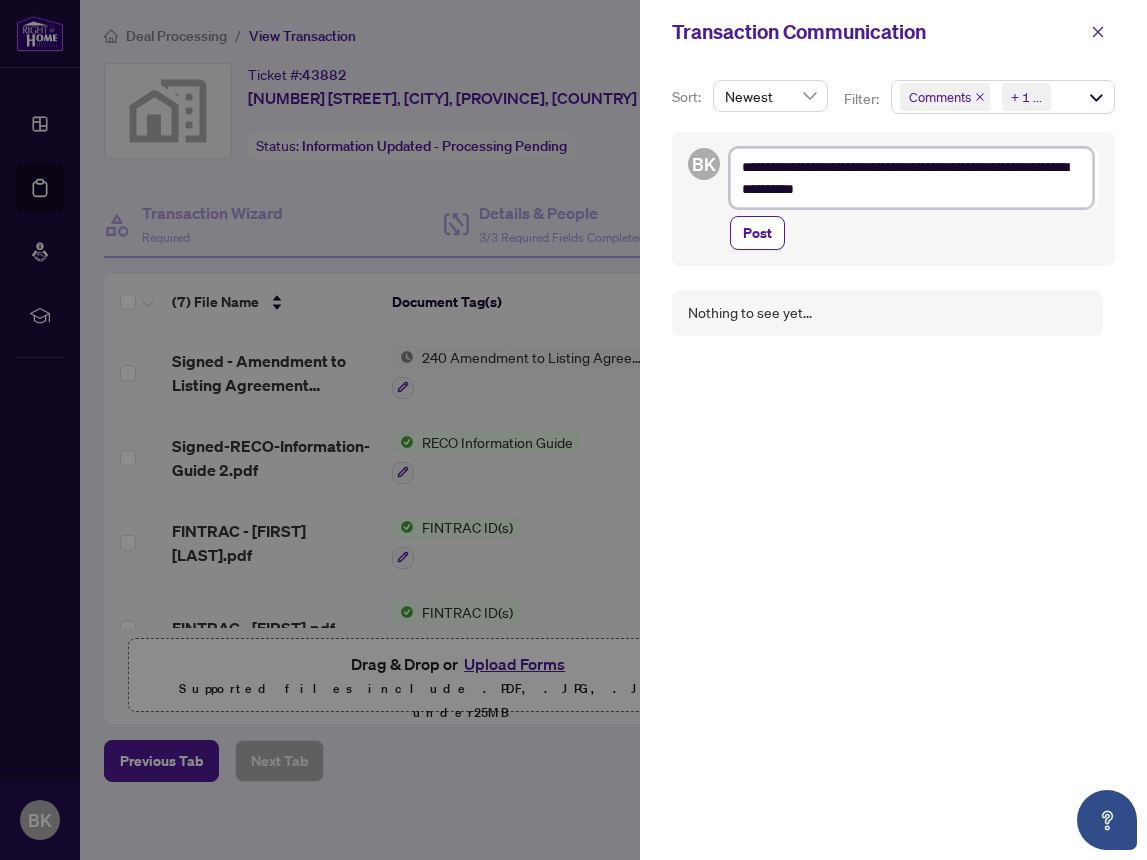 type on "**********" 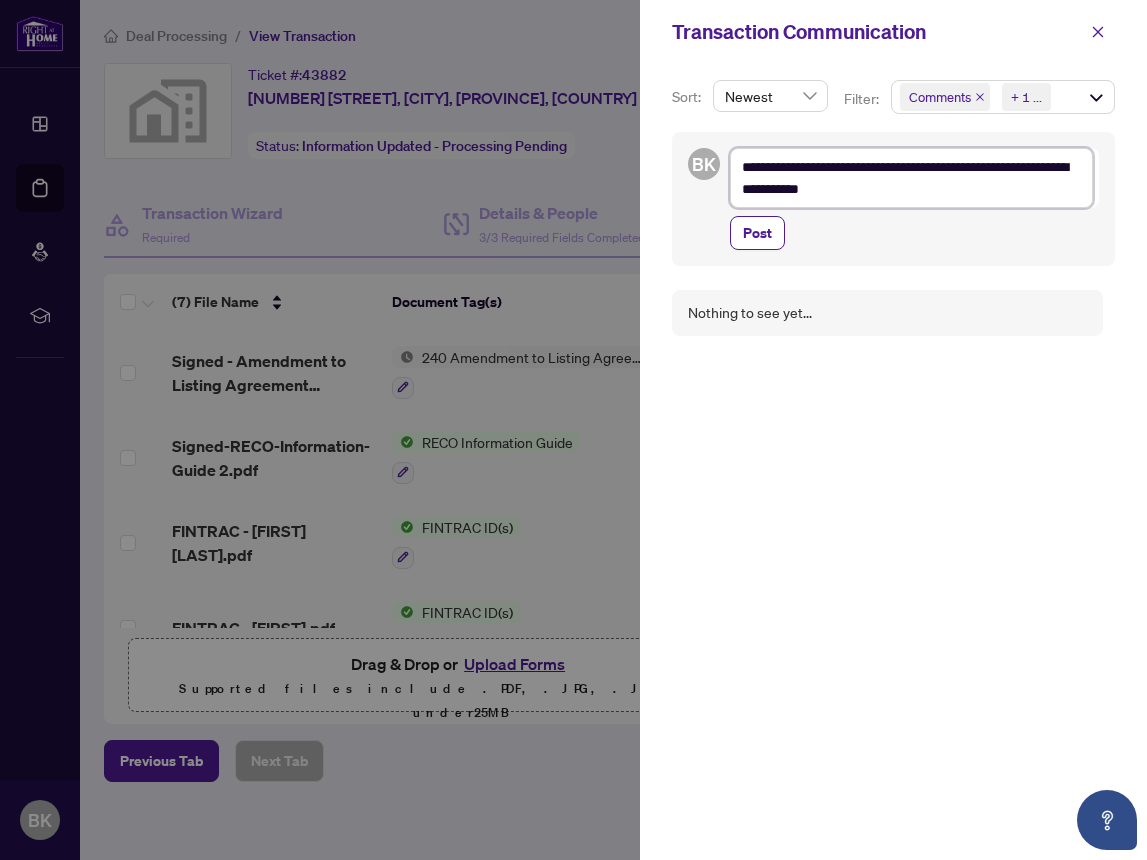 type on "**********" 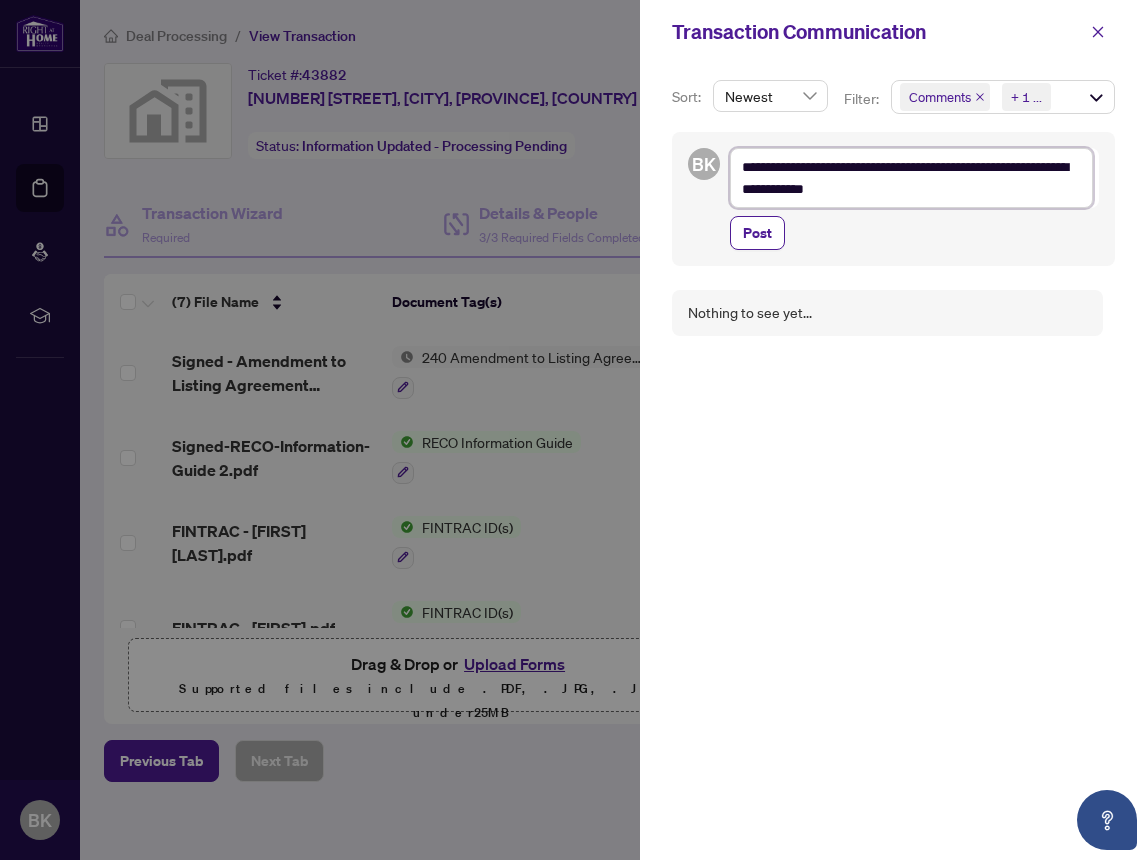 type on "**********" 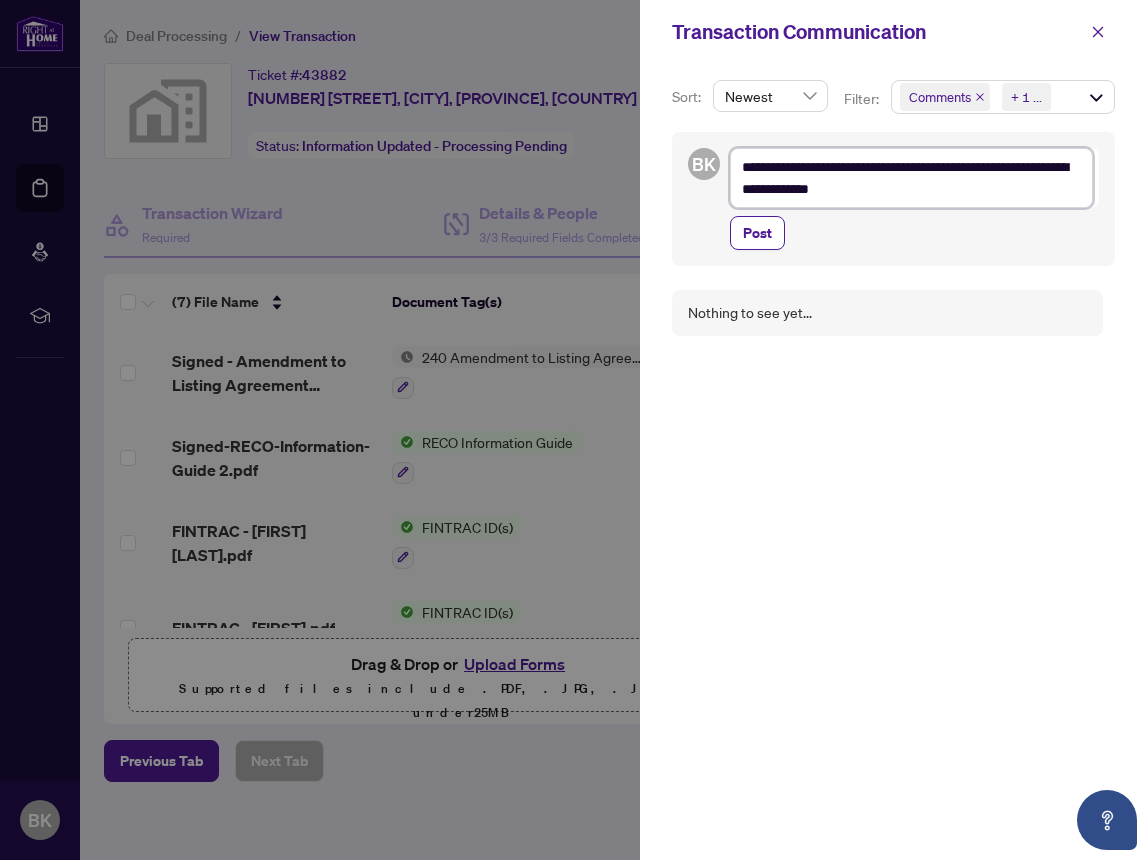 type on "**********" 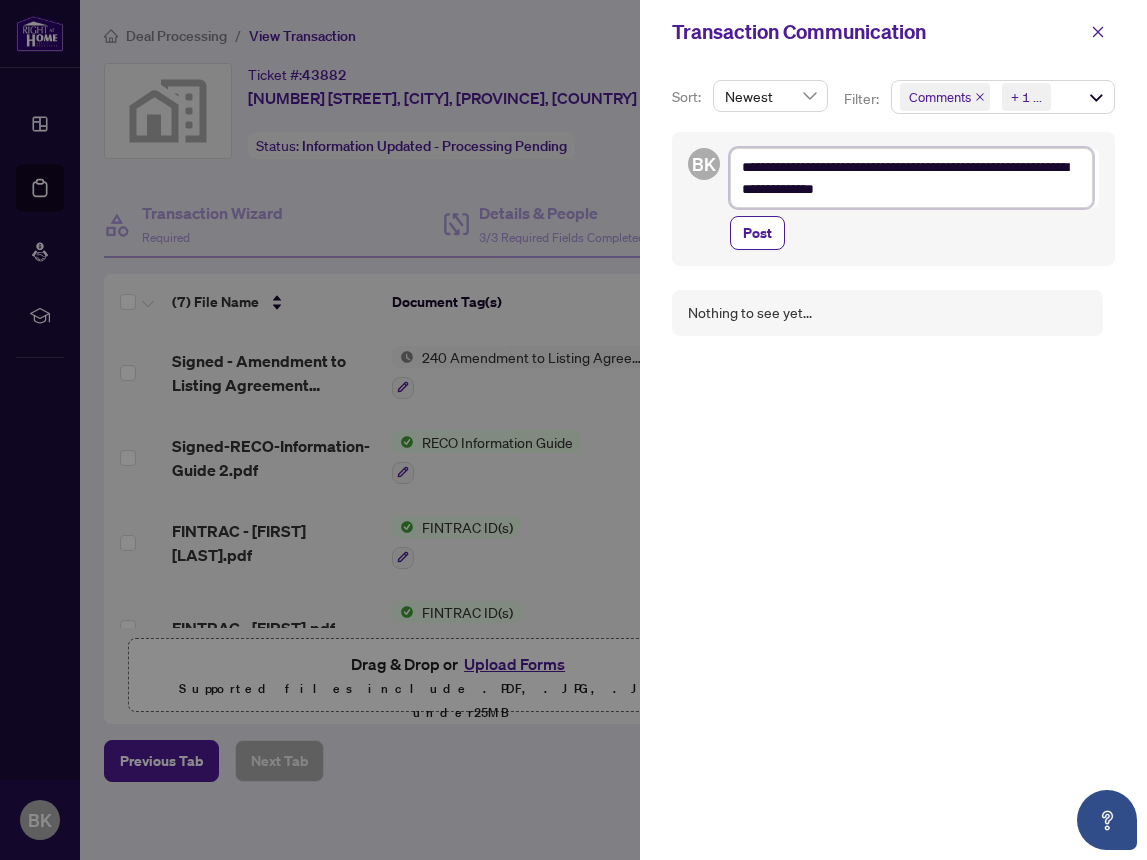 type on "**********" 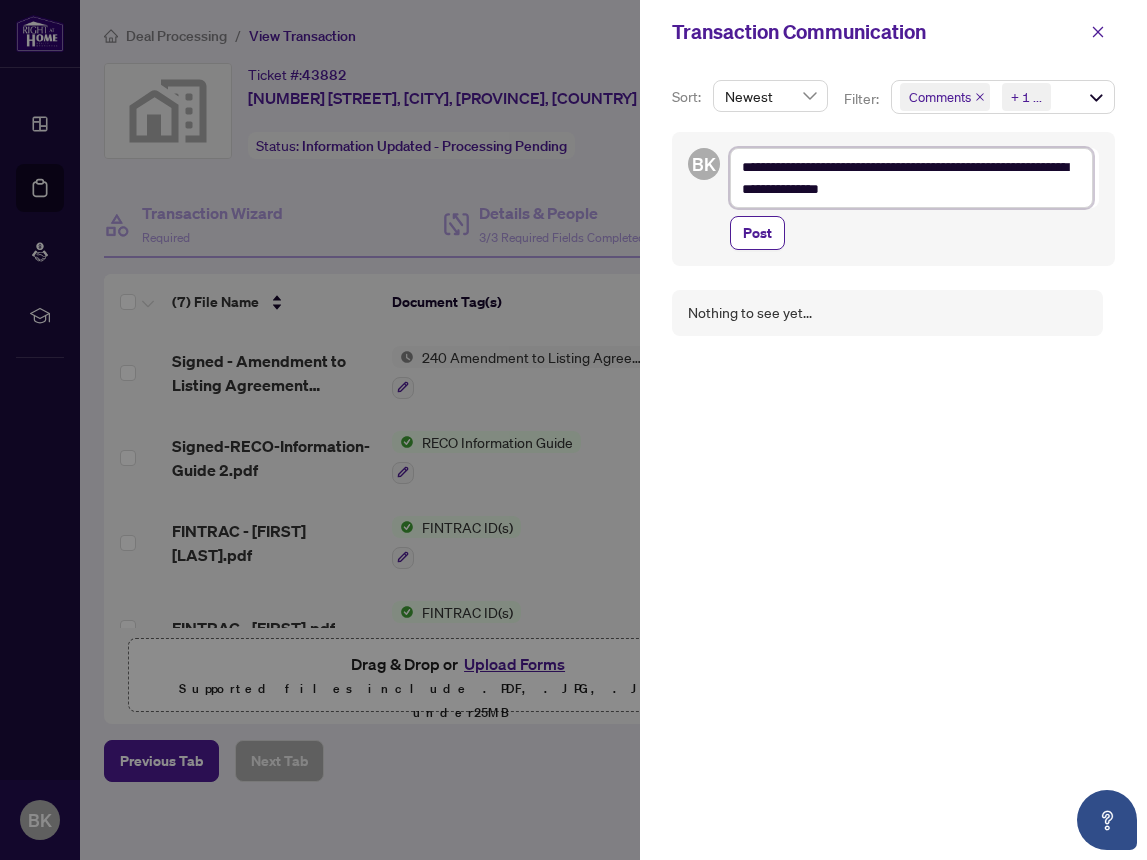 type on "**********" 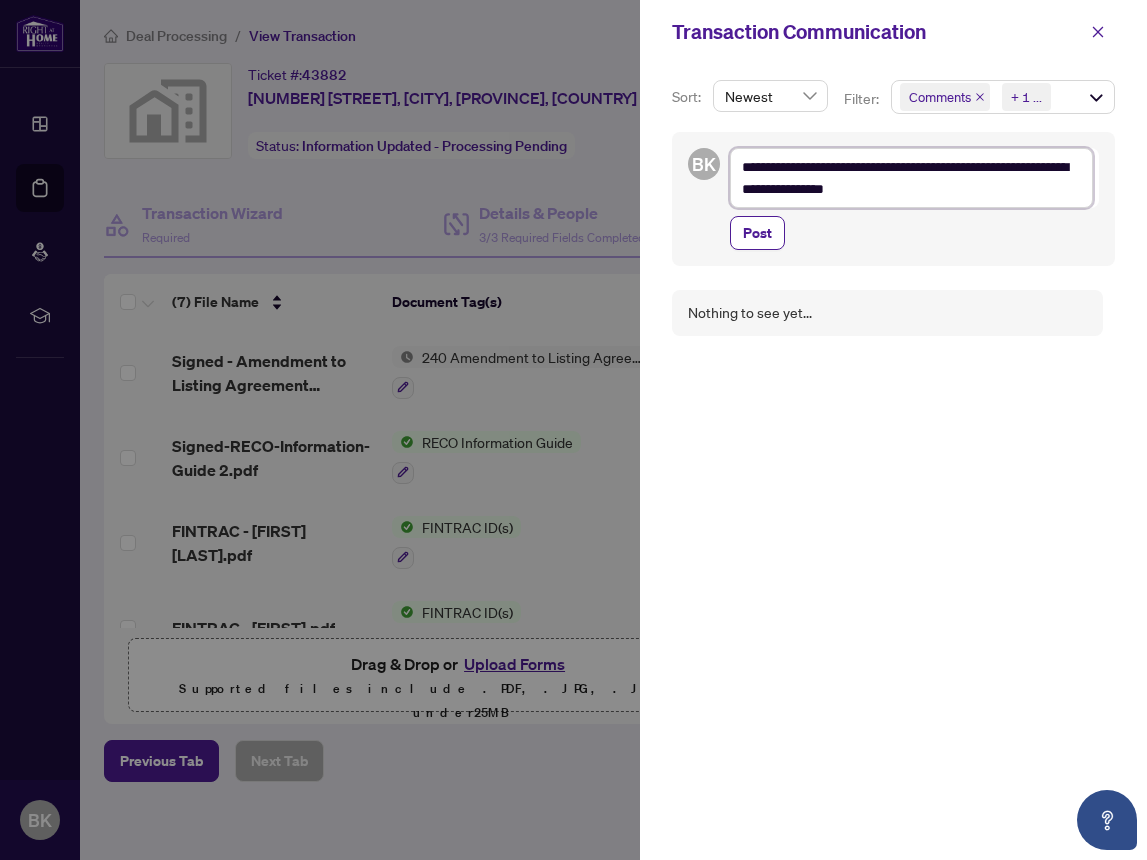 type on "**********" 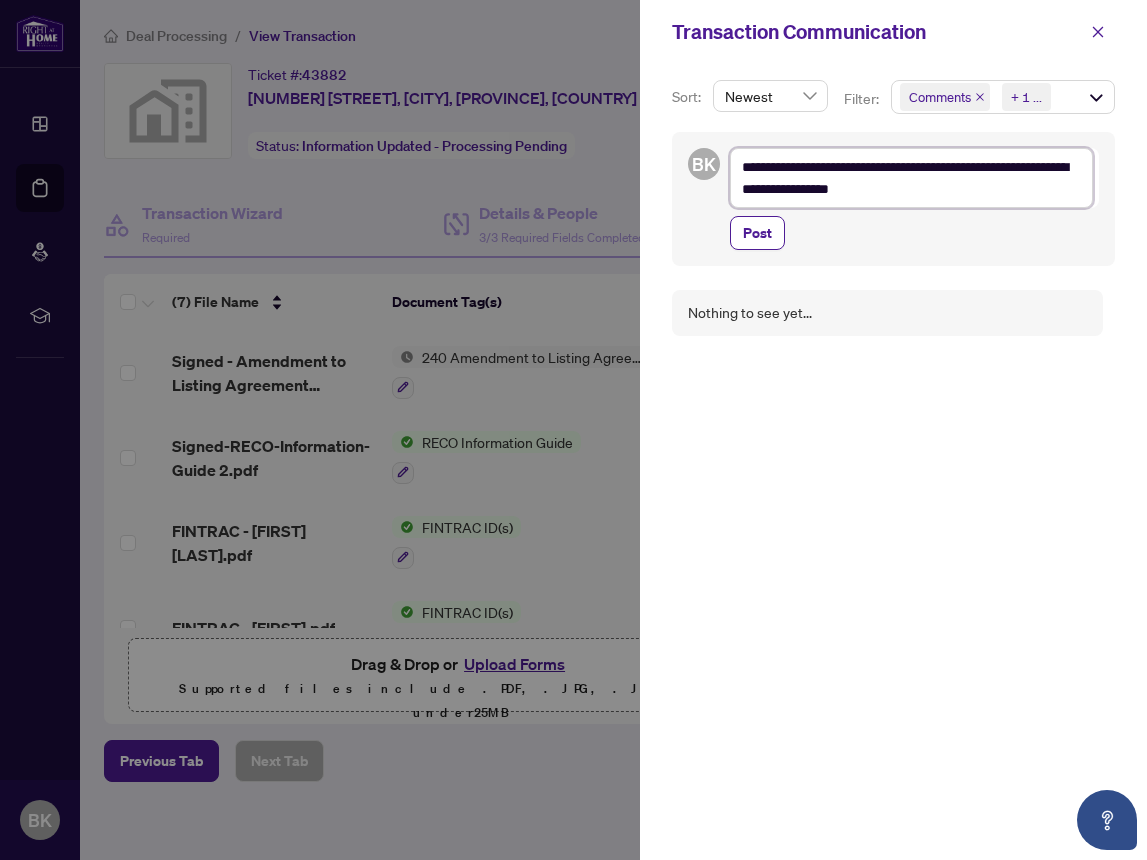type on "**********" 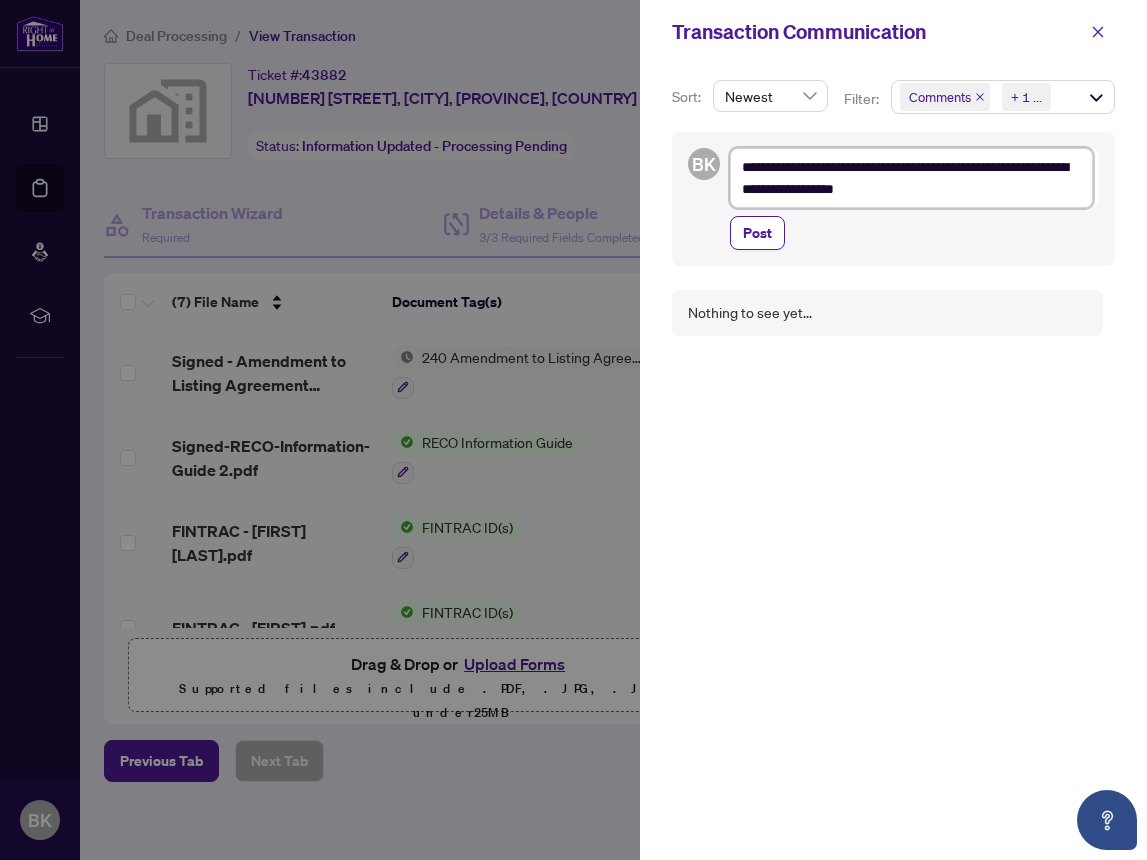 type on "**********" 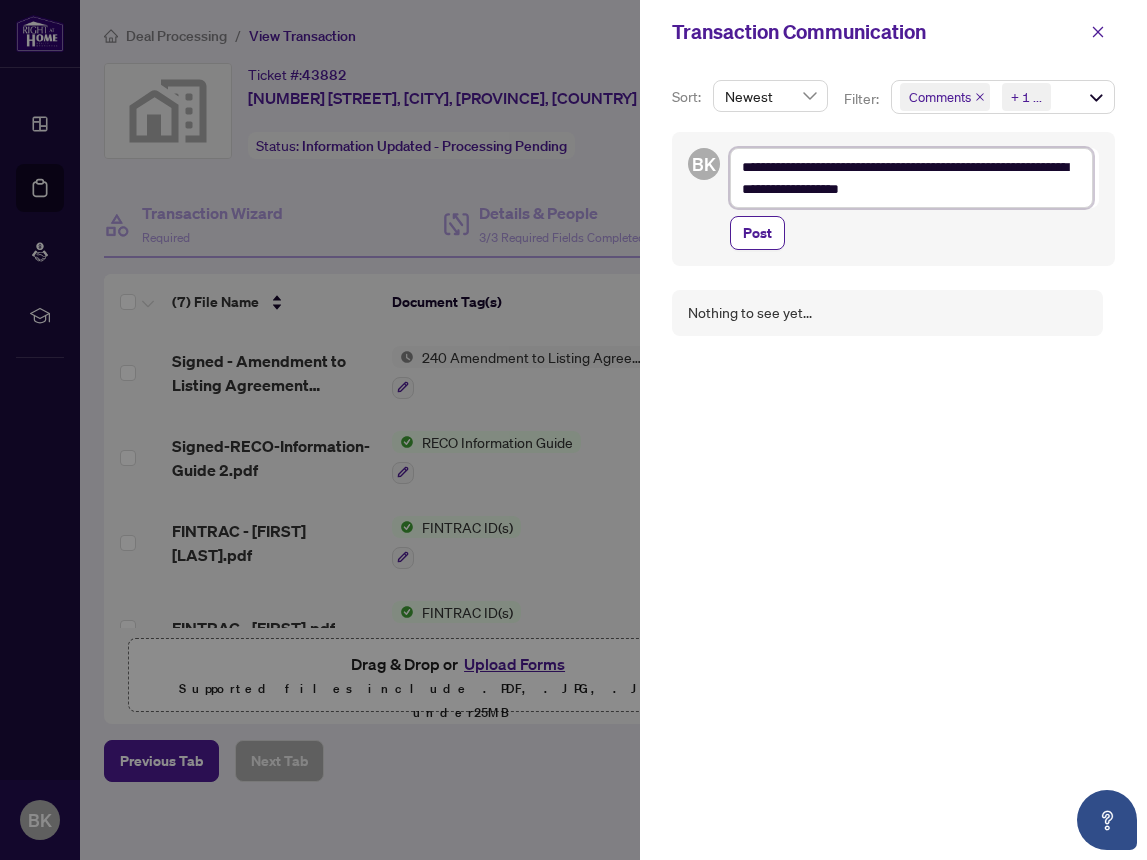 type on "**********" 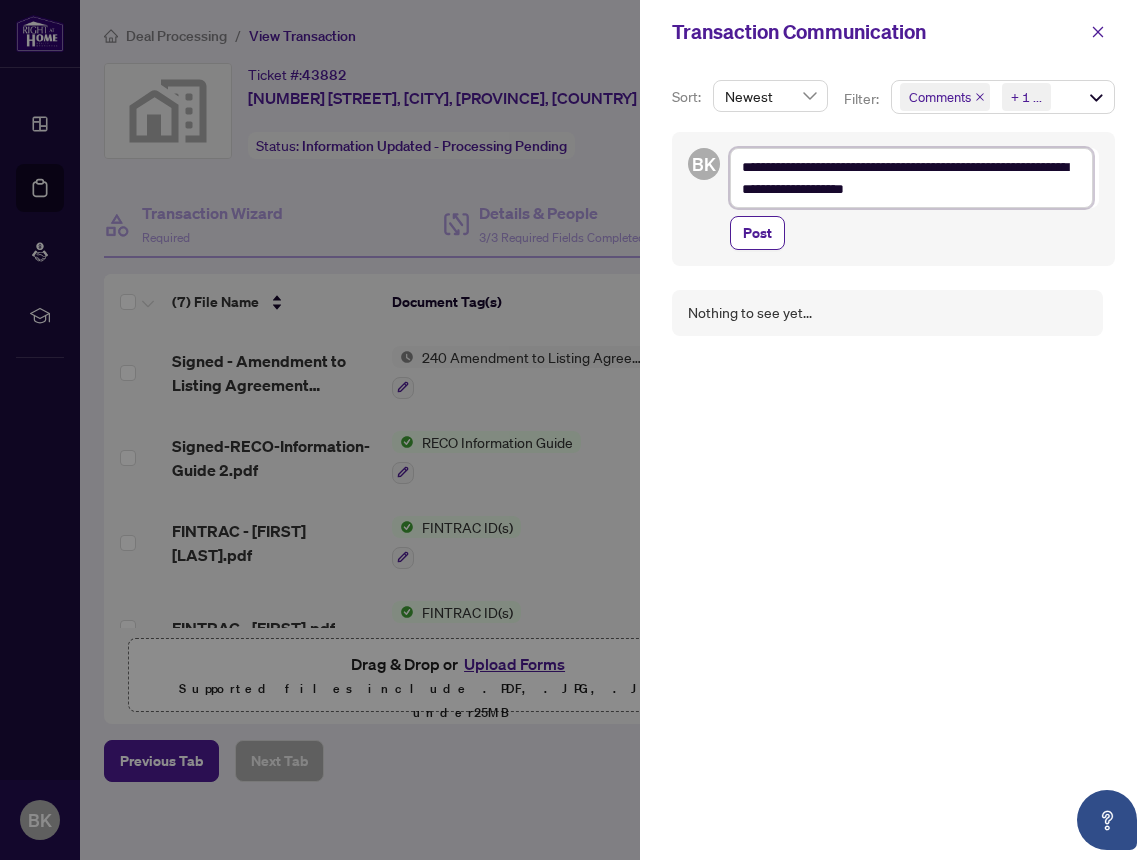 type on "**********" 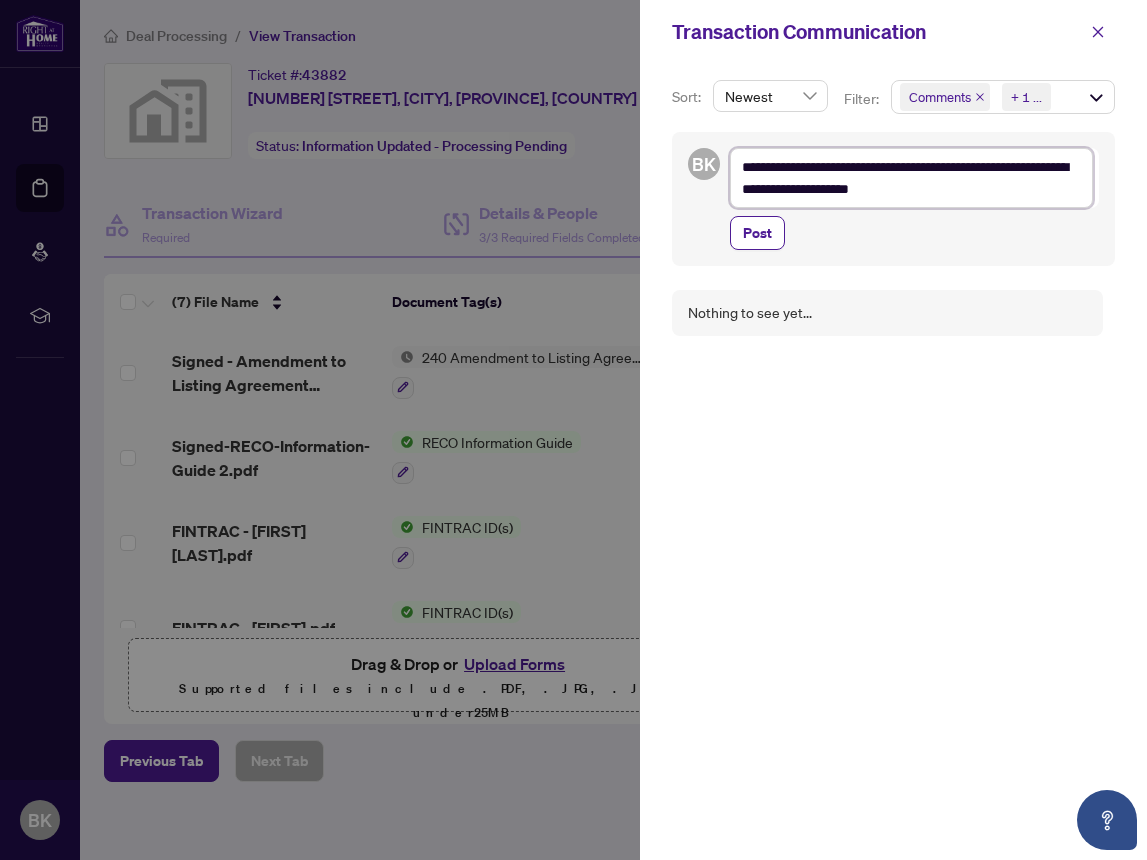 type on "**********" 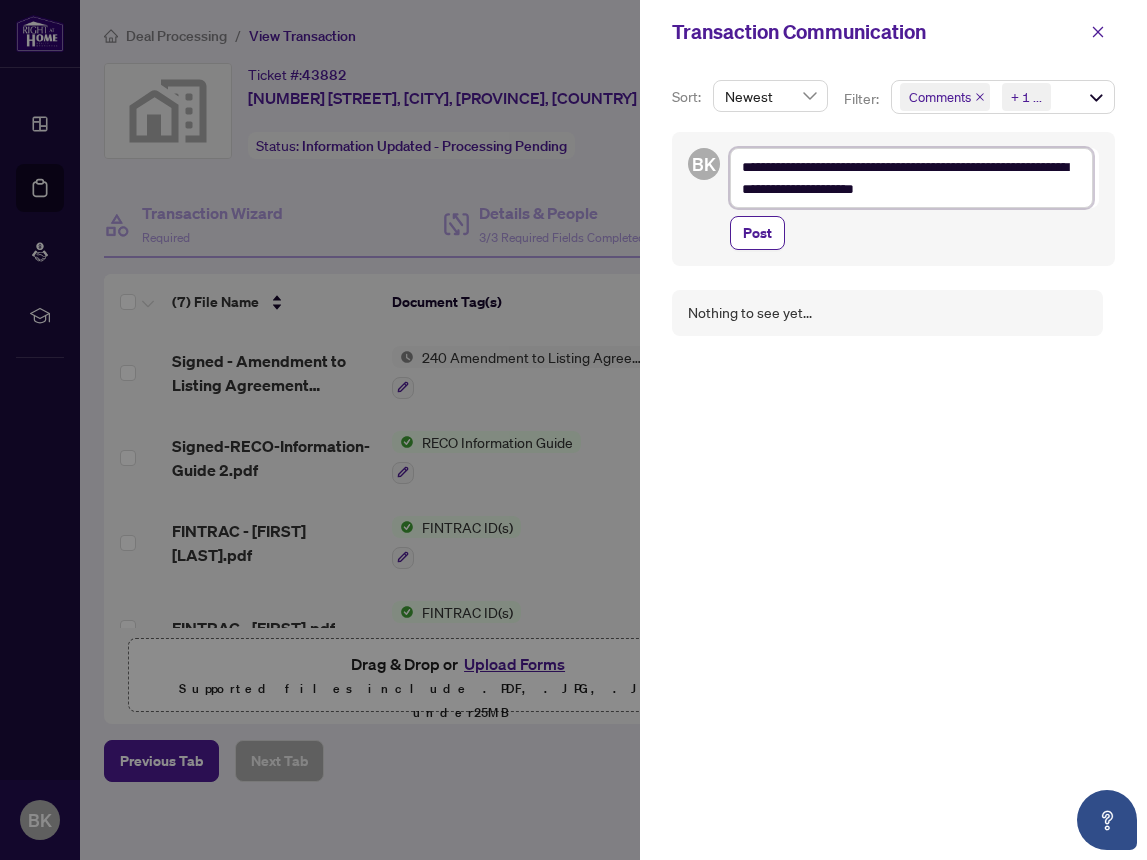 type on "**********" 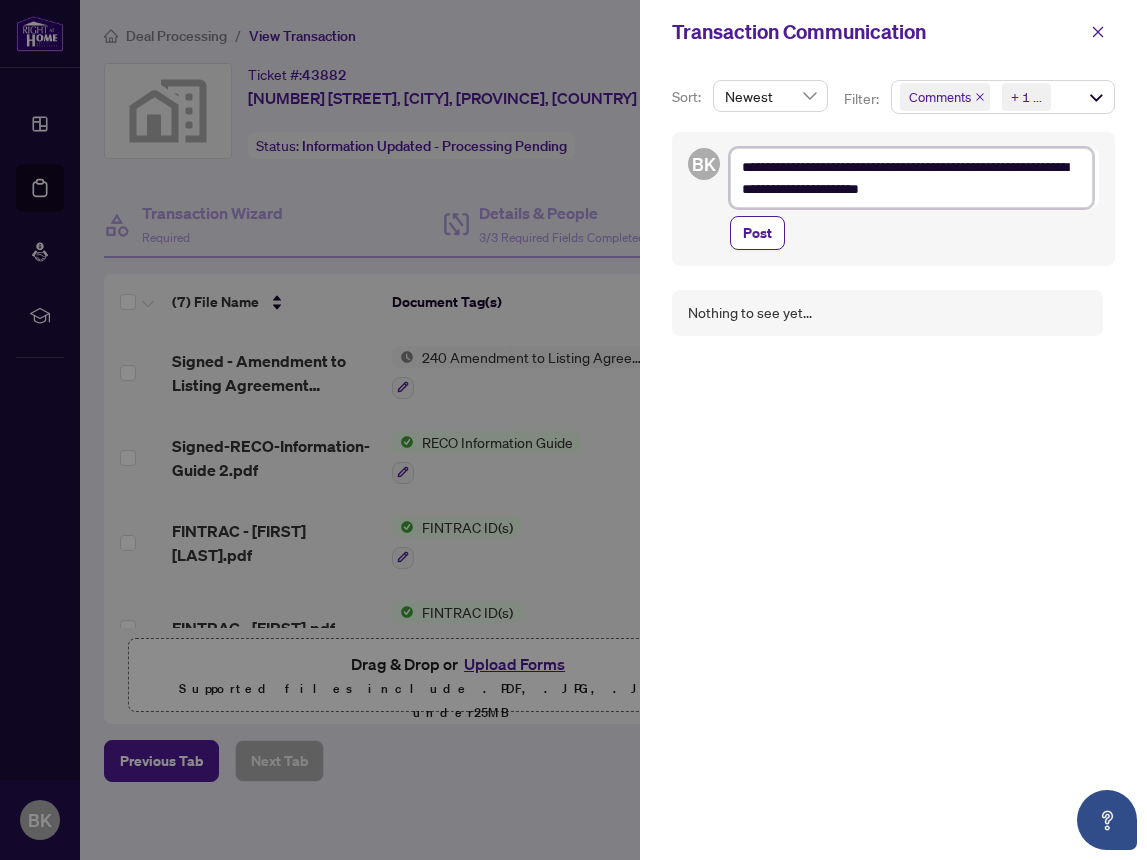 type 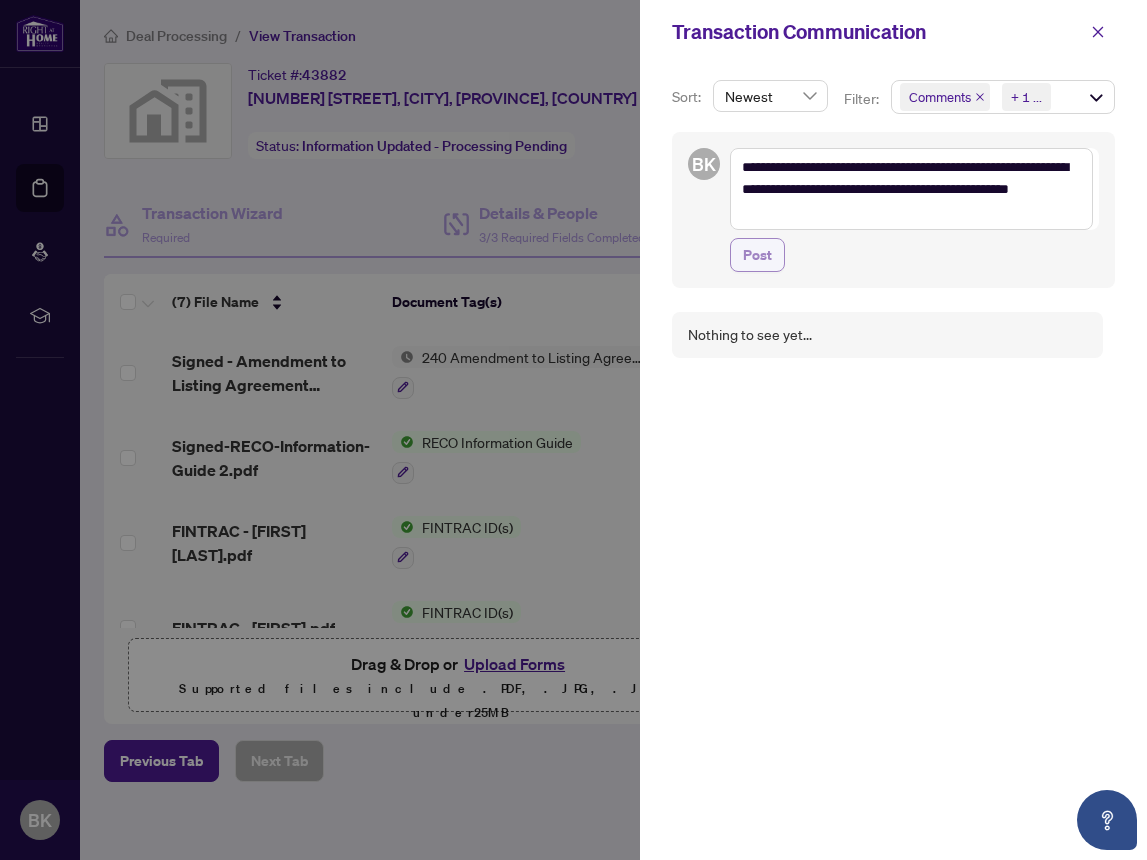 click on "Post" at bounding box center [757, 255] 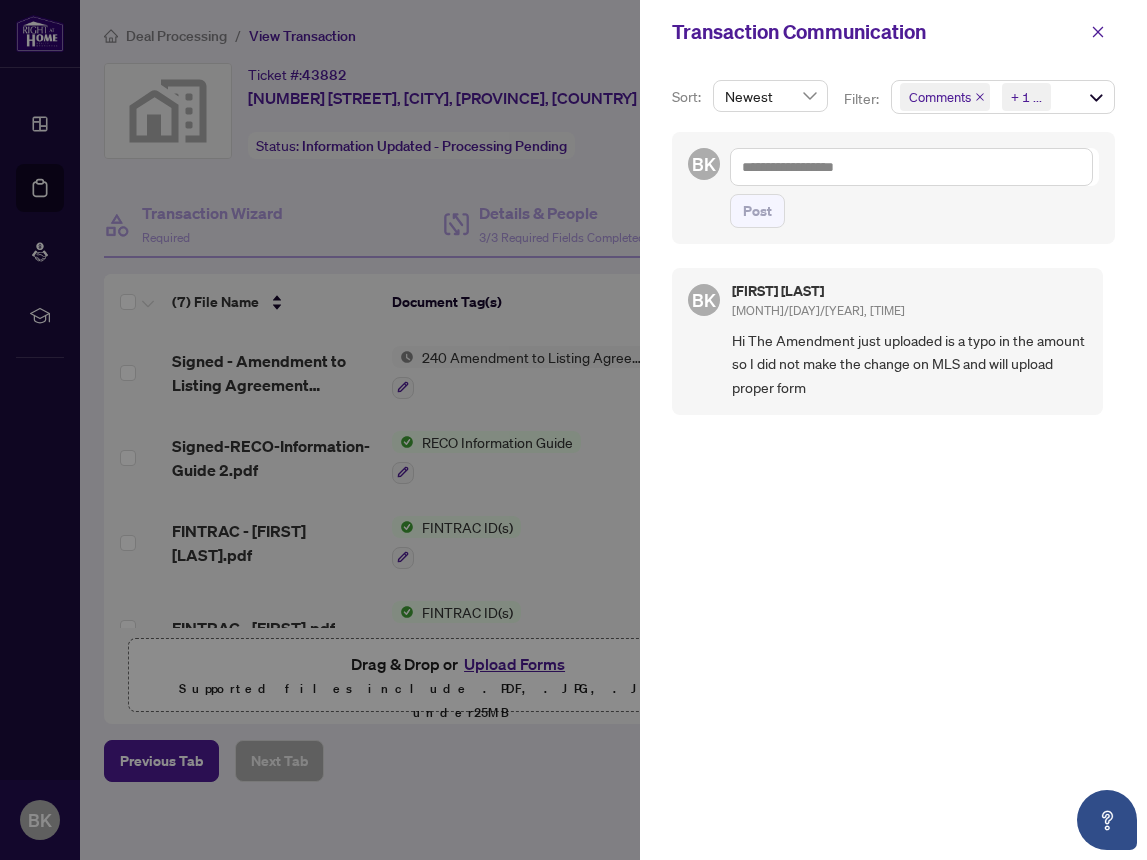click at bounding box center [573, 430] 